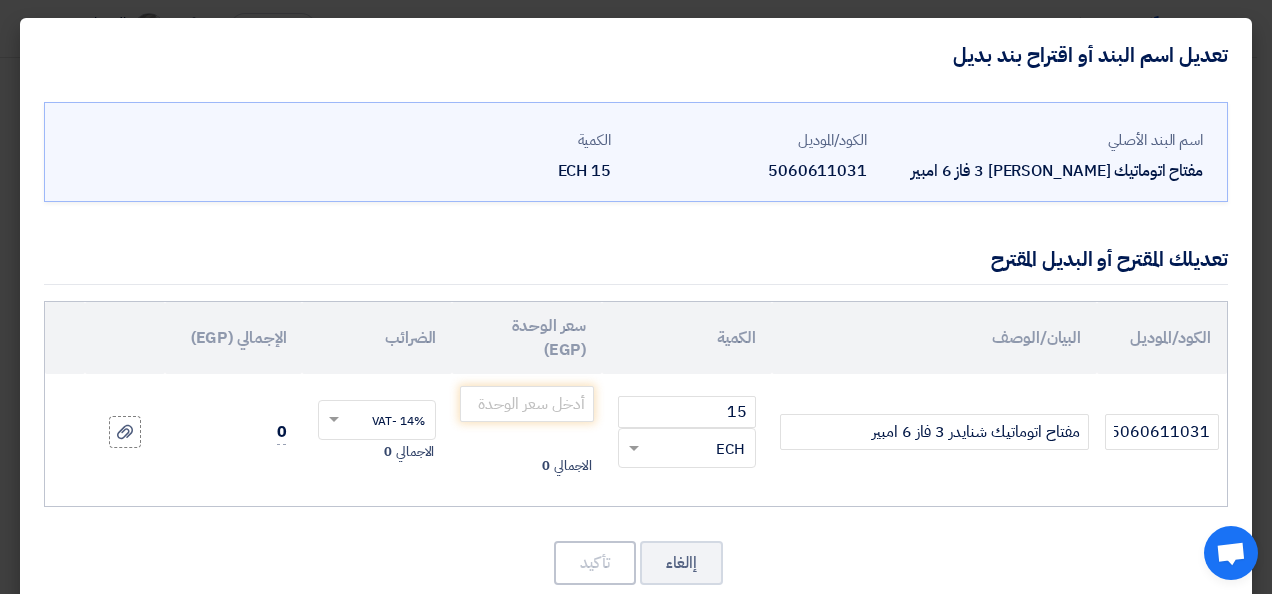 scroll, scrollTop: 0, scrollLeft: 0, axis: both 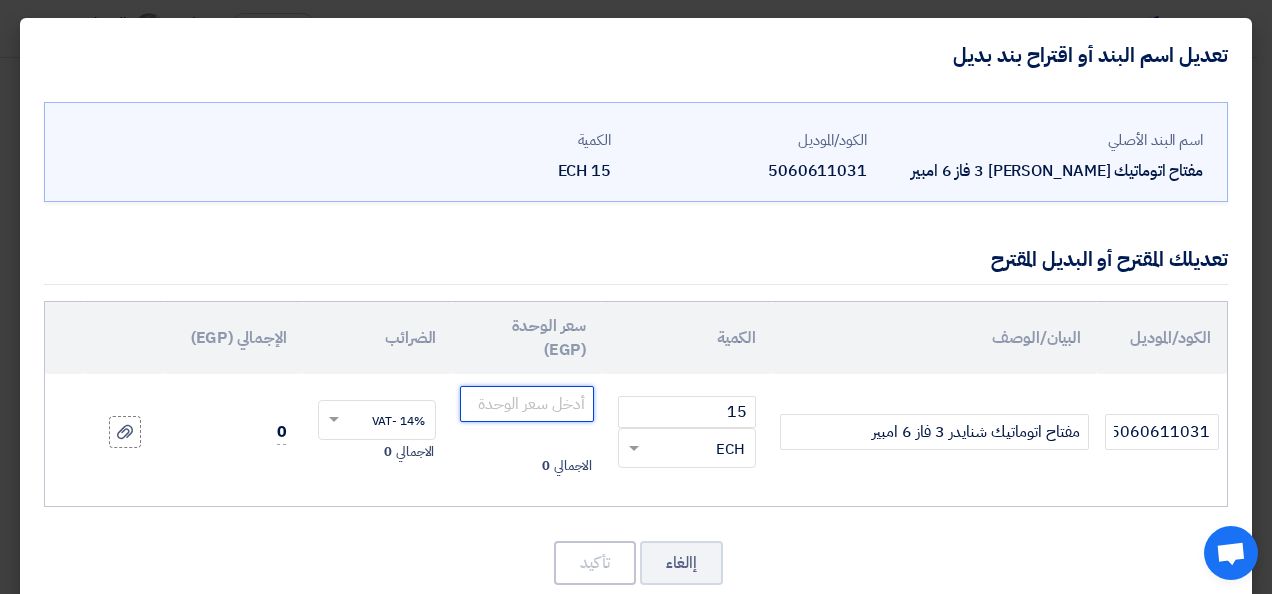 click 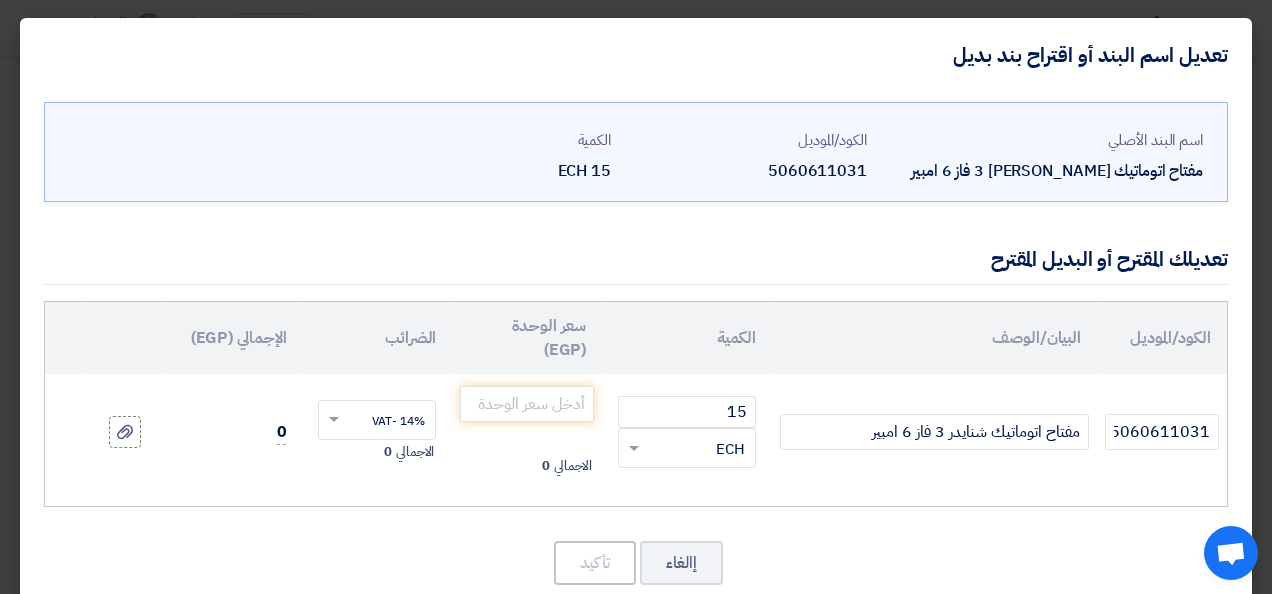 click on "الاجمالي
0" 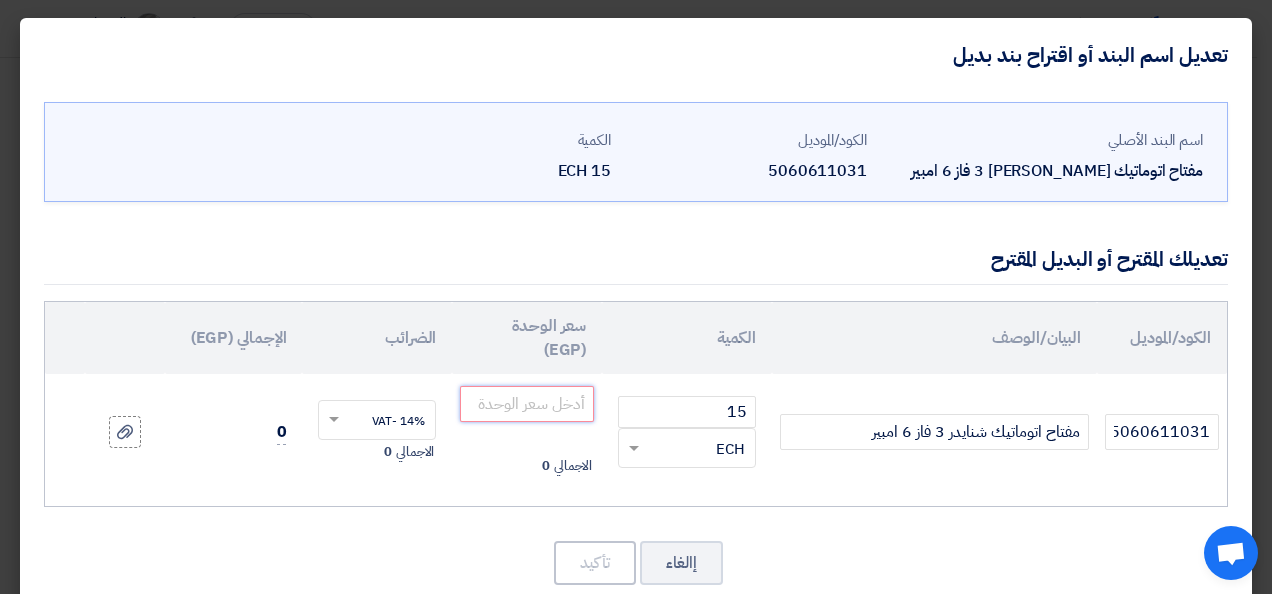 click 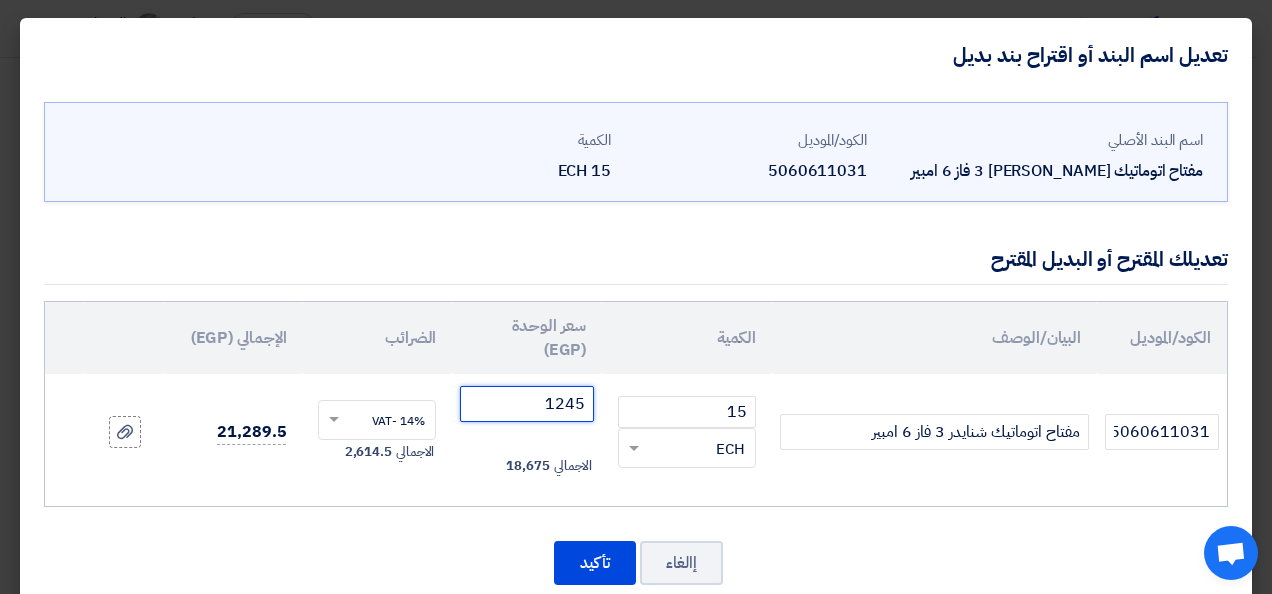 type on "1245" 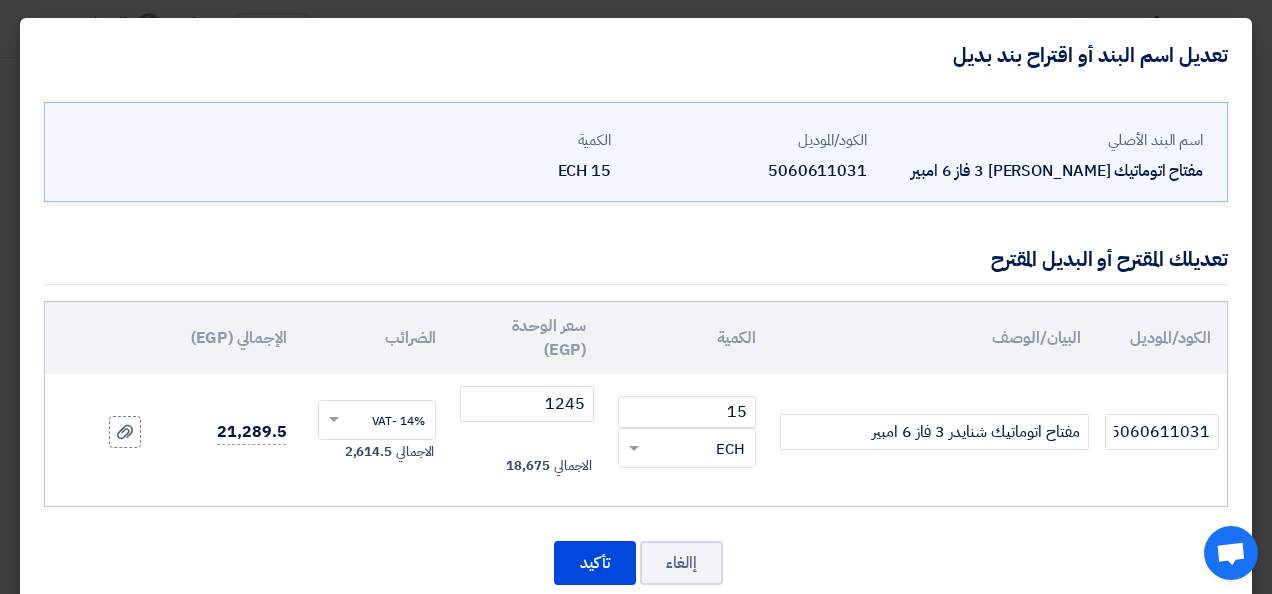 click on "الاجمالي
18,675" 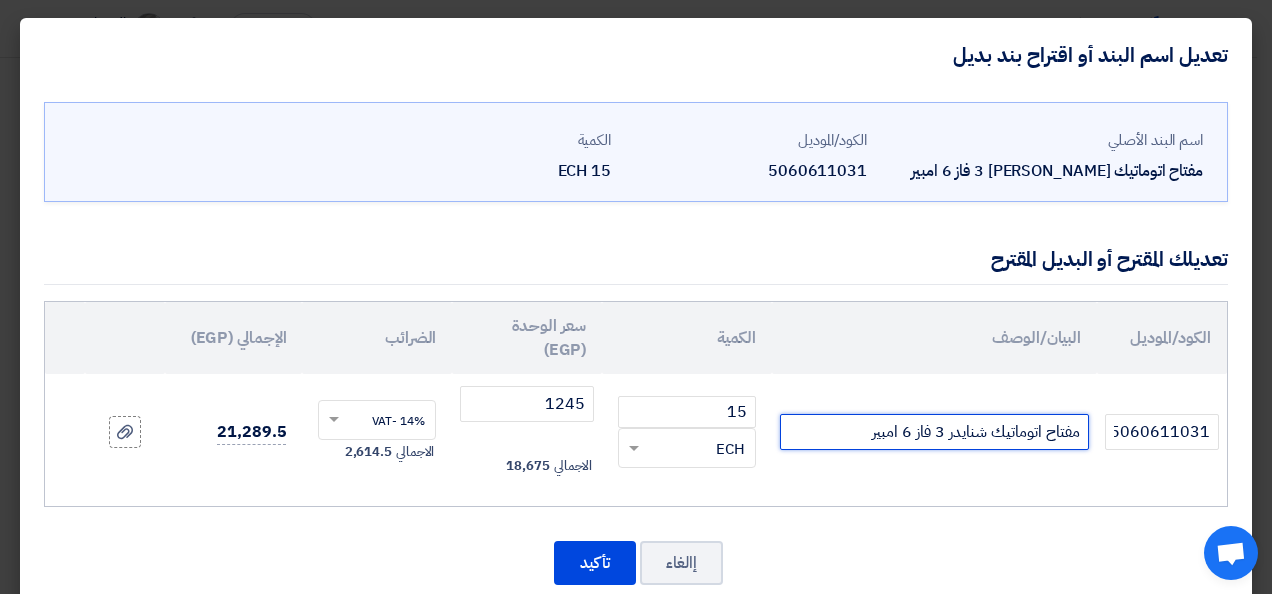 click on "مفتاح اتوماتيك شنايدر 3 فاز 6 امبير" 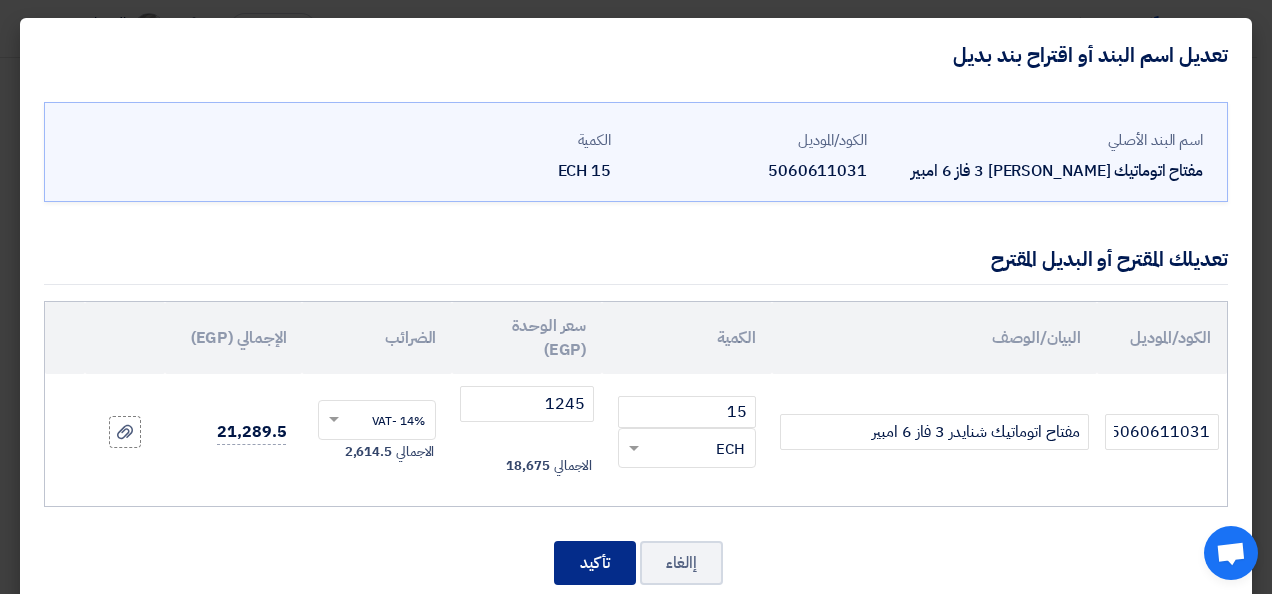 click on "تأكيد" 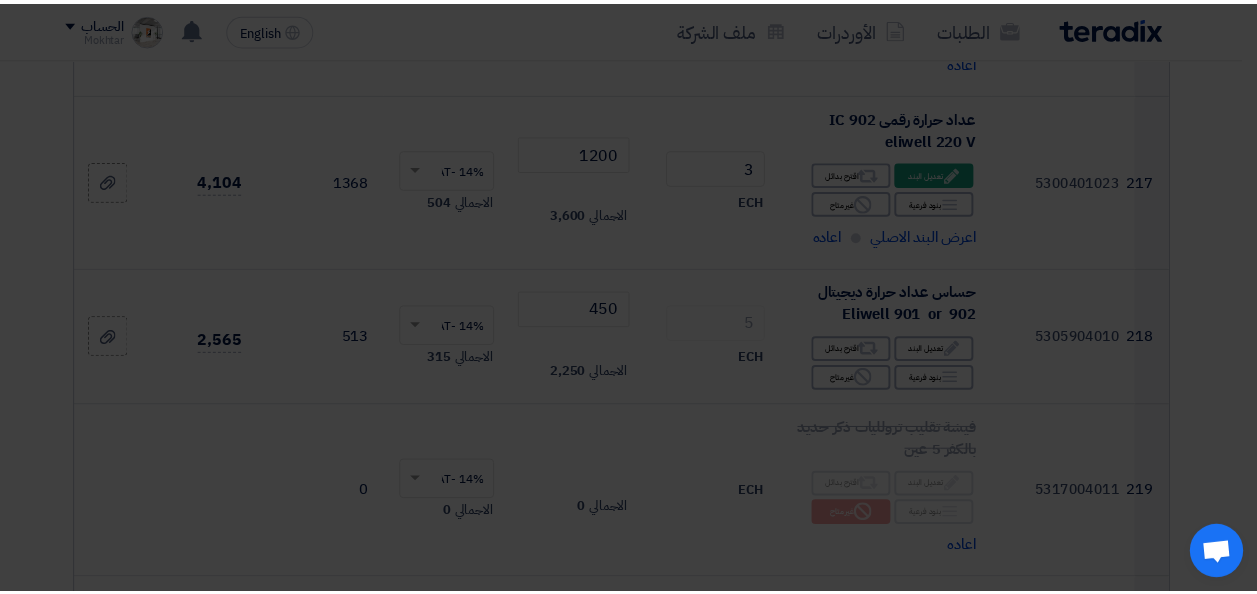 scroll, scrollTop: 34915, scrollLeft: 0, axis: vertical 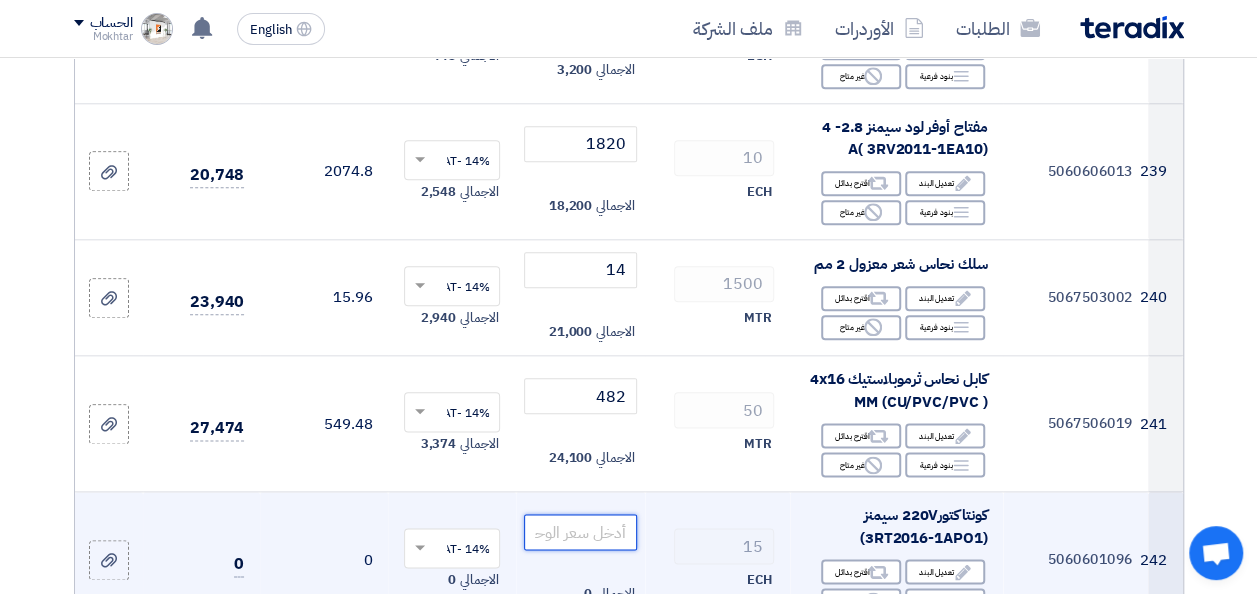 click 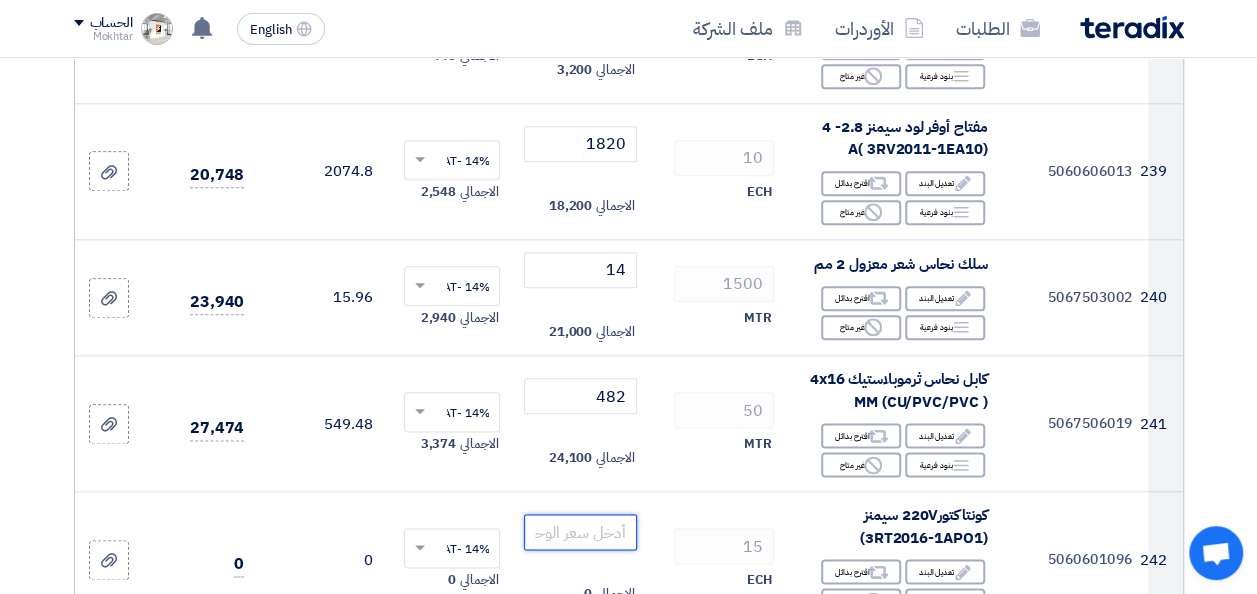 type on "6" 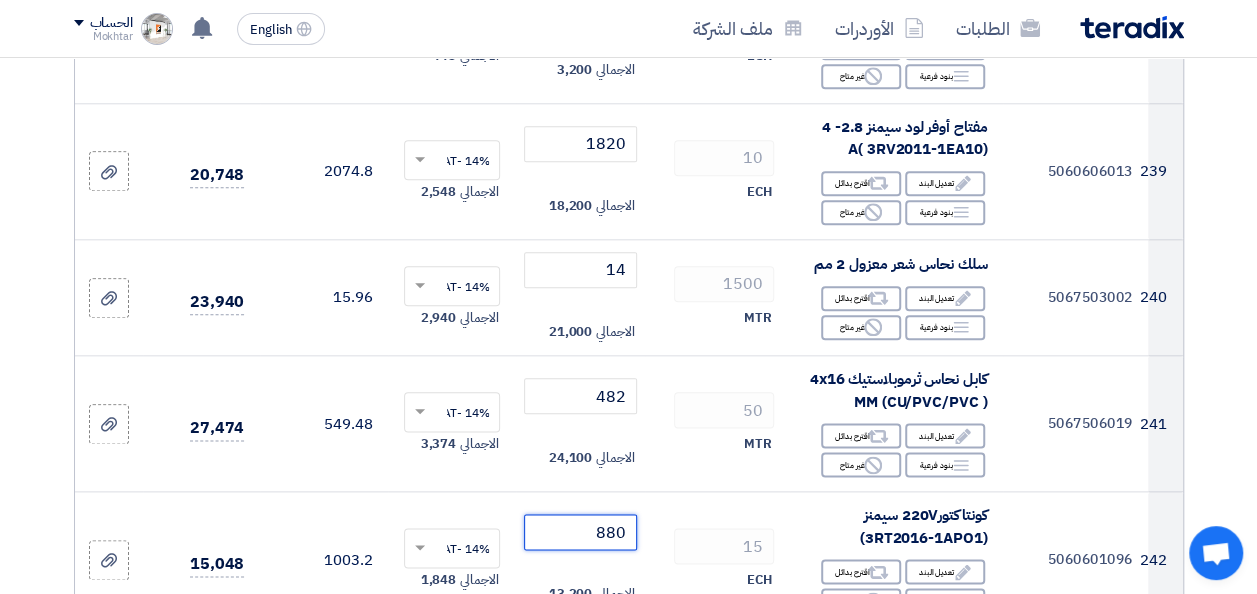 type on "880" 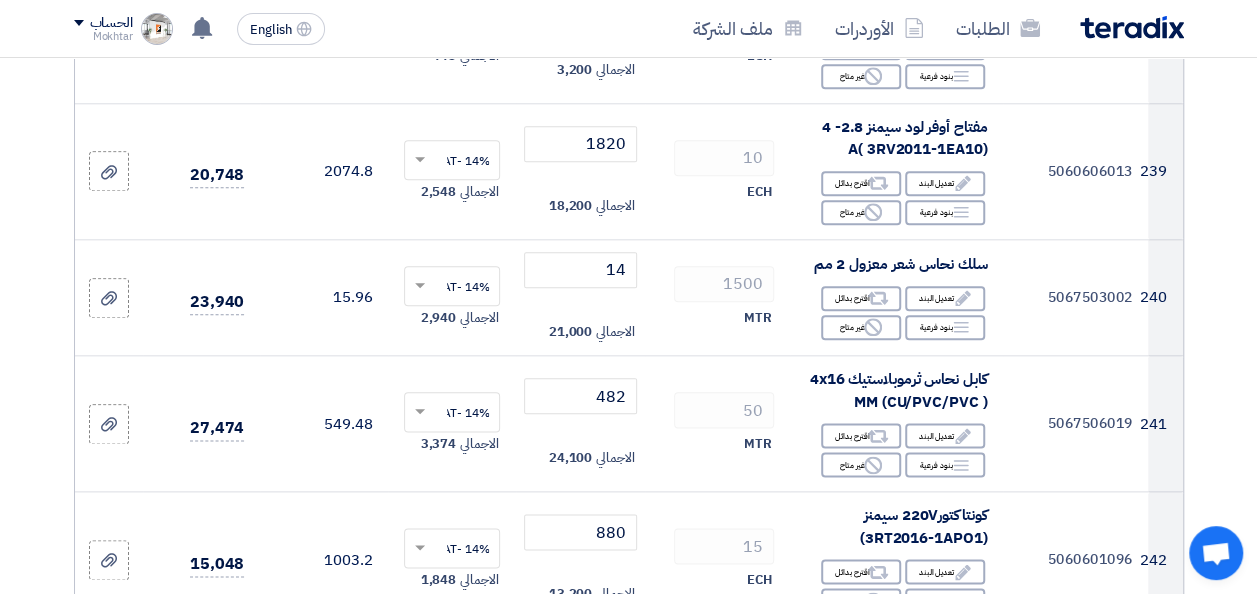 click on "15
ECH" 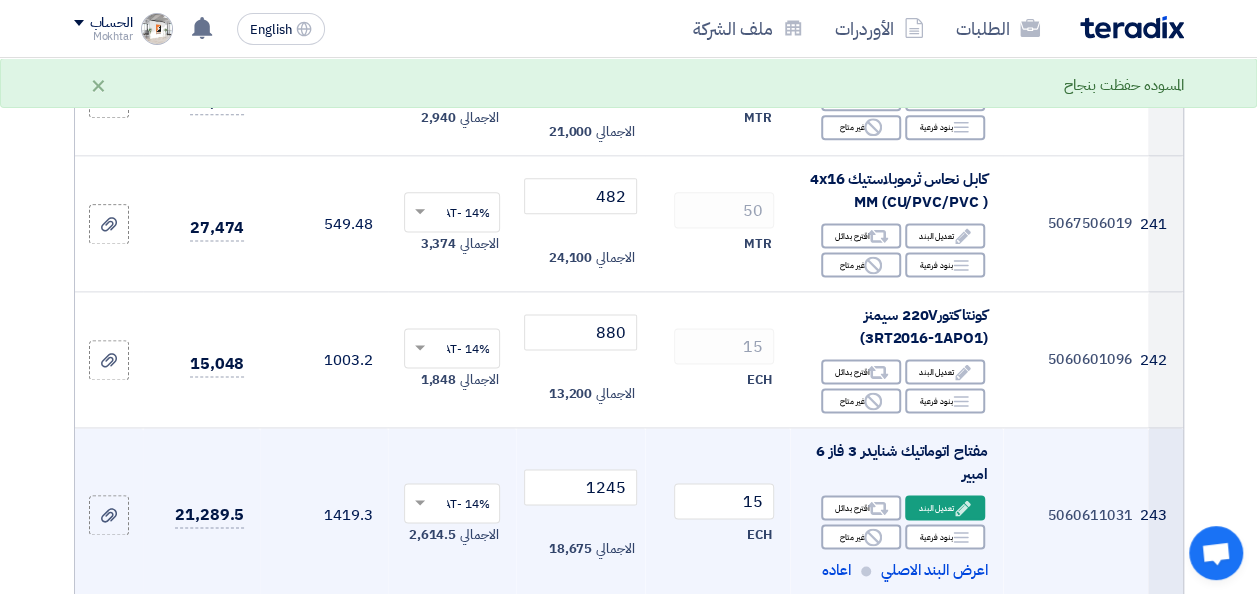 scroll, scrollTop: 35155, scrollLeft: 0, axis: vertical 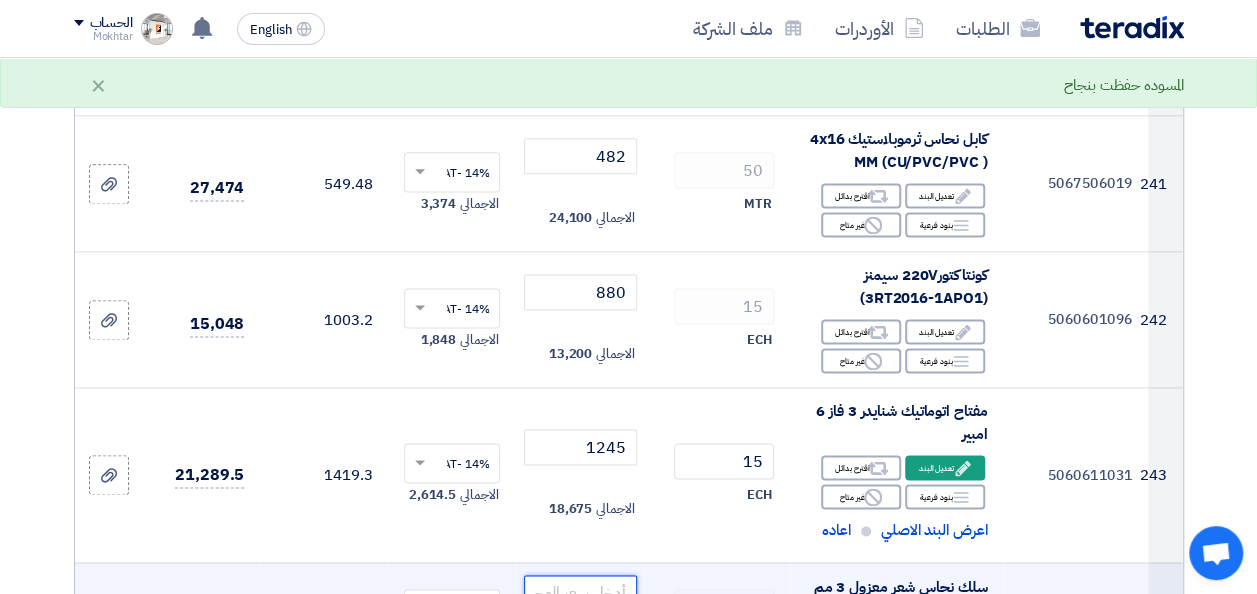 click 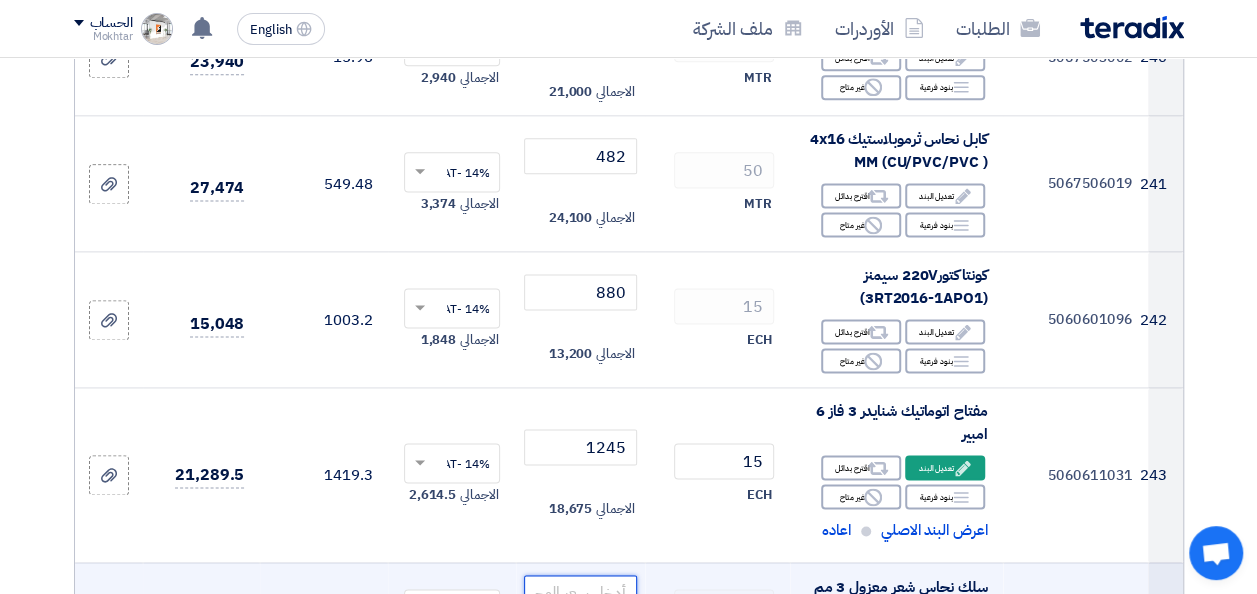 drag, startPoint x: 677, startPoint y: 417, endPoint x: 604, endPoint y: 388, distance: 78.54935 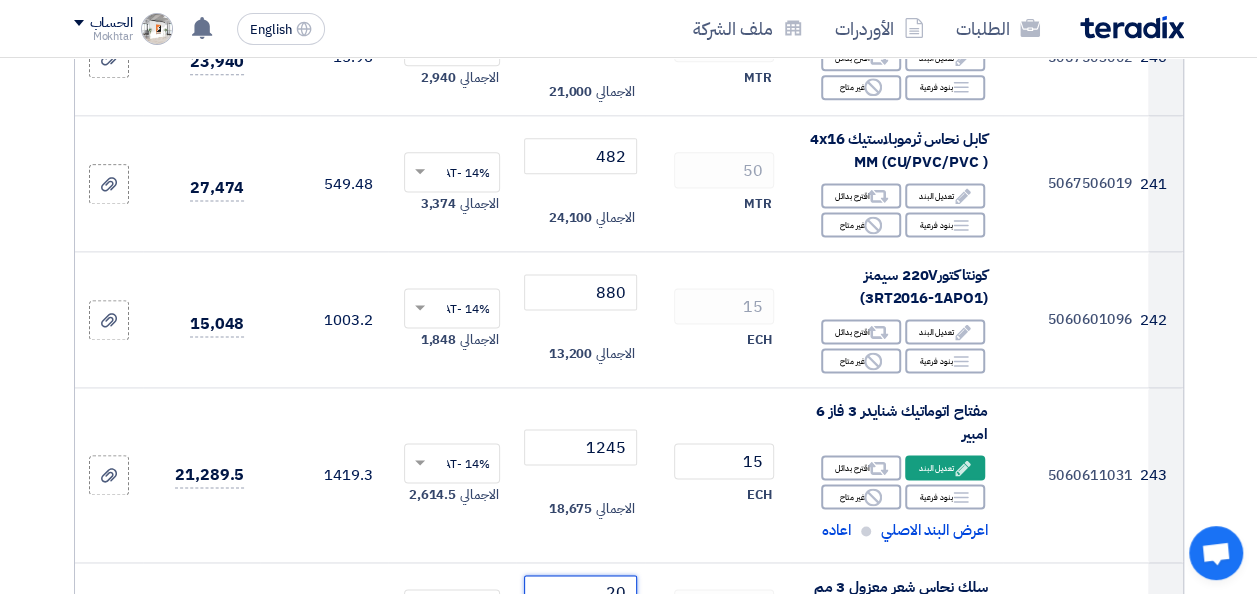 type on "20" 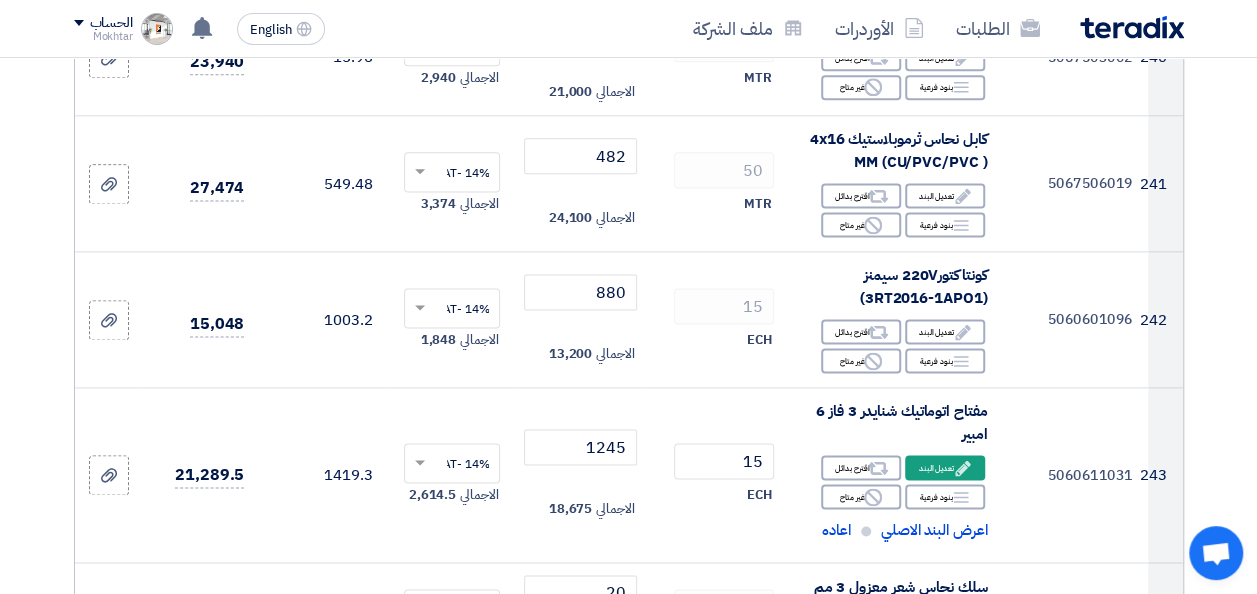 click 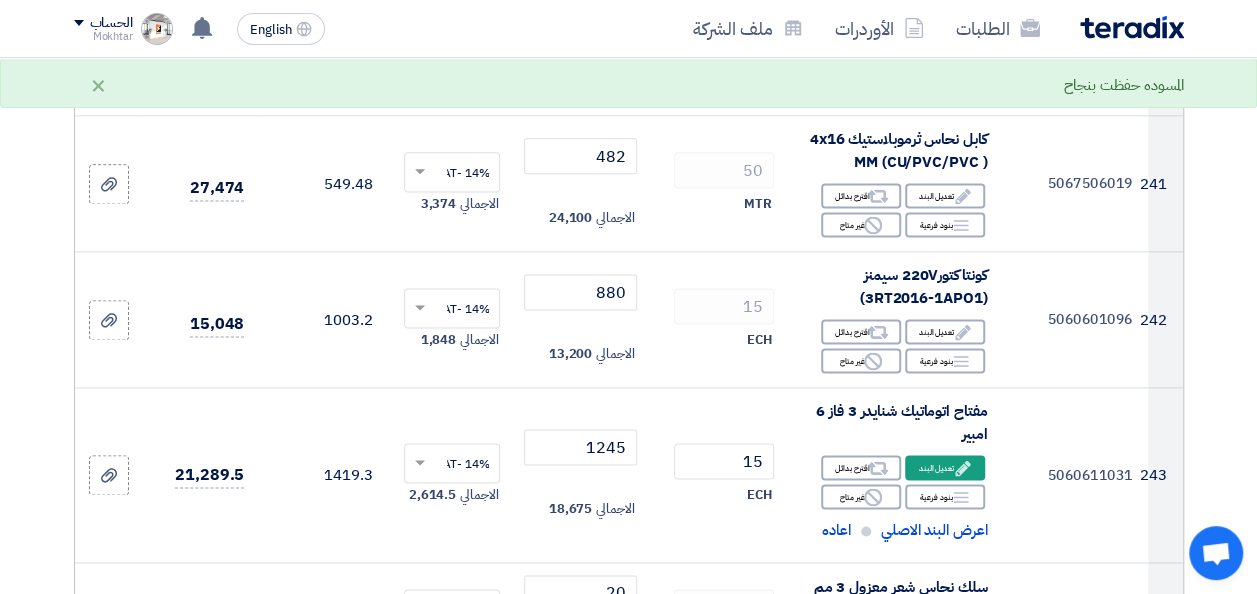 type on "8" 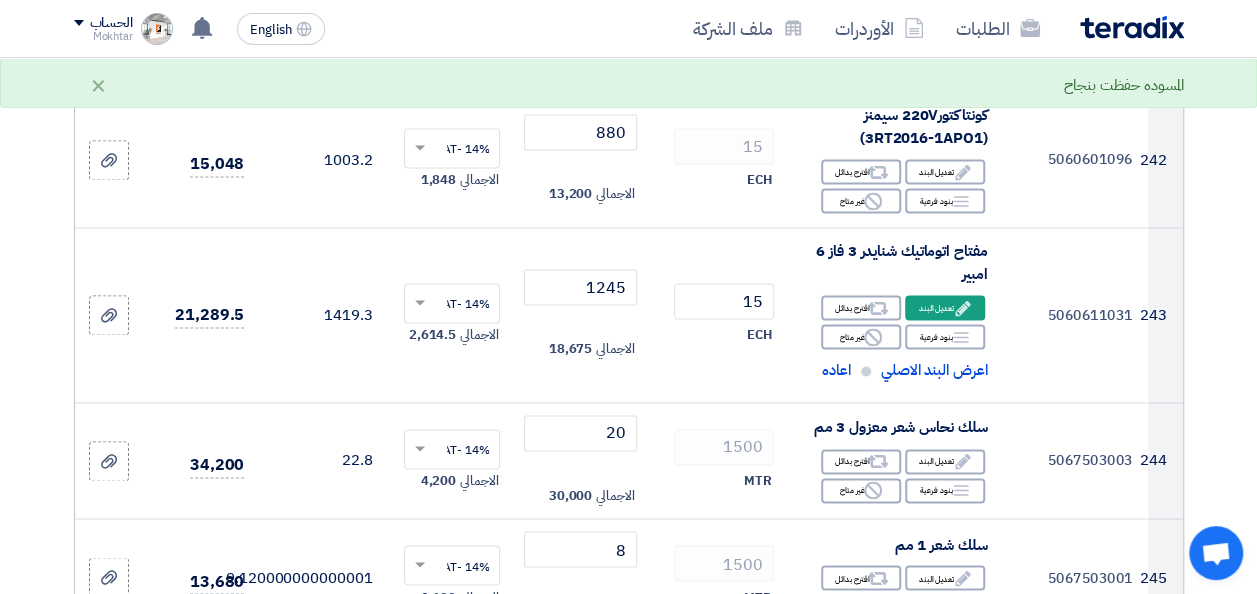 scroll, scrollTop: 35355, scrollLeft: 0, axis: vertical 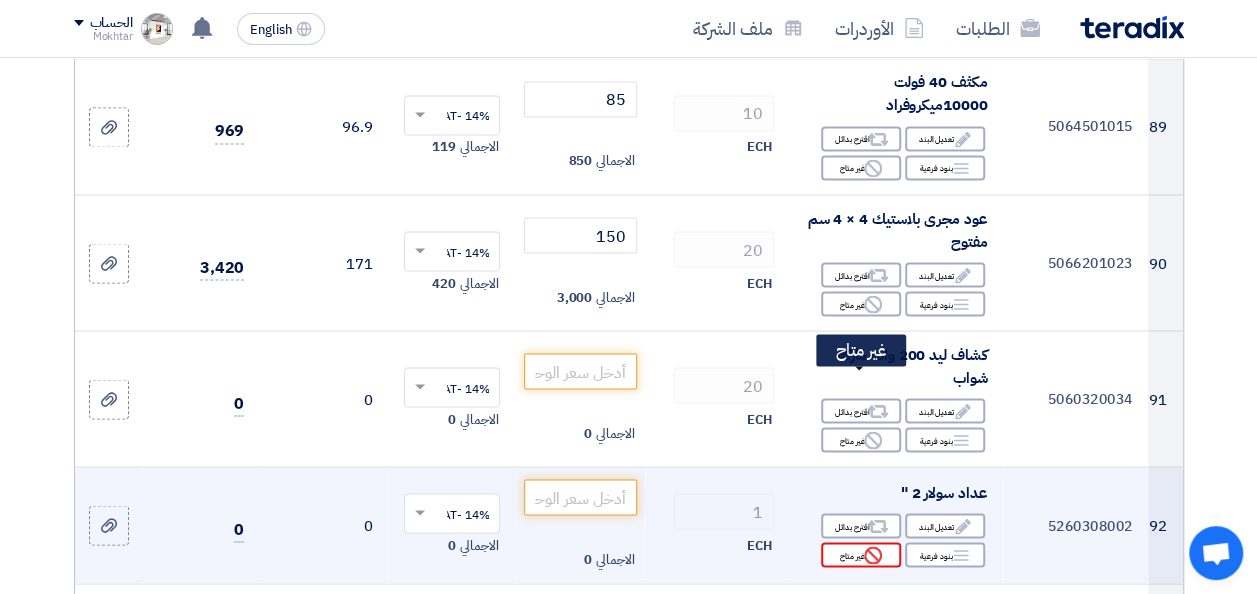 click on "Reject
غير متاح" 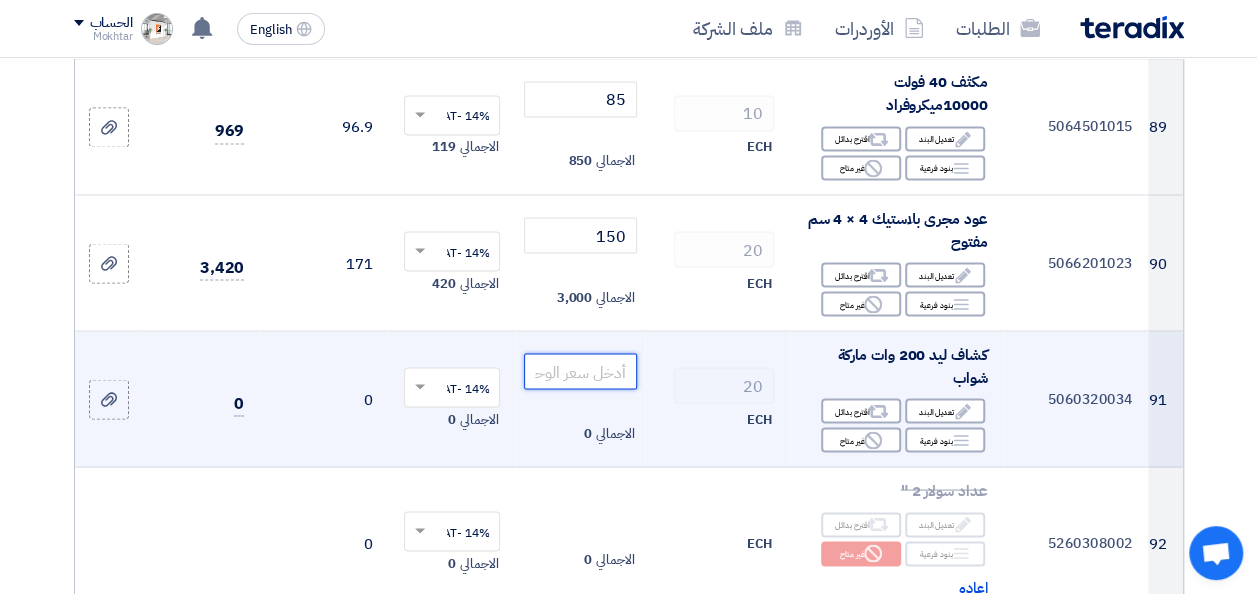 click 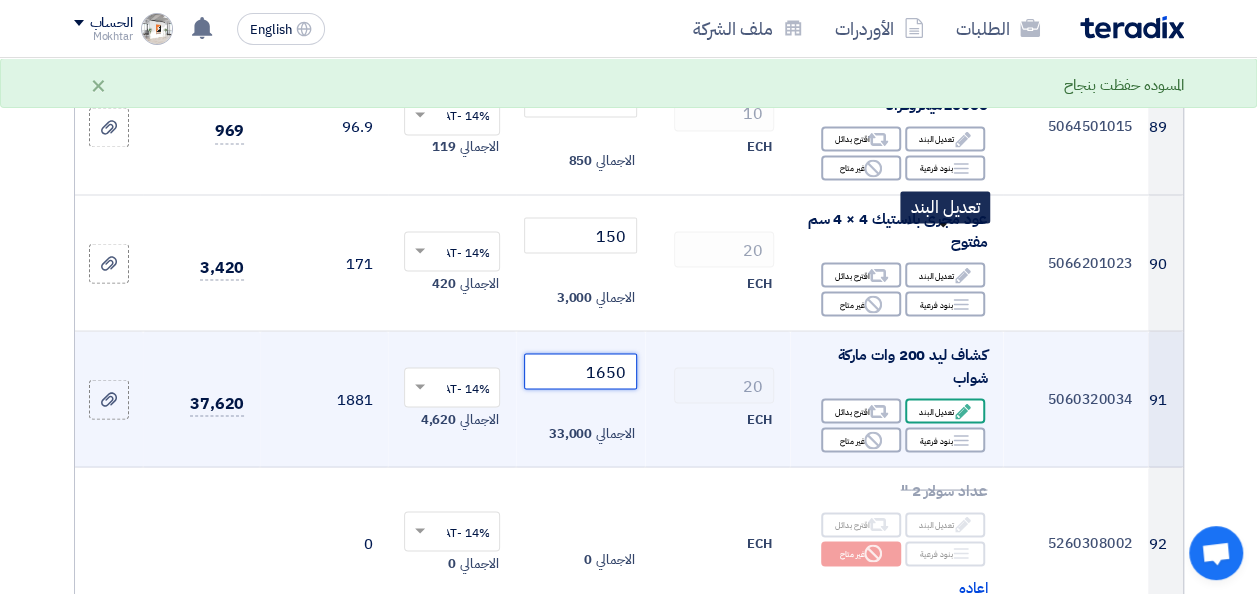 type on "1650" 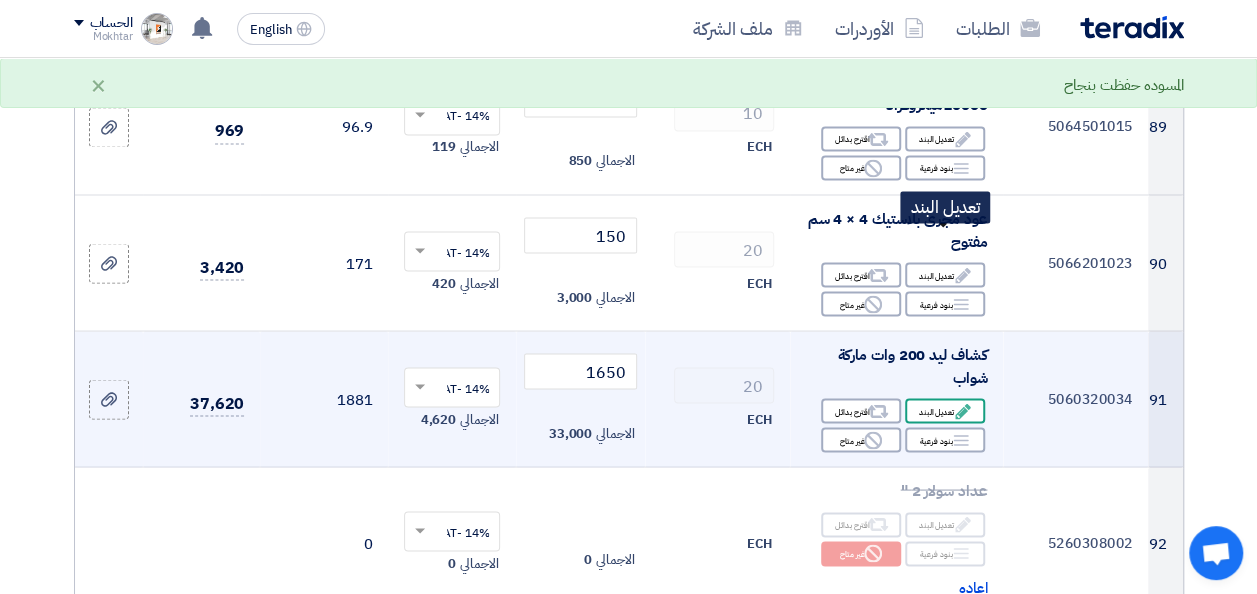 click on "Edit" 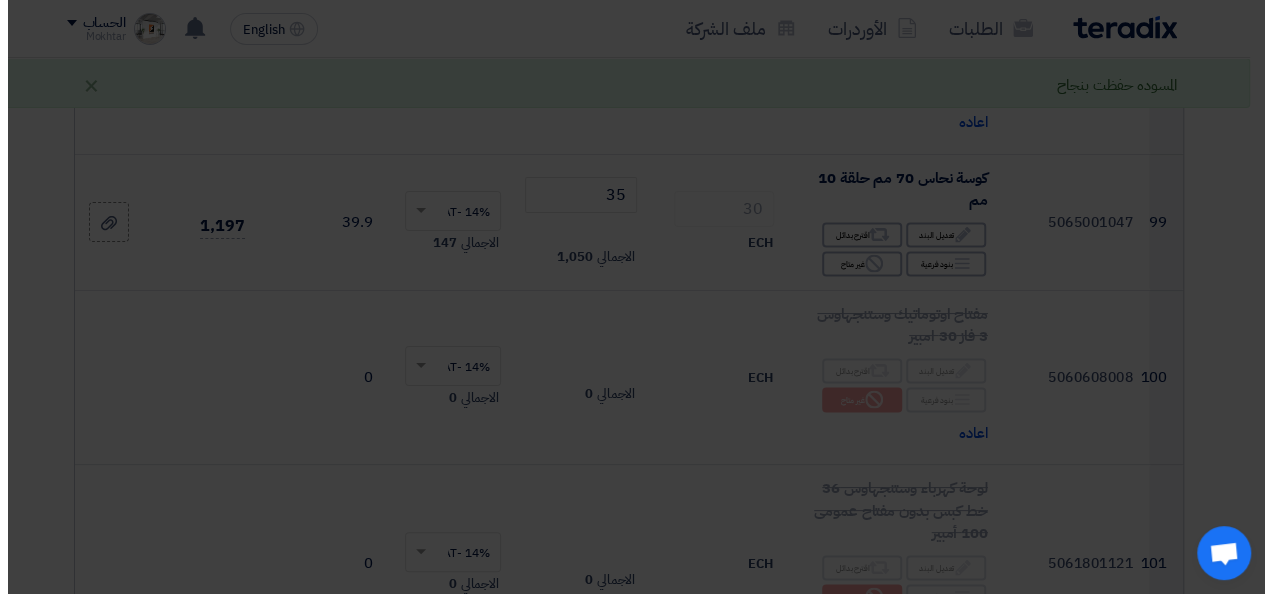 scroll, scrollTop: 11612, scrollLeft: 0, axis: vertical 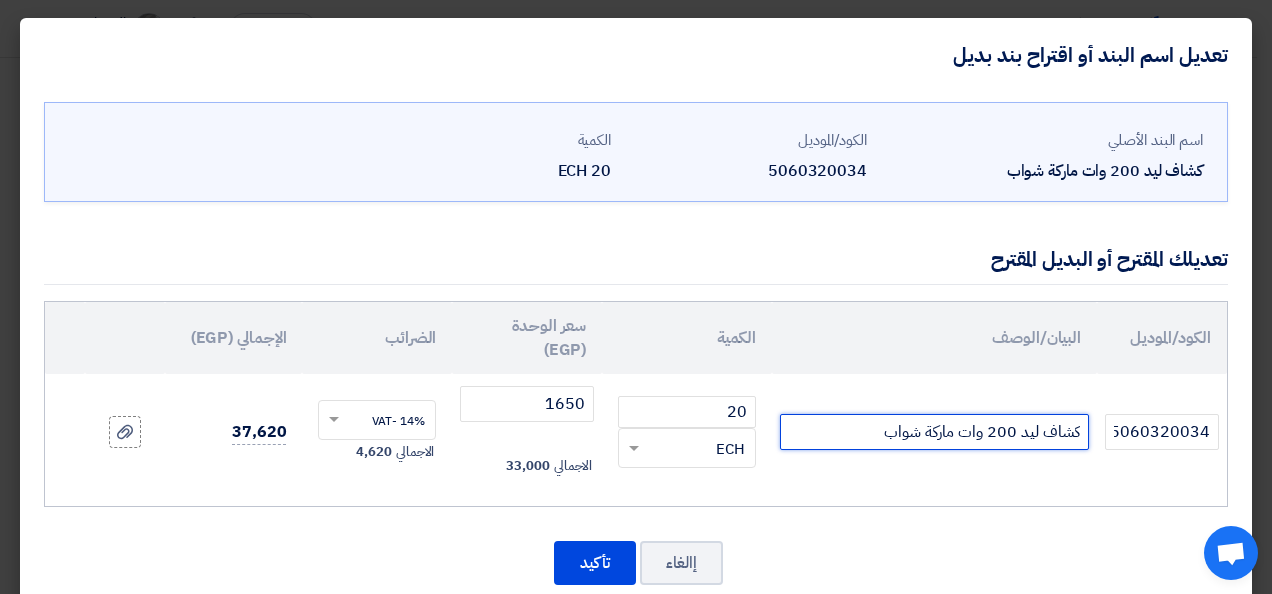 drag, startPoint x: 924, startPoint y: 430, endPoint x: 885, endPoint y: 430, distance: 39 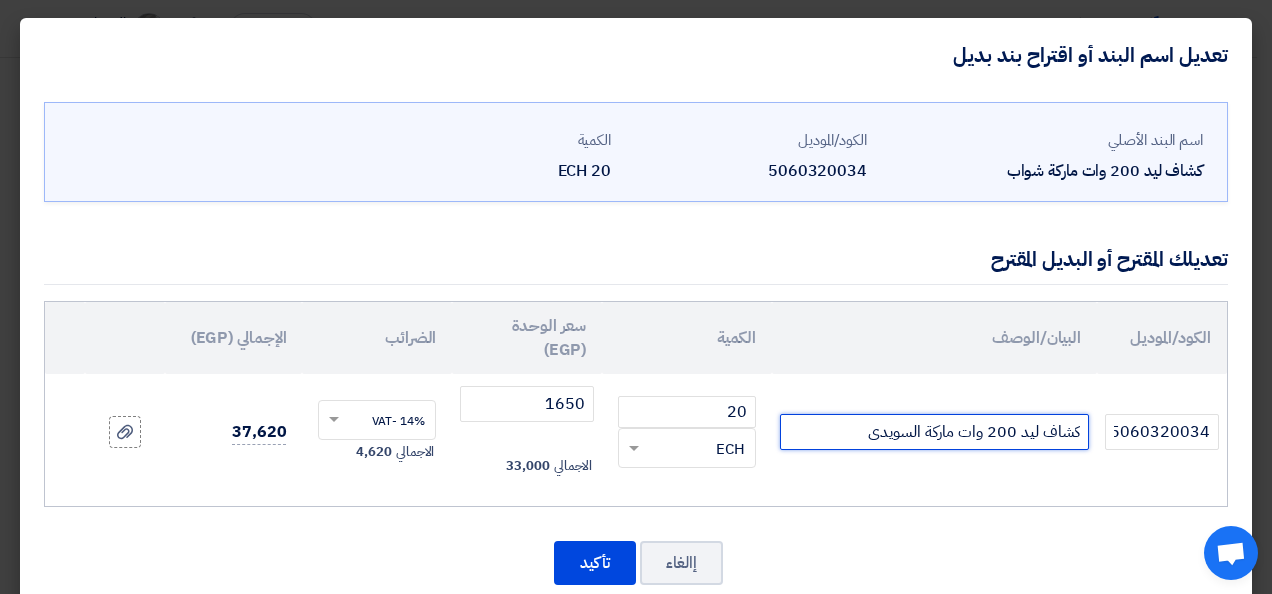 type on "كشاف ليد 200 وات ماركة السويدى" 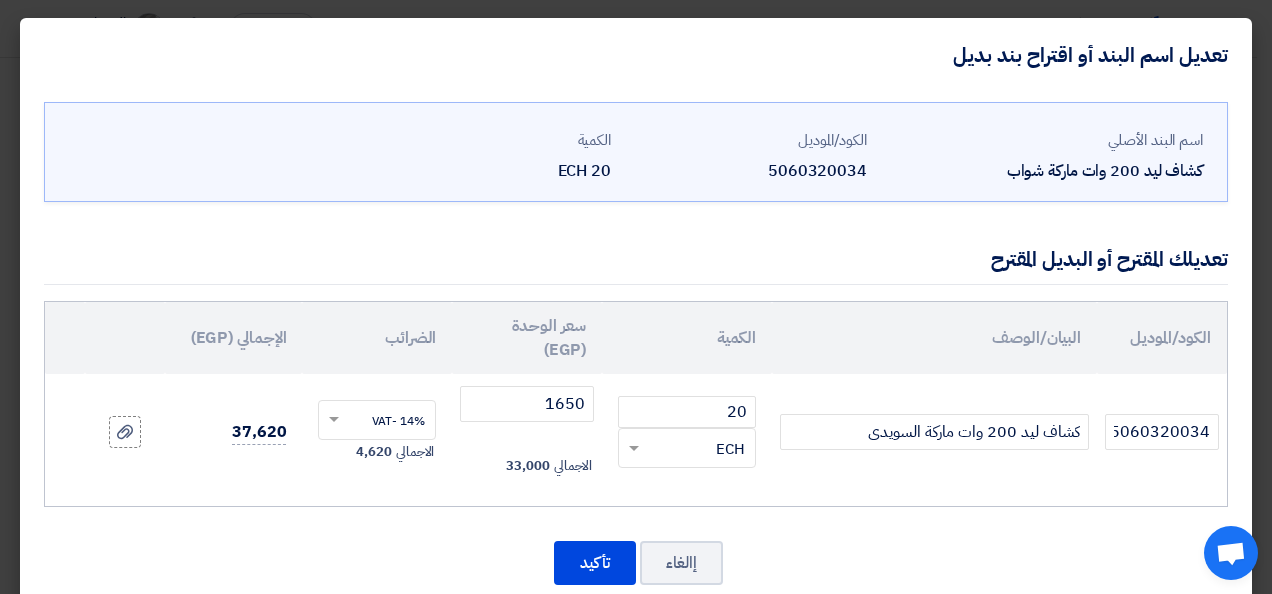 click on "كشاف ليد 200 وات ماركة السويدى" 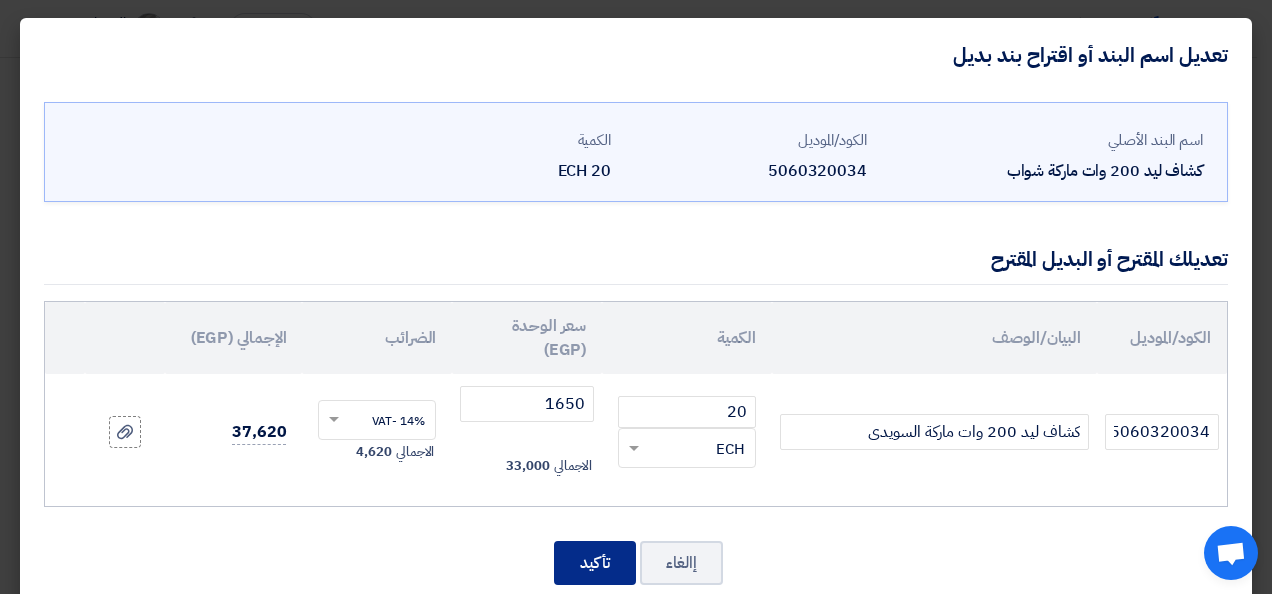 click on "تأكيد" 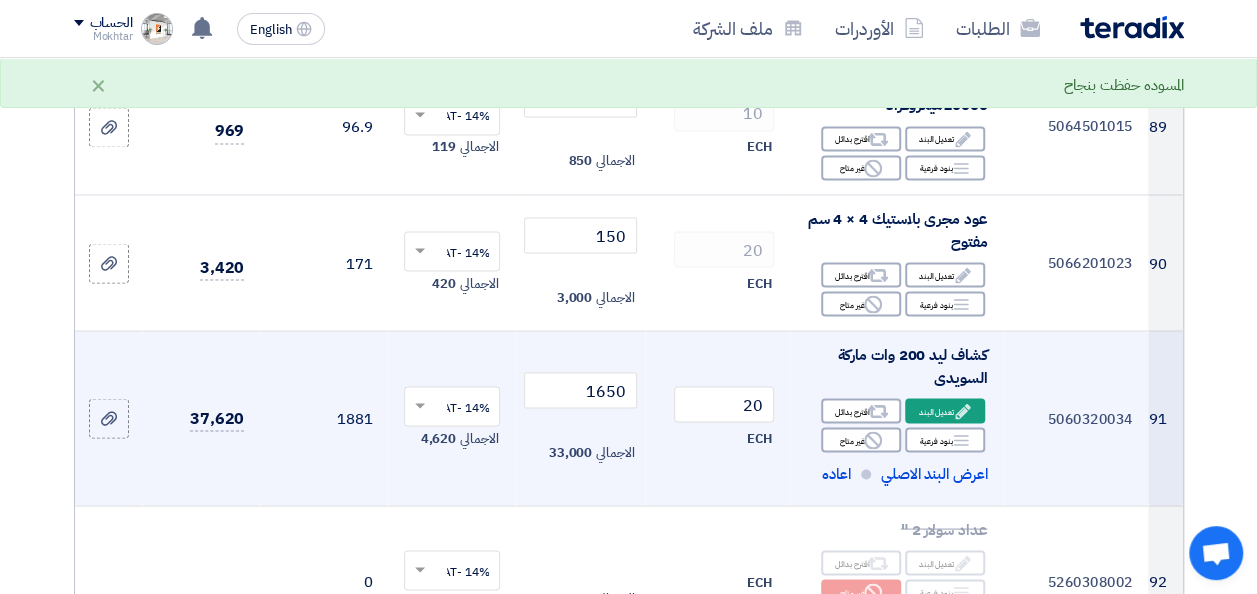 scroll, scrollTop: 12486, scrollLeft: 0, axis: vertical 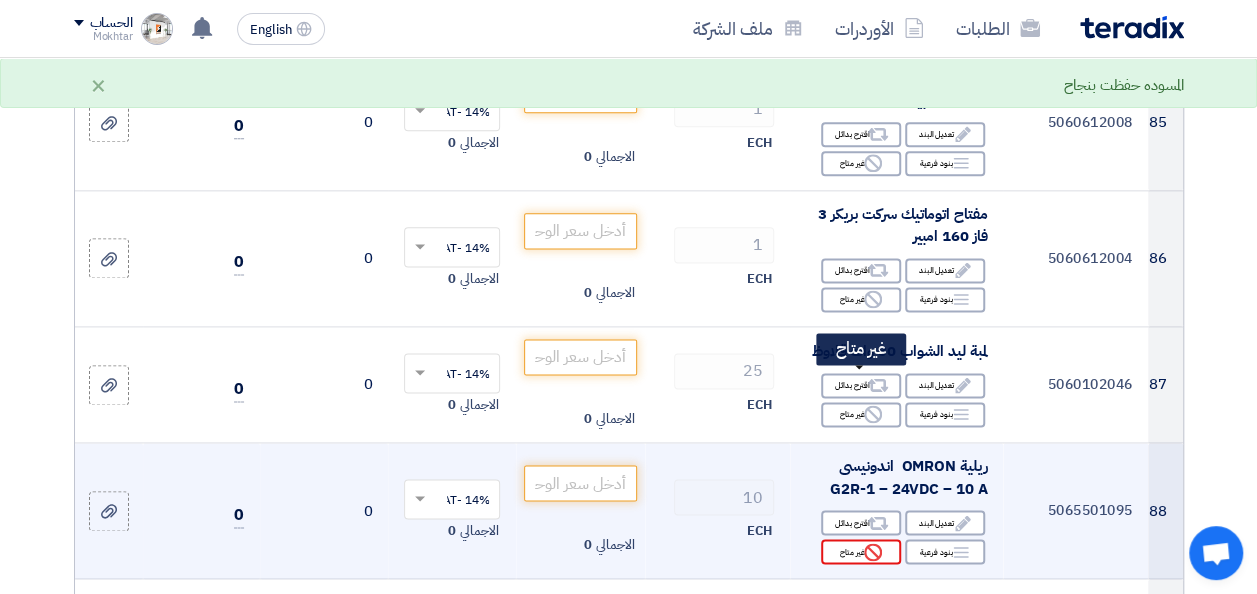 click on "Reject" 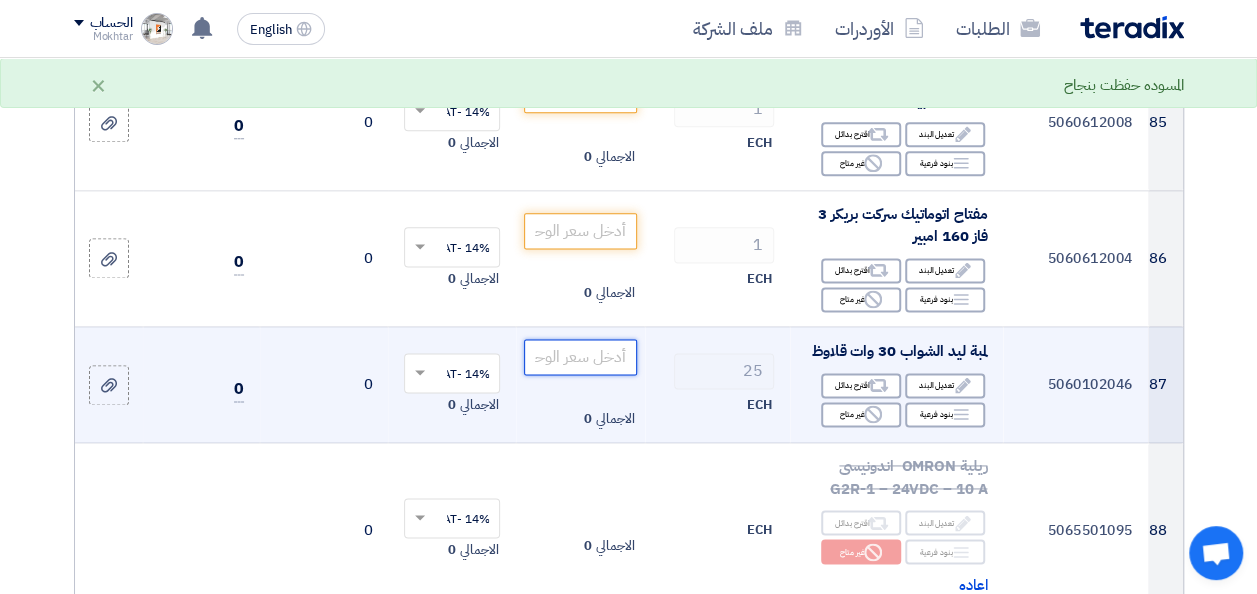 click 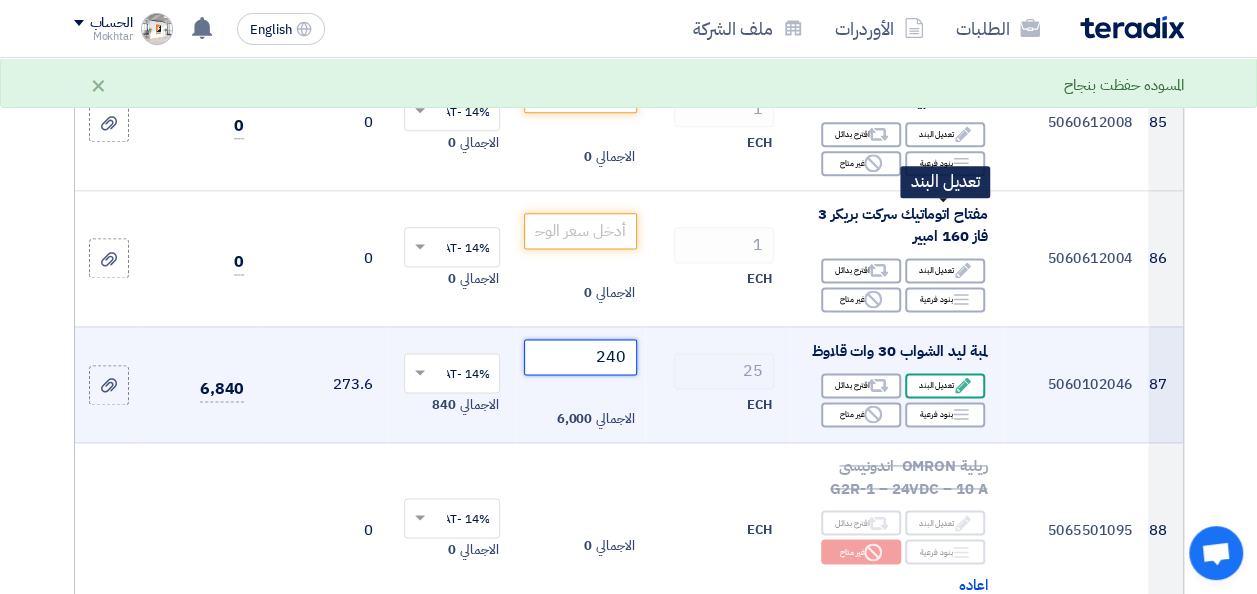 type on "240" 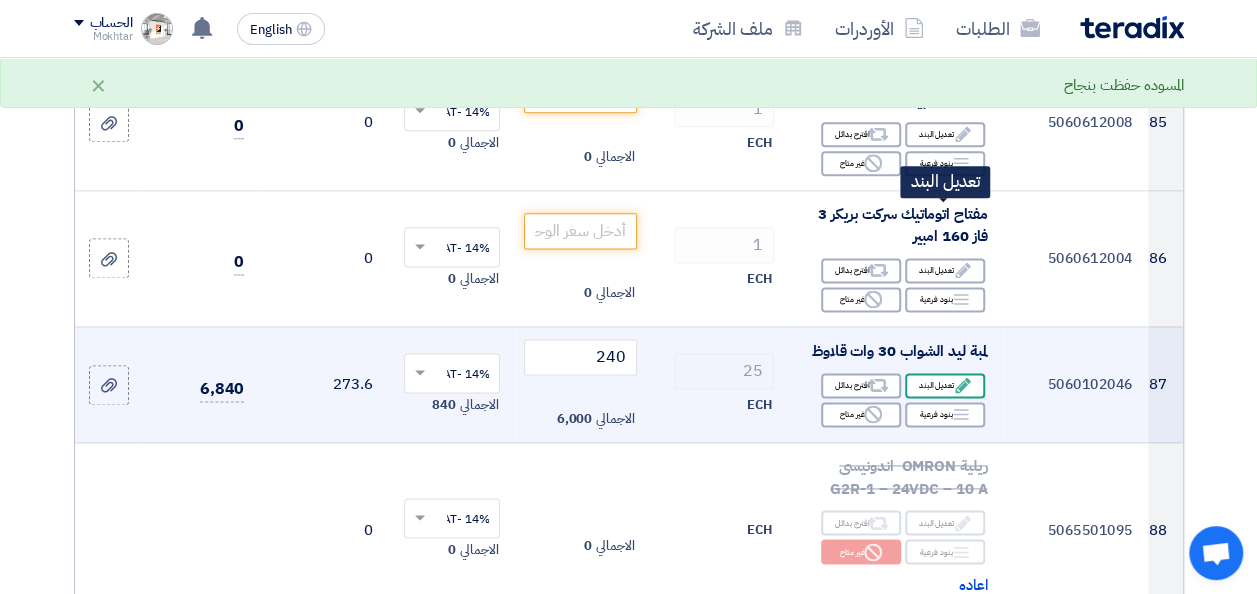 click on "Edit
تعديل البند" 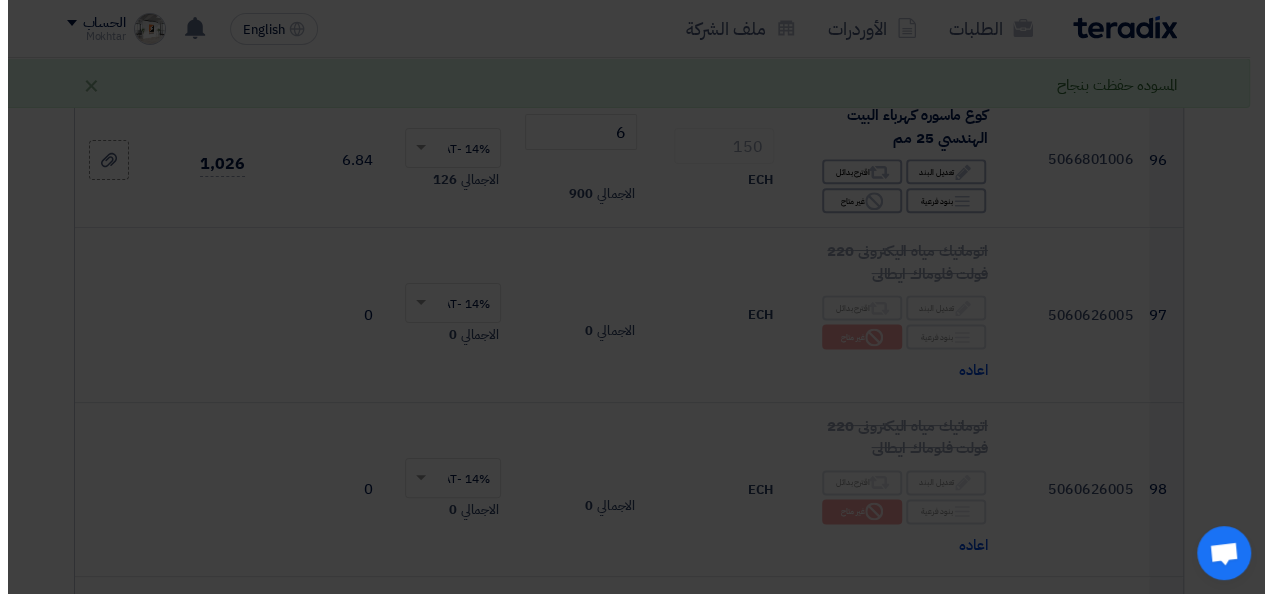 scroll, scrollTop: 11093, scrollLeft: 0, axis: vertical 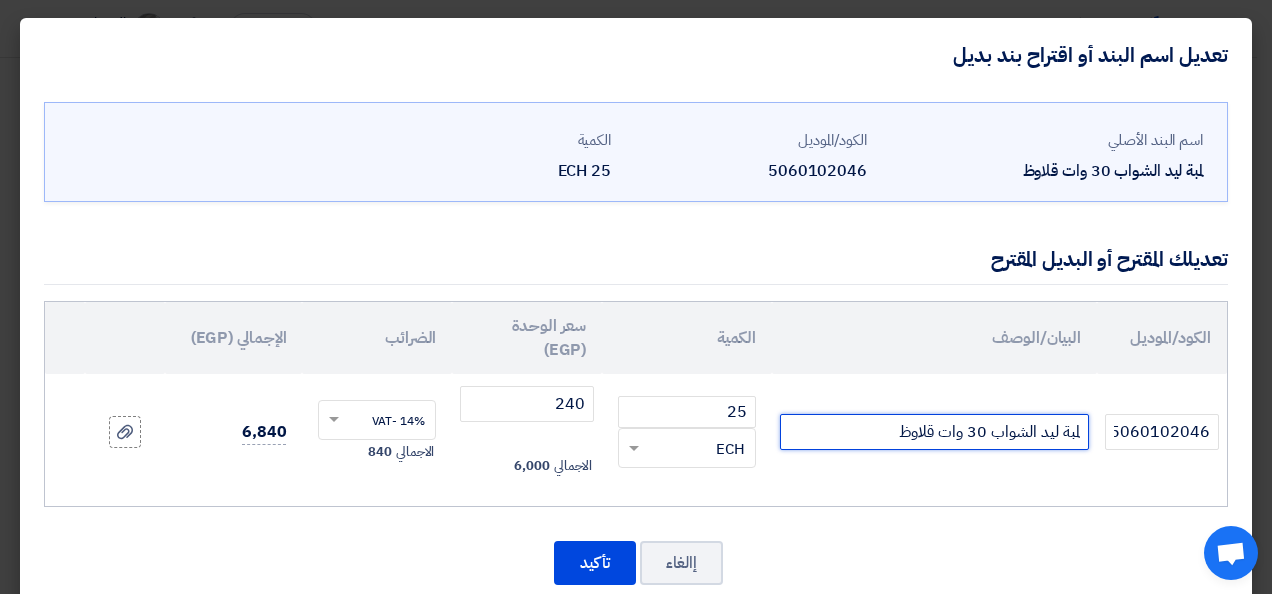 drag, startPoint x: 999, startPoint y: 430, endPoint x: 1028, endPoint y: 432, distance: 29.068884 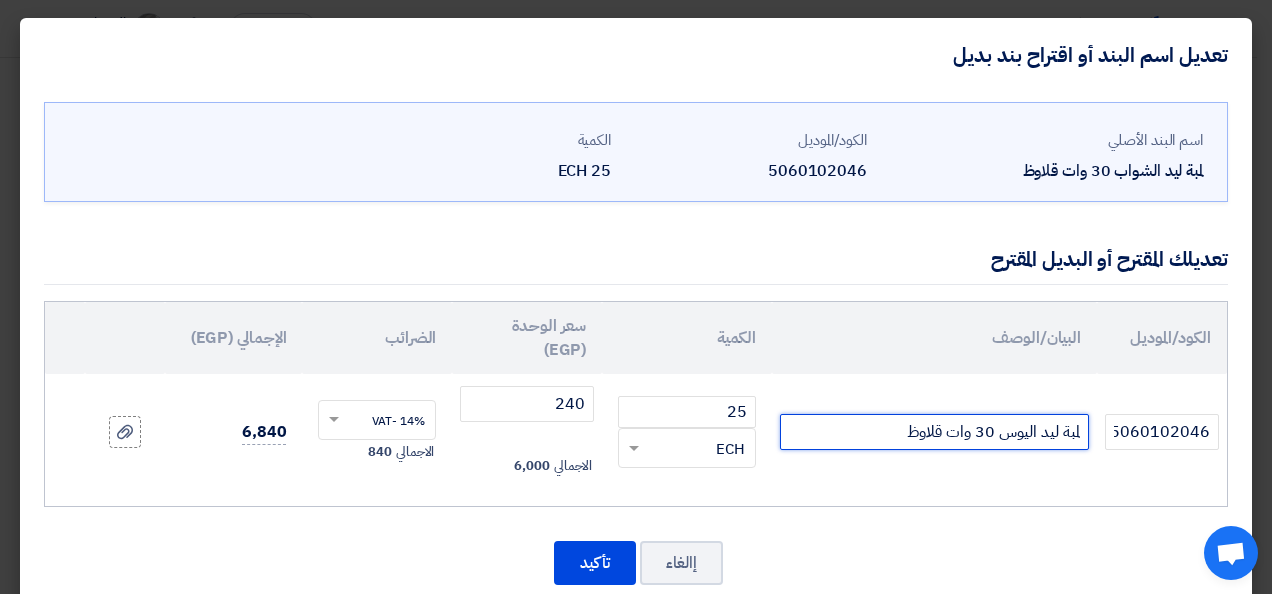 type on "لمبة ليد اليوس 30 وات قلاوظ" 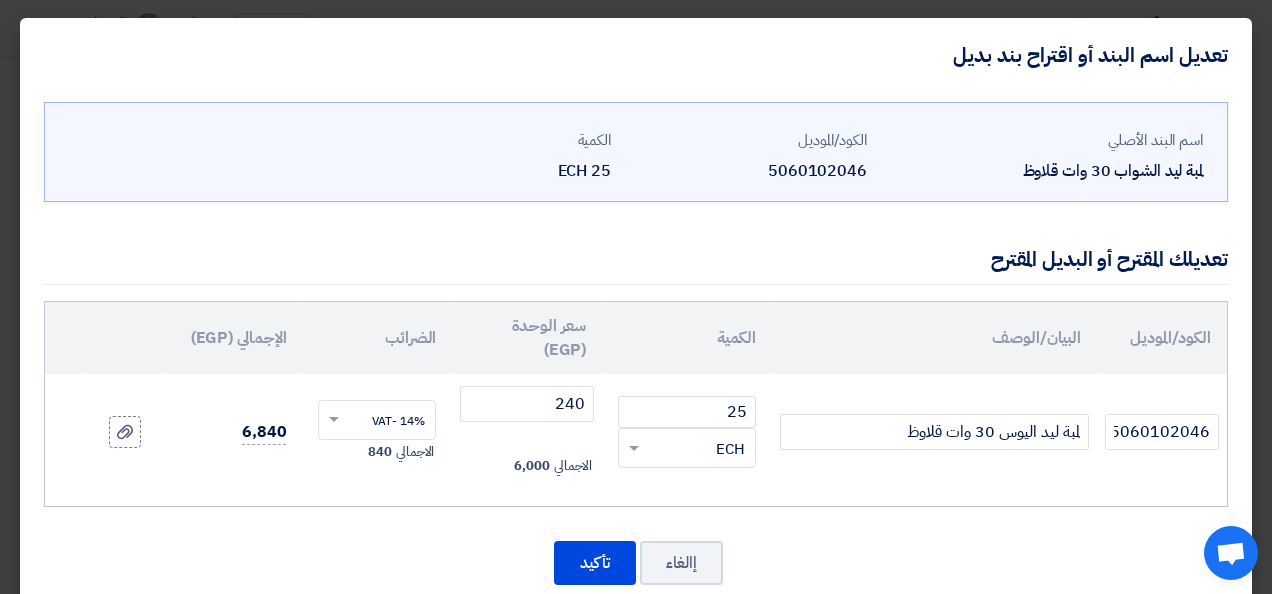 click on "لمبة ليد اليوس 30 وات قلاوظ" 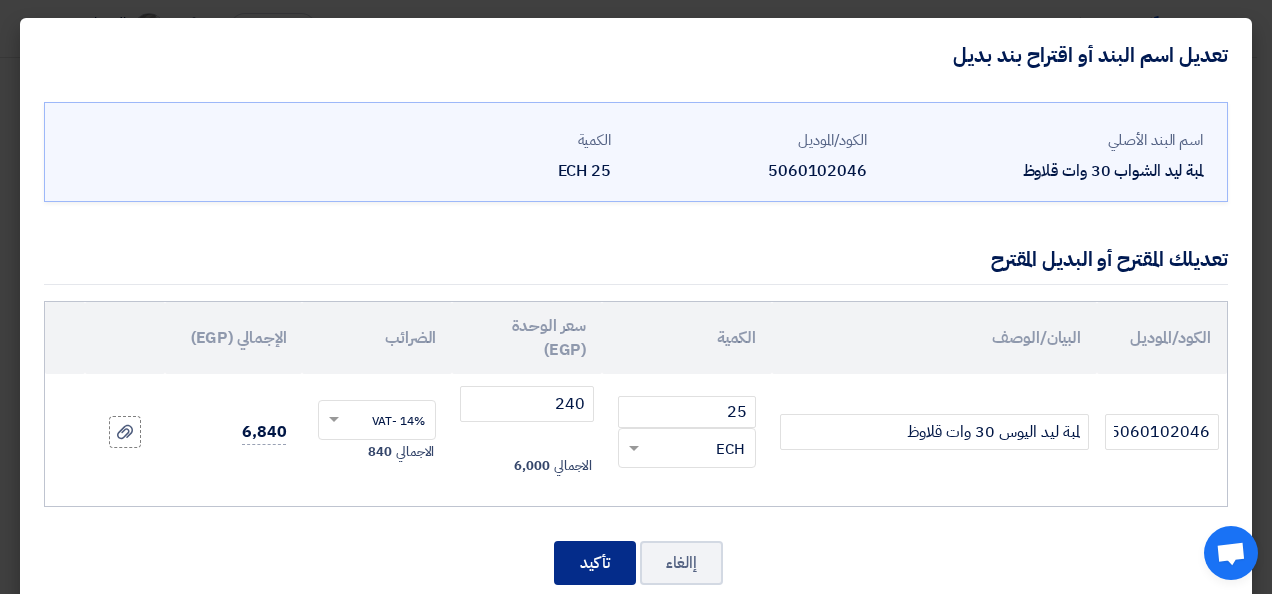click on "تأكيد" 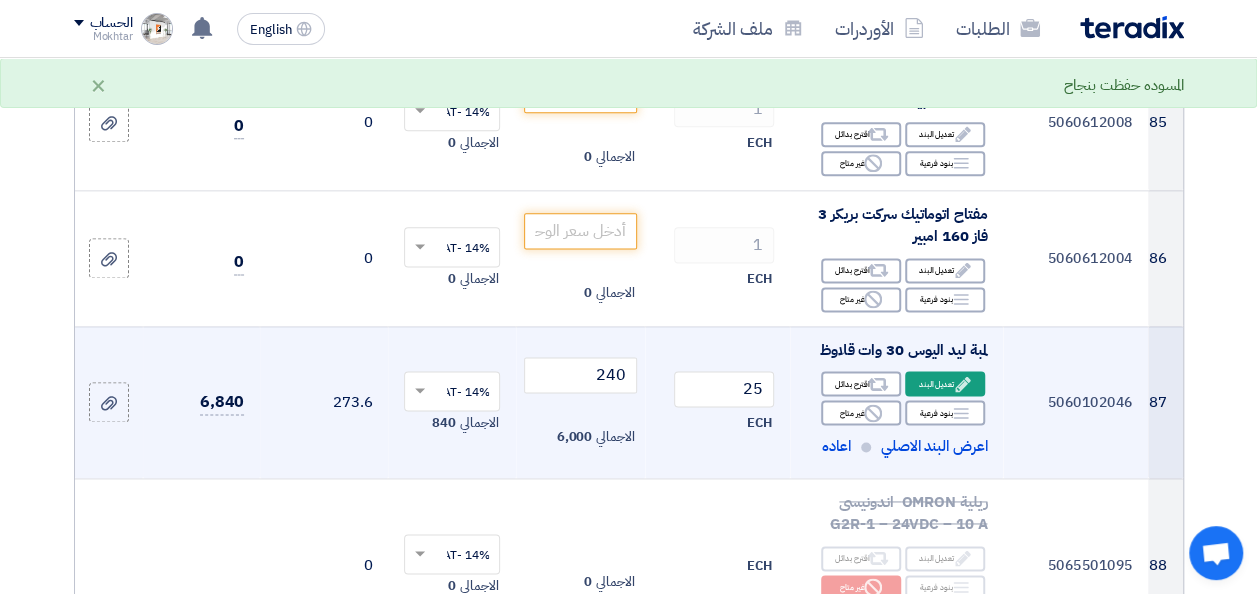 scroll, scrollTop: 11966, scrollLeft: 0, axis: vertical 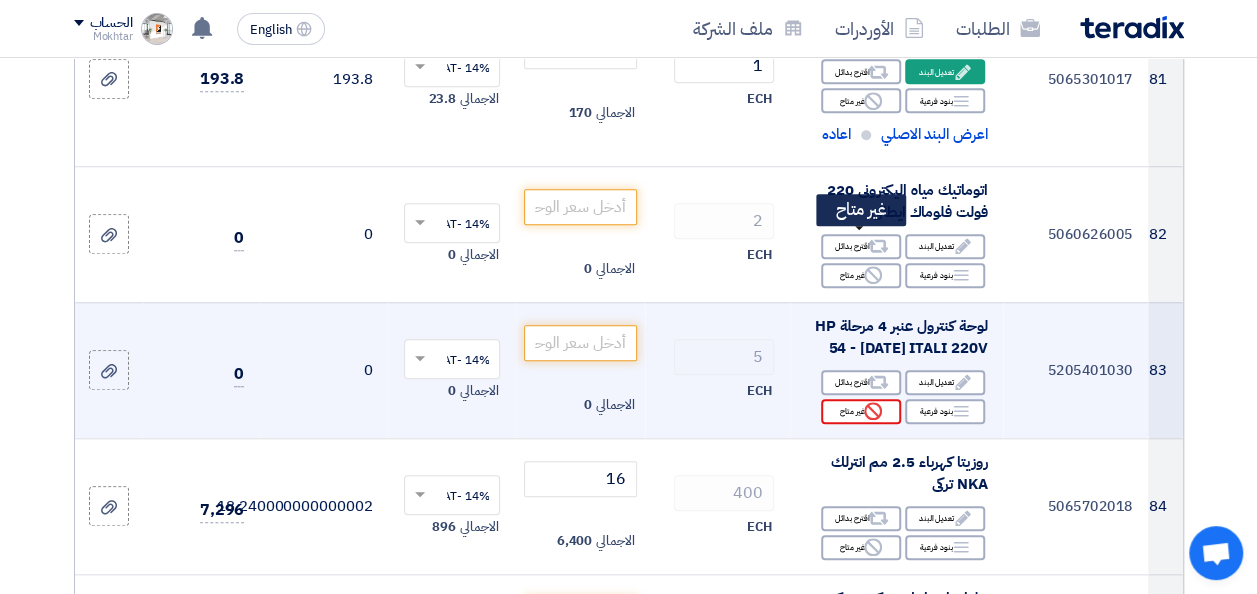 click on "Reject
غير متاح" 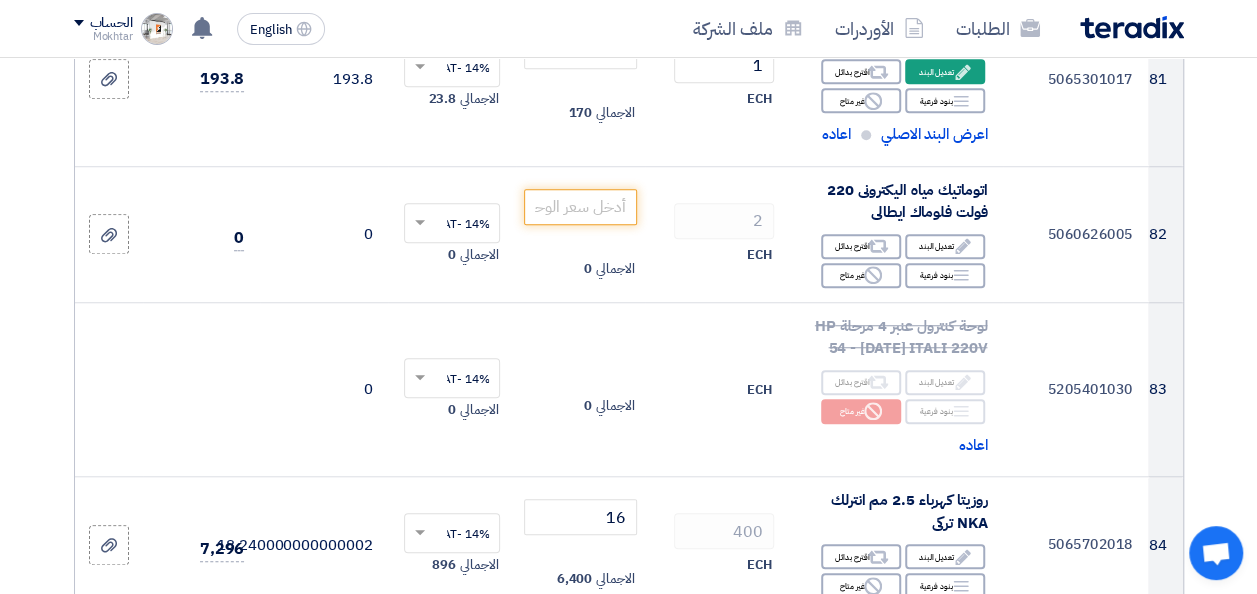 click 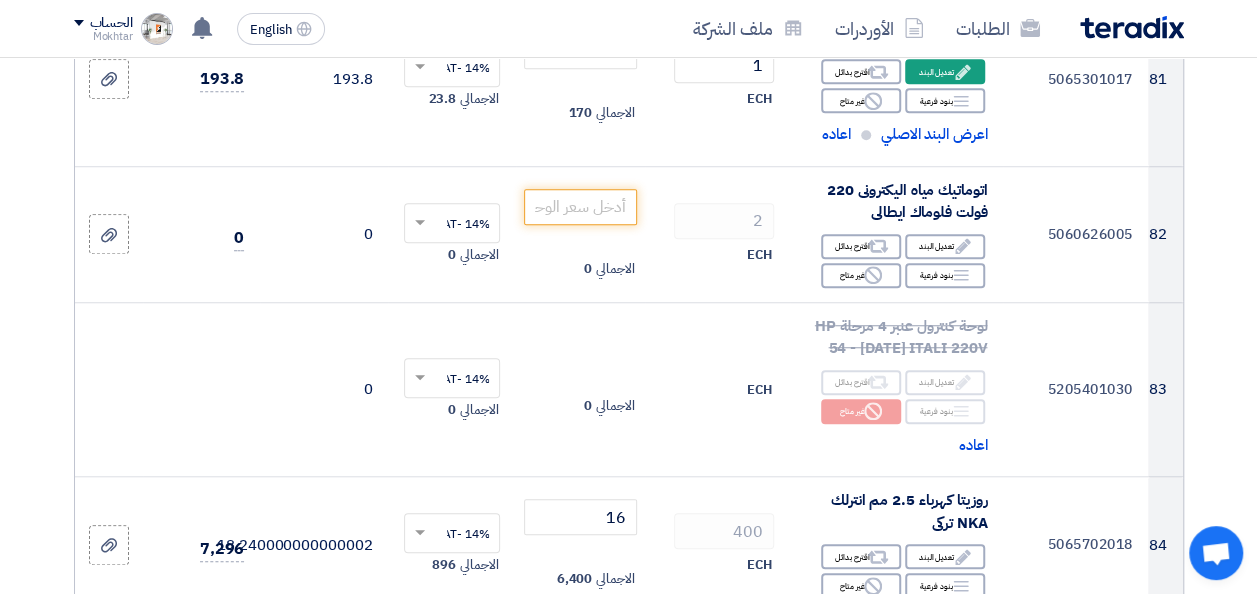 click 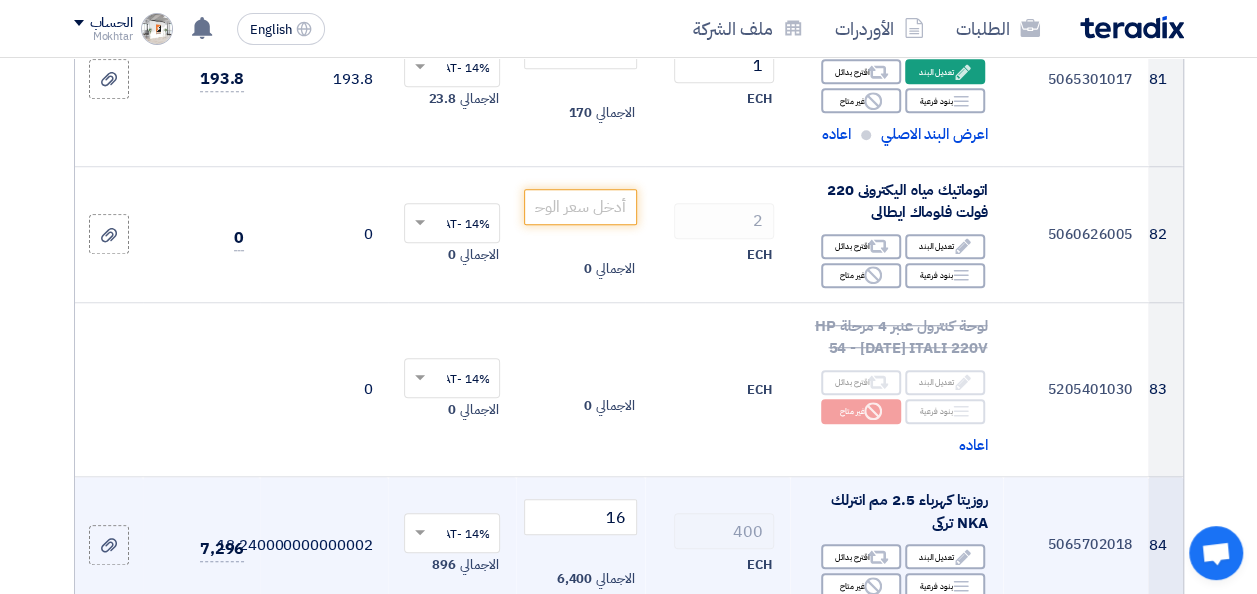 click on "ECH" 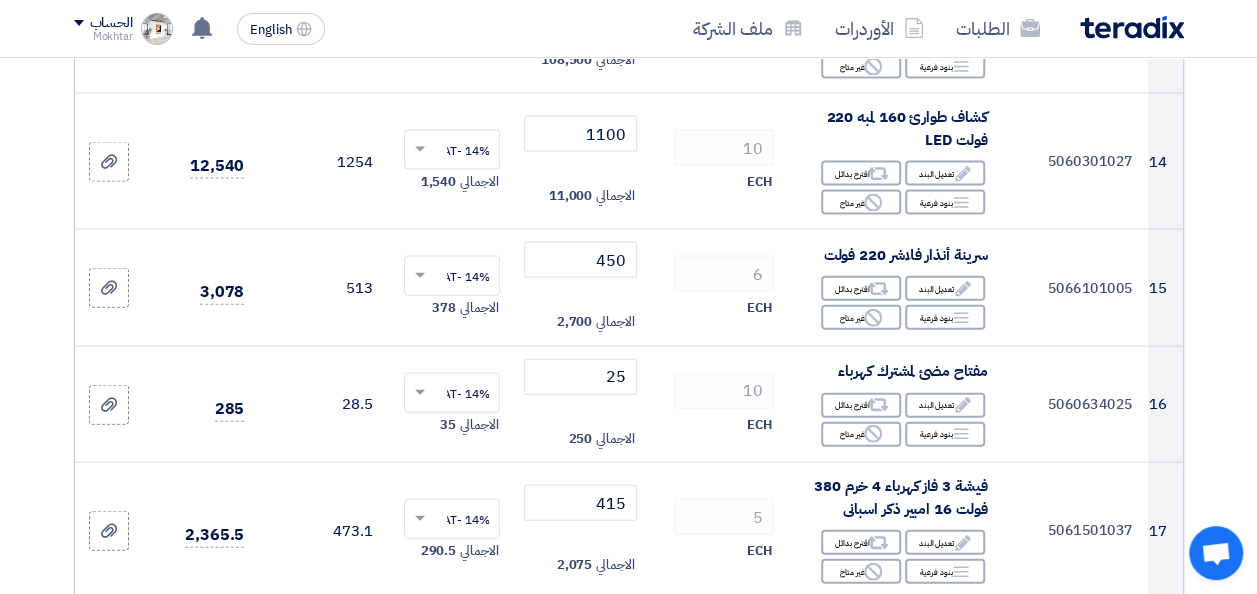 scroll, scrollTop: 1571, scrollLeft: 0, axis: vertical 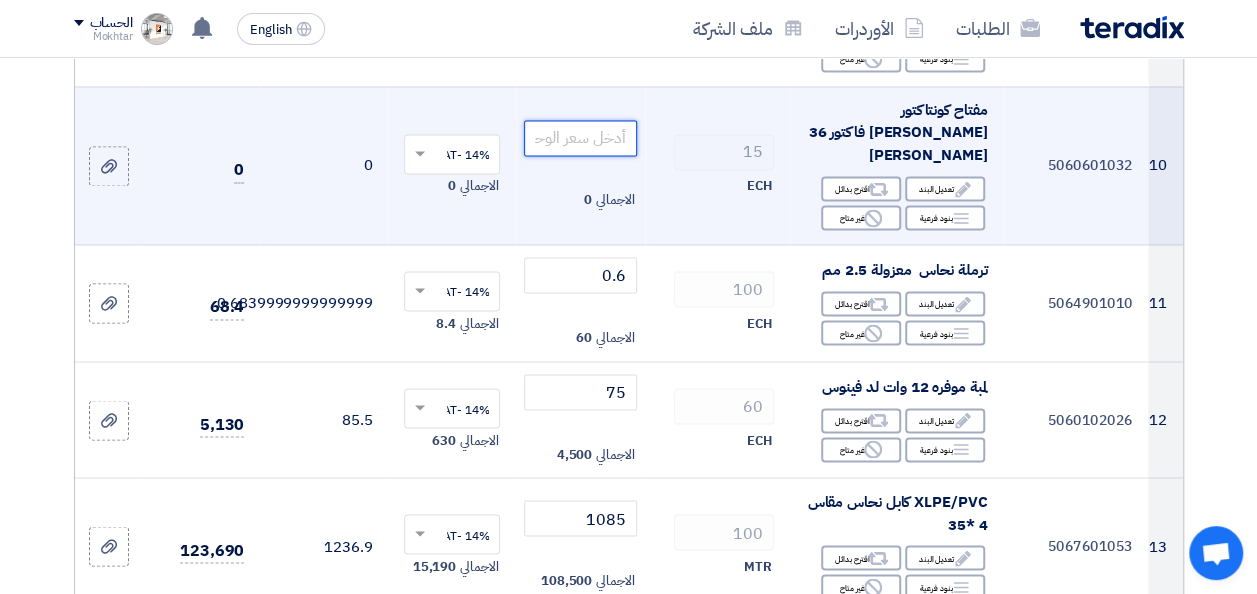 click 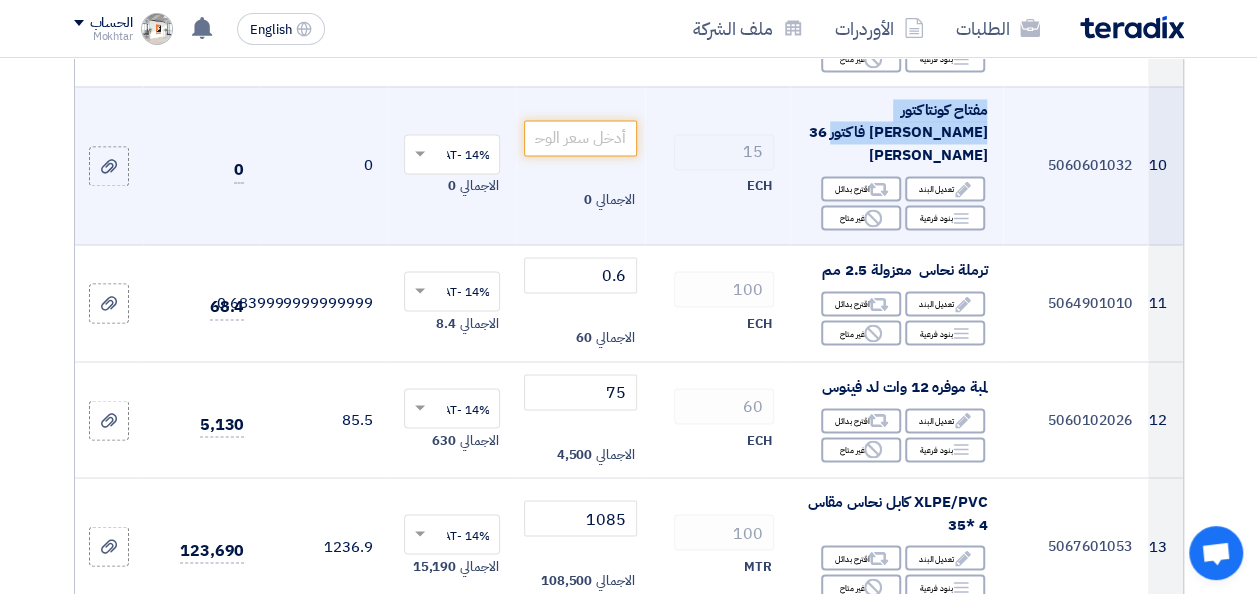 drag, startPoint x: 977, startPoint y: 134, endPoint x: 985, endPoint y: 119, distance: 17 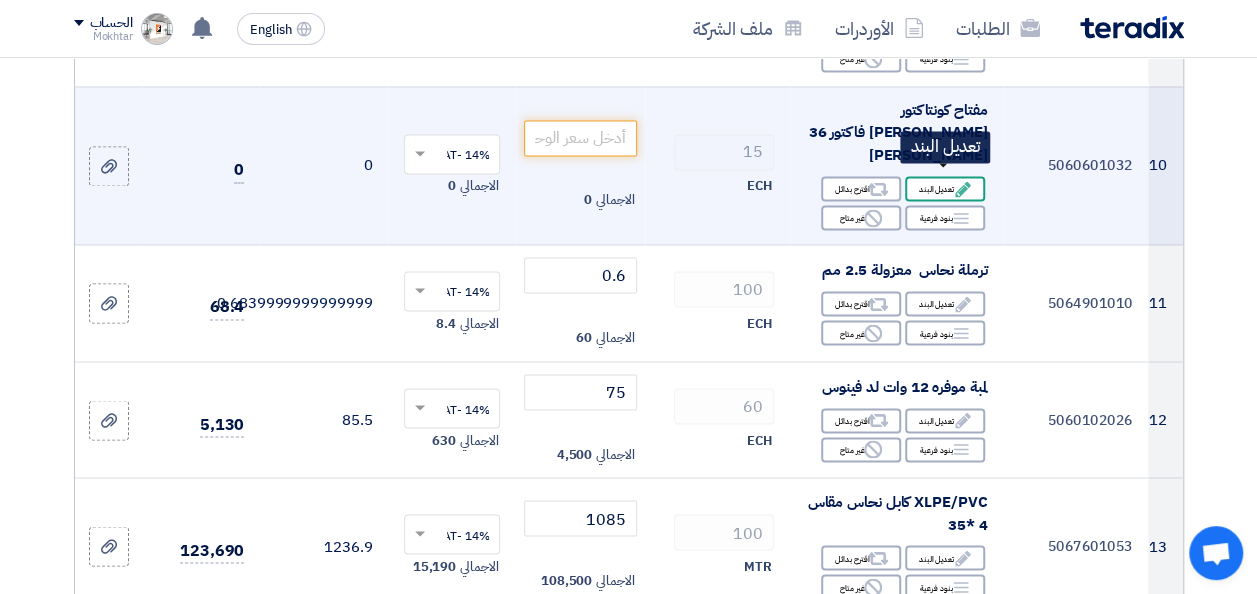 click on "Edit
تعديل البند" 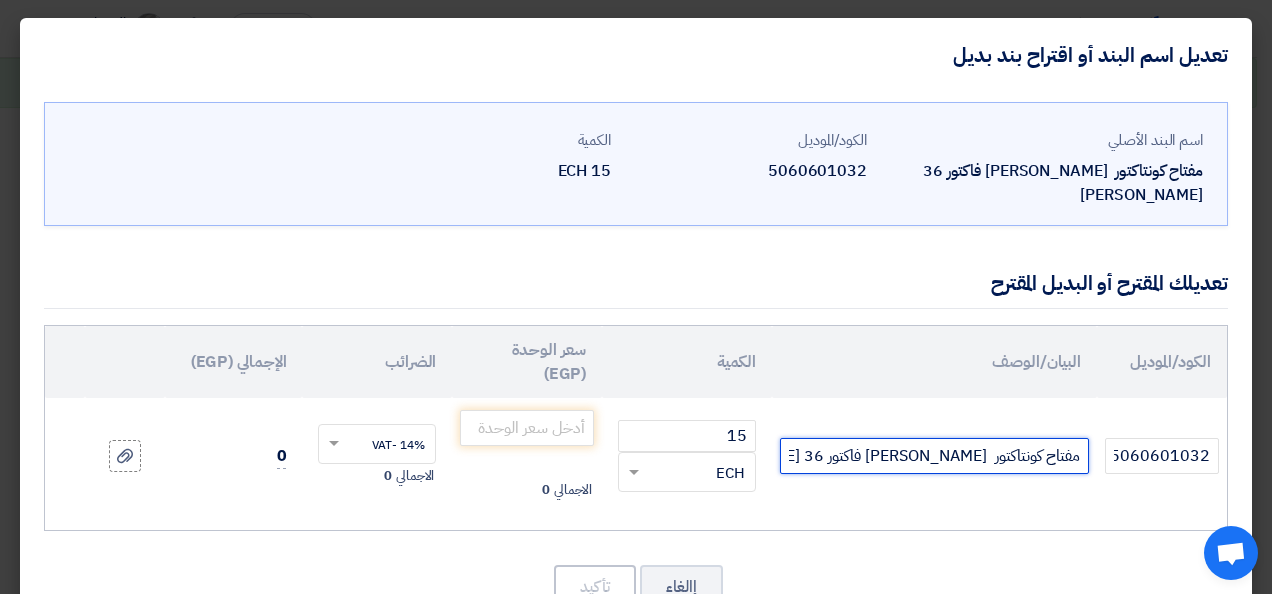 drag, startPoint x: 920, startPoint y: 429, endPoint x: 904, endPoint y: 430, distance: 16.03122 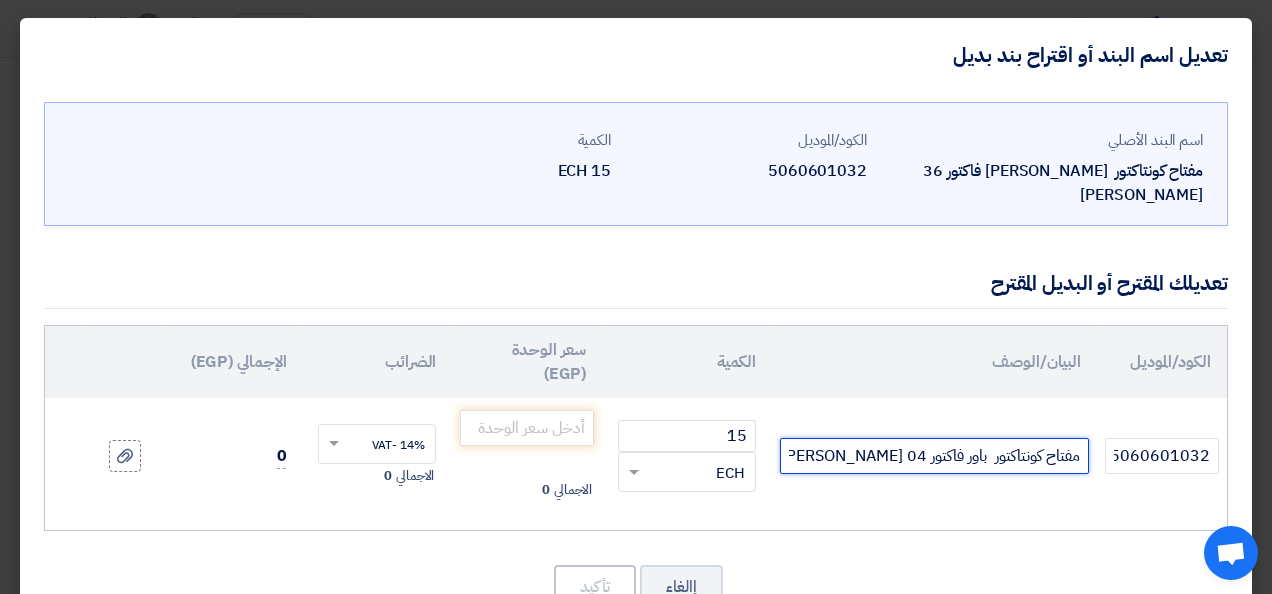 click on "مفتاح كونتاكتور  باور فاكتور 04 [PERSON_NAME]" 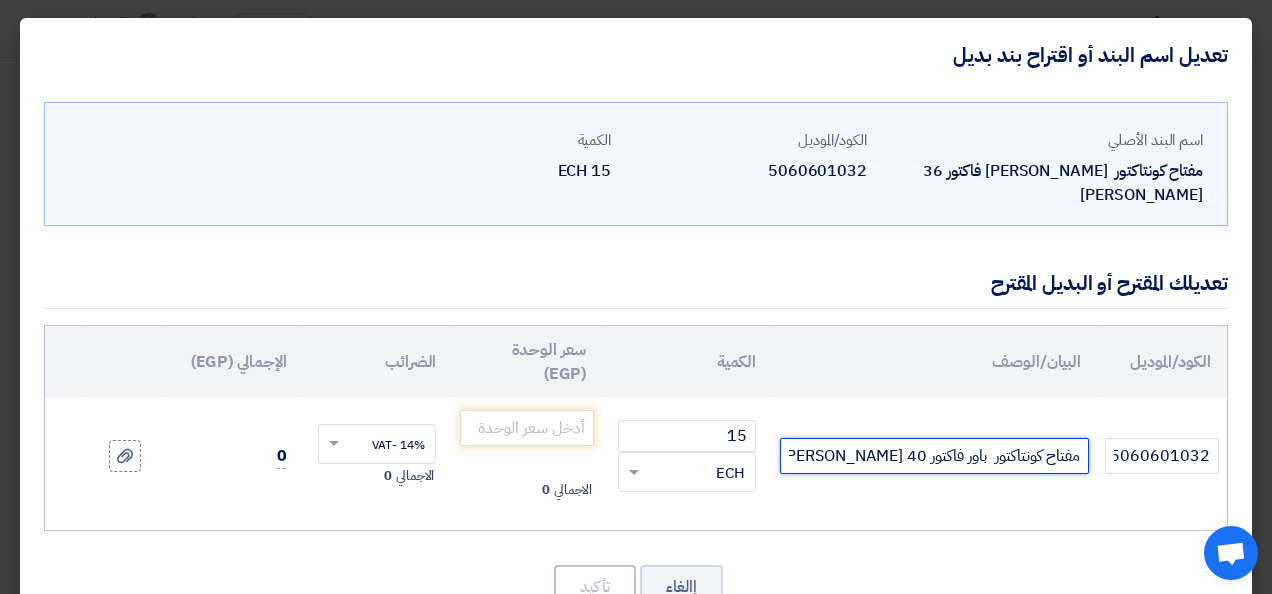 click on "مفتاح كونتاكتور  باور فاكتور 40 [PERSON_NAME]" 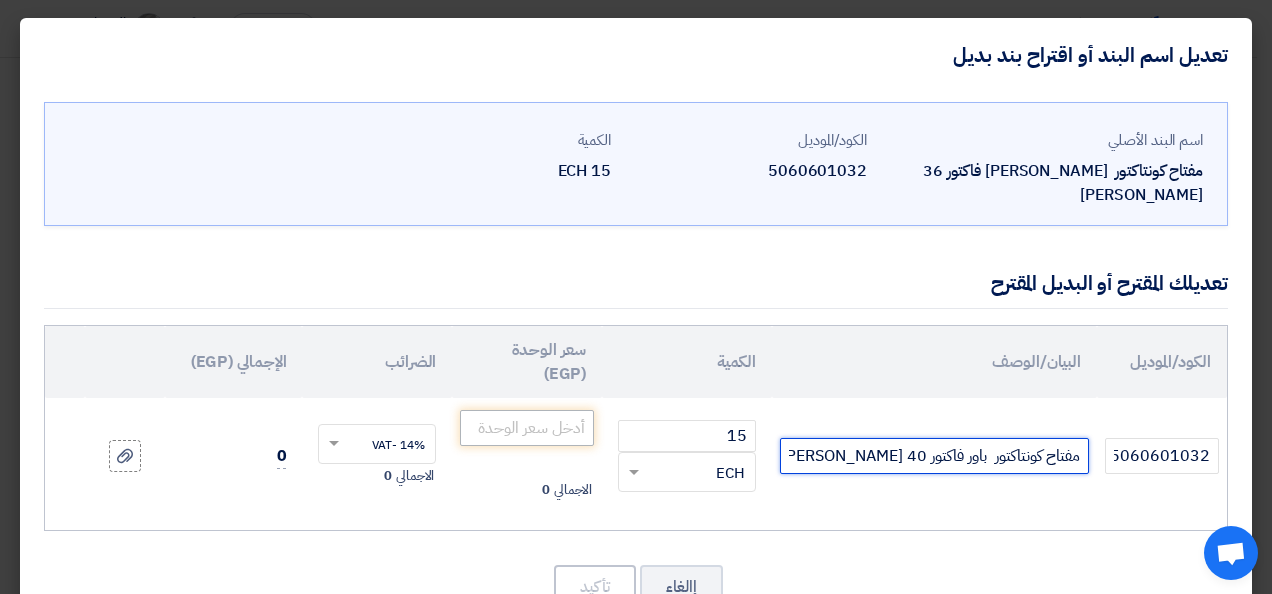 type on "مفتاح كونتاكتور  باور فاكتور 40 [PERSON_NAME]" 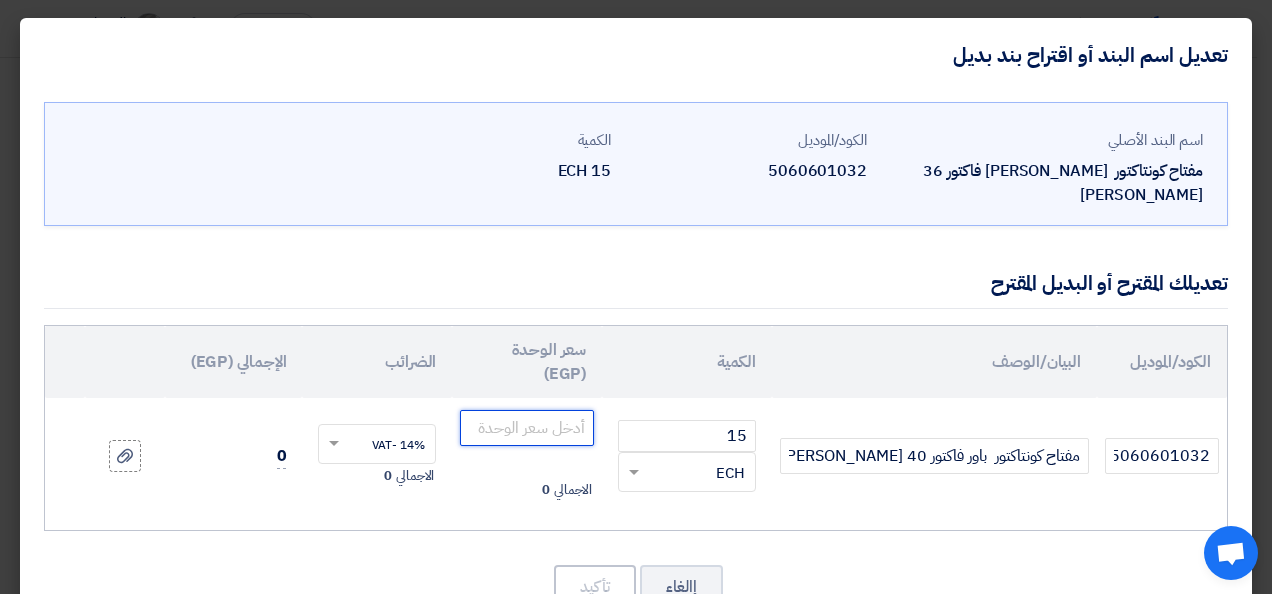 click 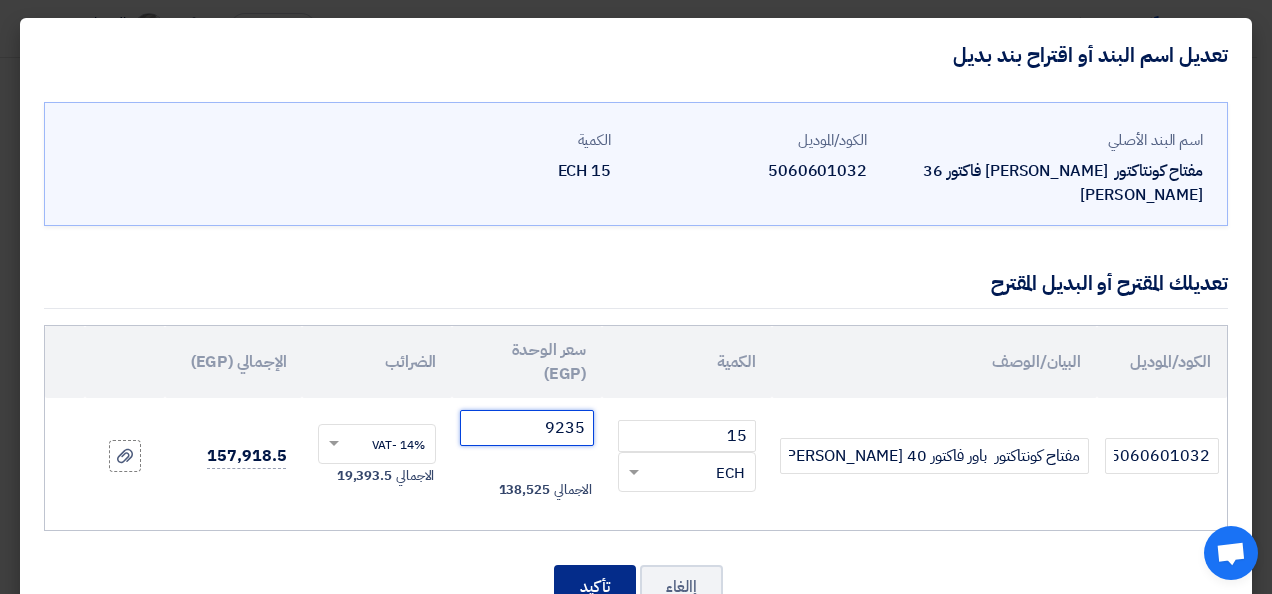 type on "9235" 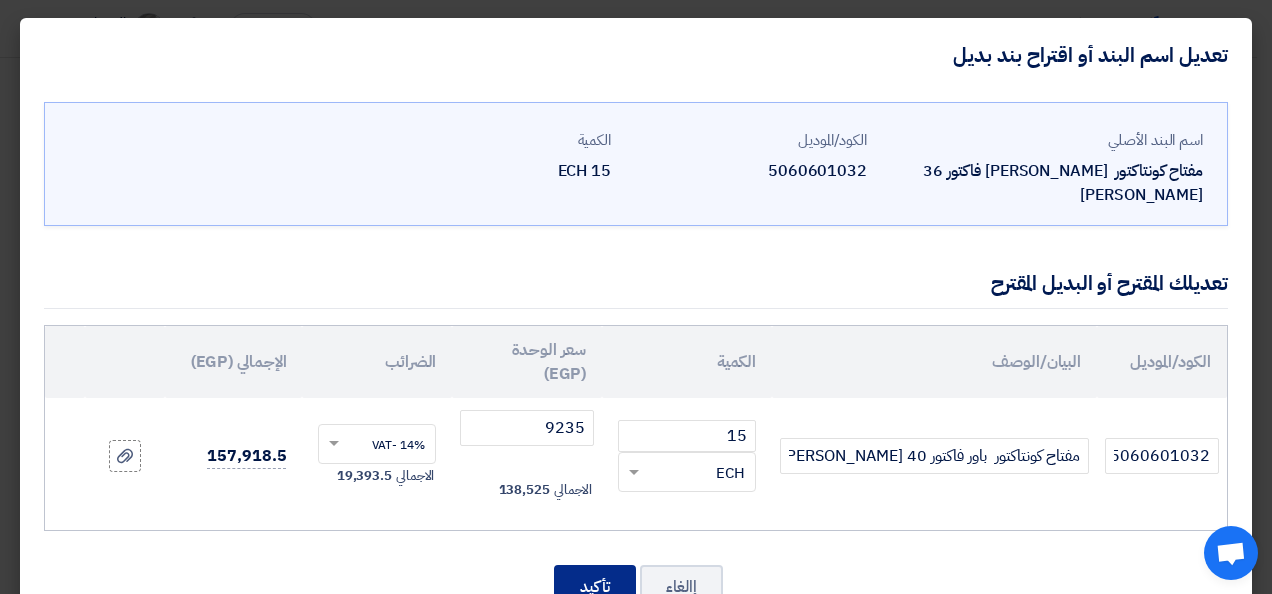 click on "تأكيد" 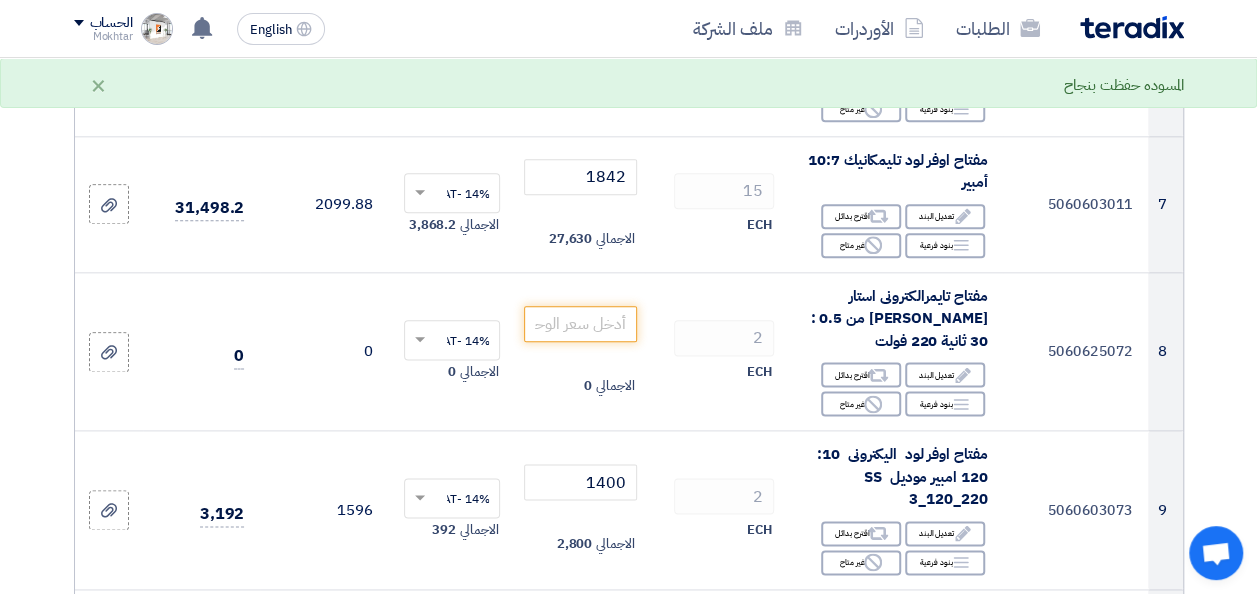 scroll, scrollTop: 1052, scrollLeft: 0, axis: vertical 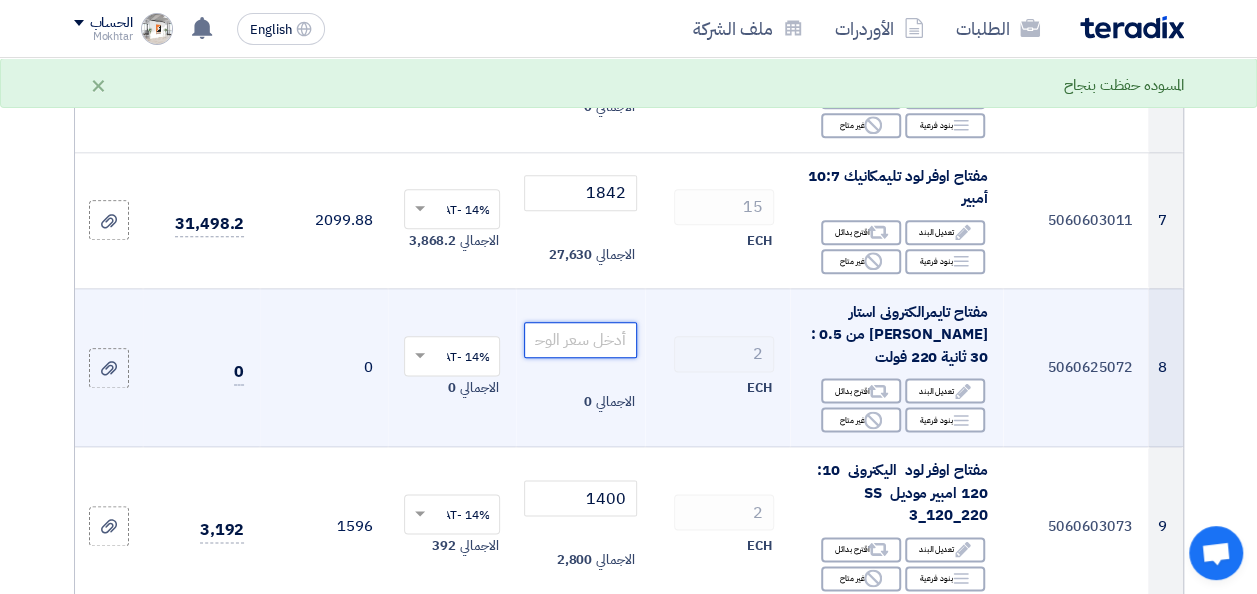 click 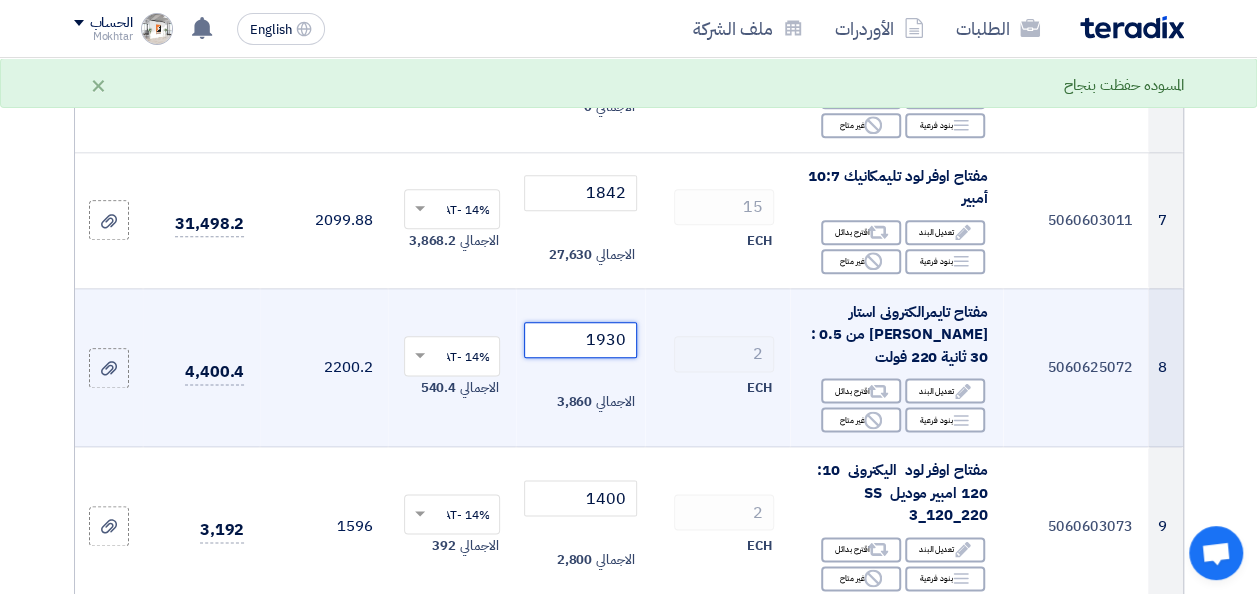 type on "1930" 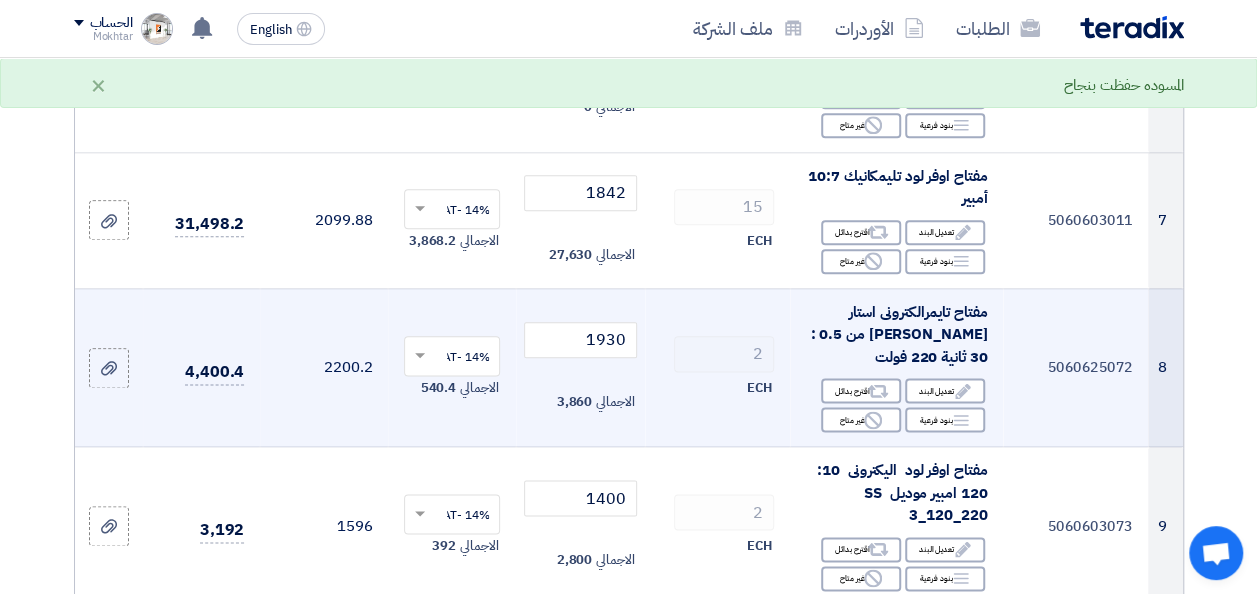 click on "2
ECH" 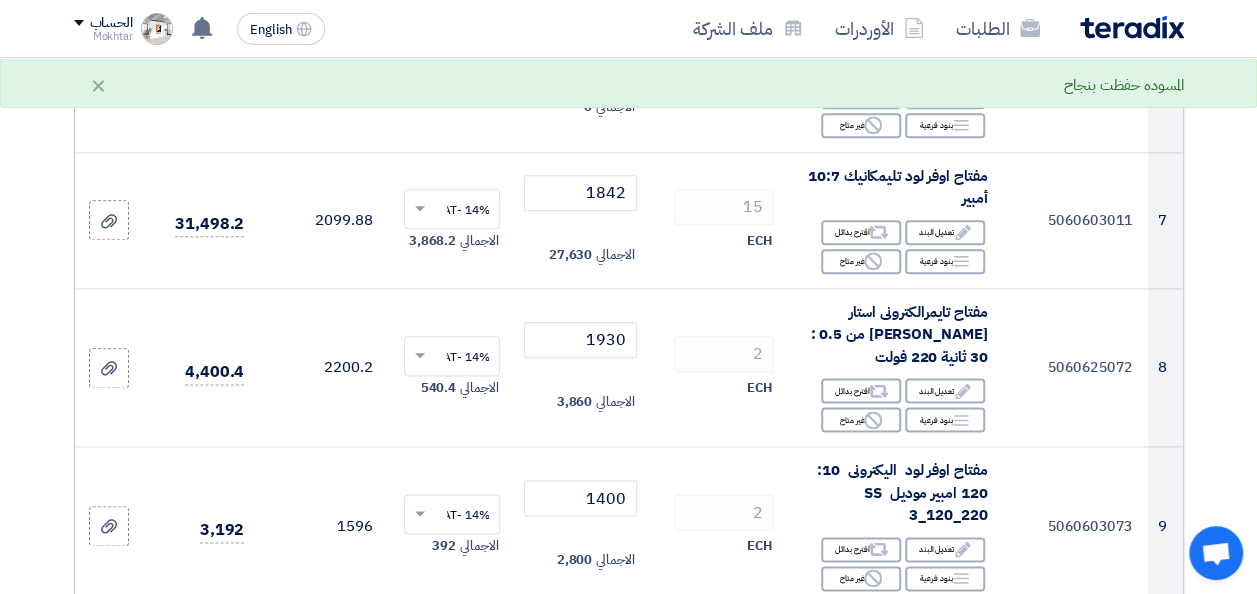 scroll, scrollTop: 532, scrollLeft: 0, axis: vertical 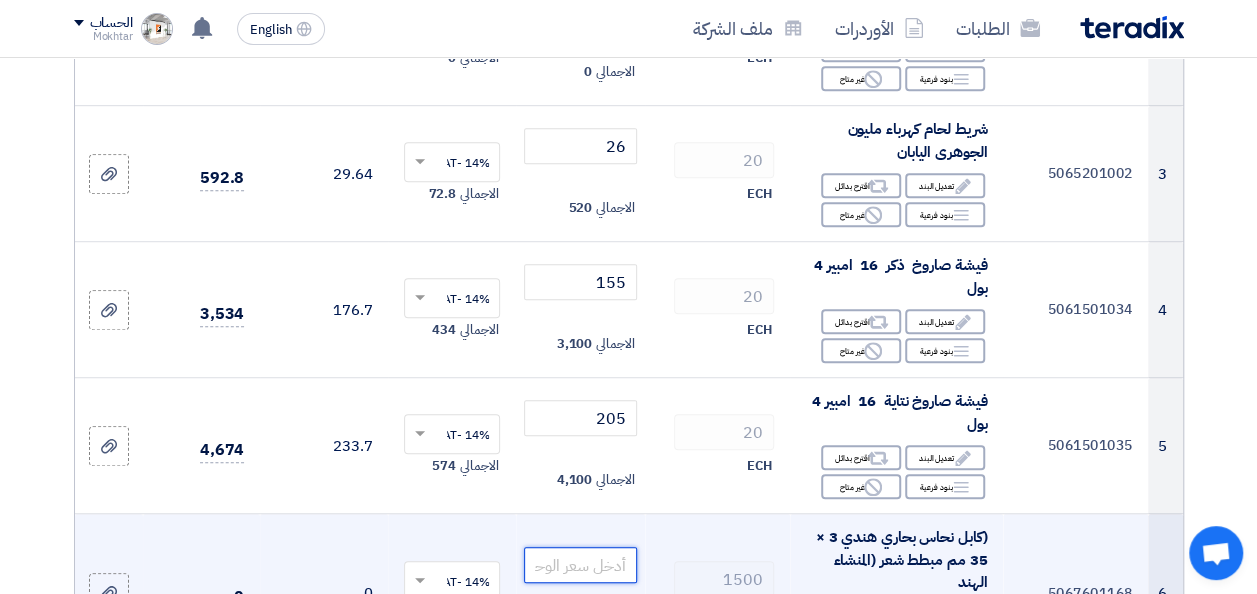 click 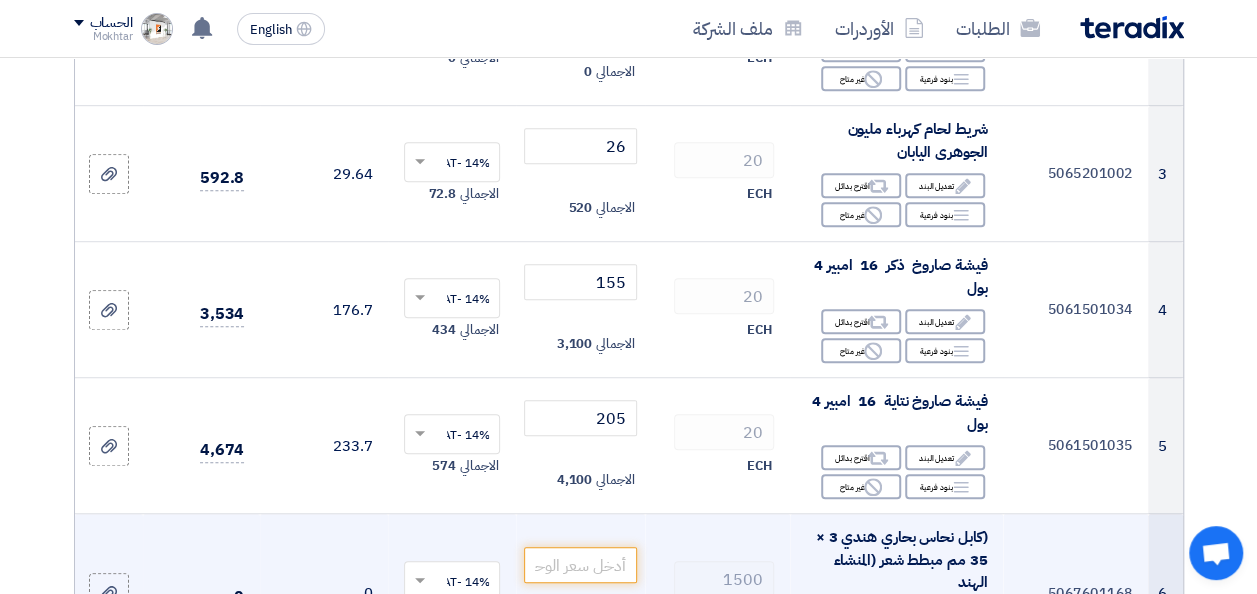 click on "1500
MTR" 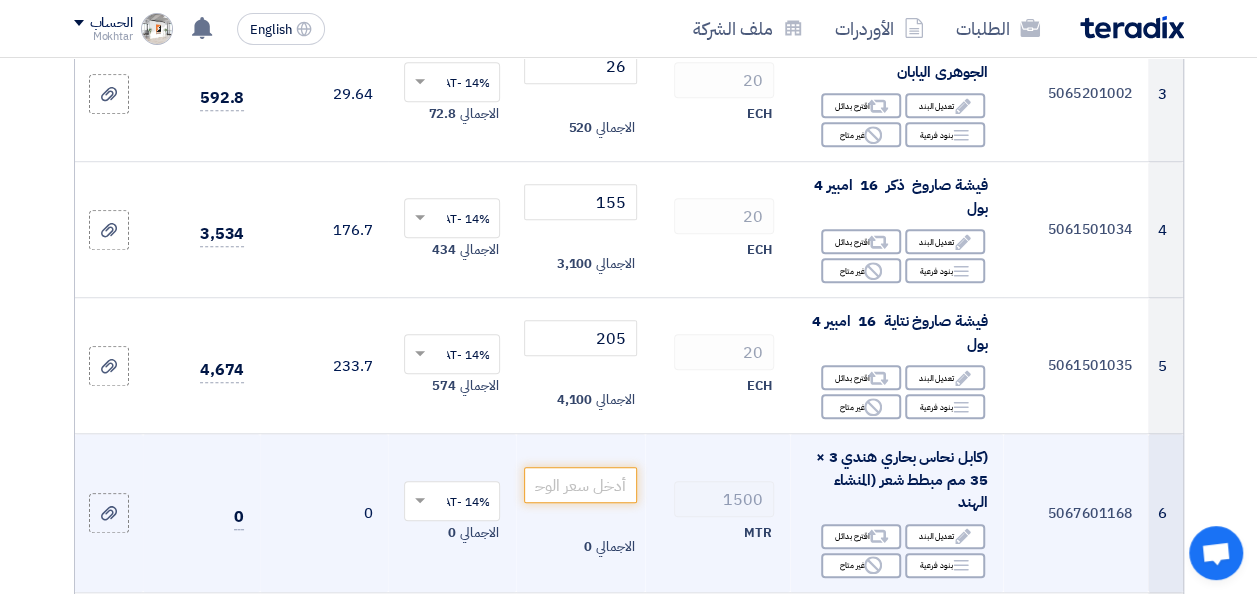 scroll, scrollTop: 652, scrollLeft: 0, axis: vertical 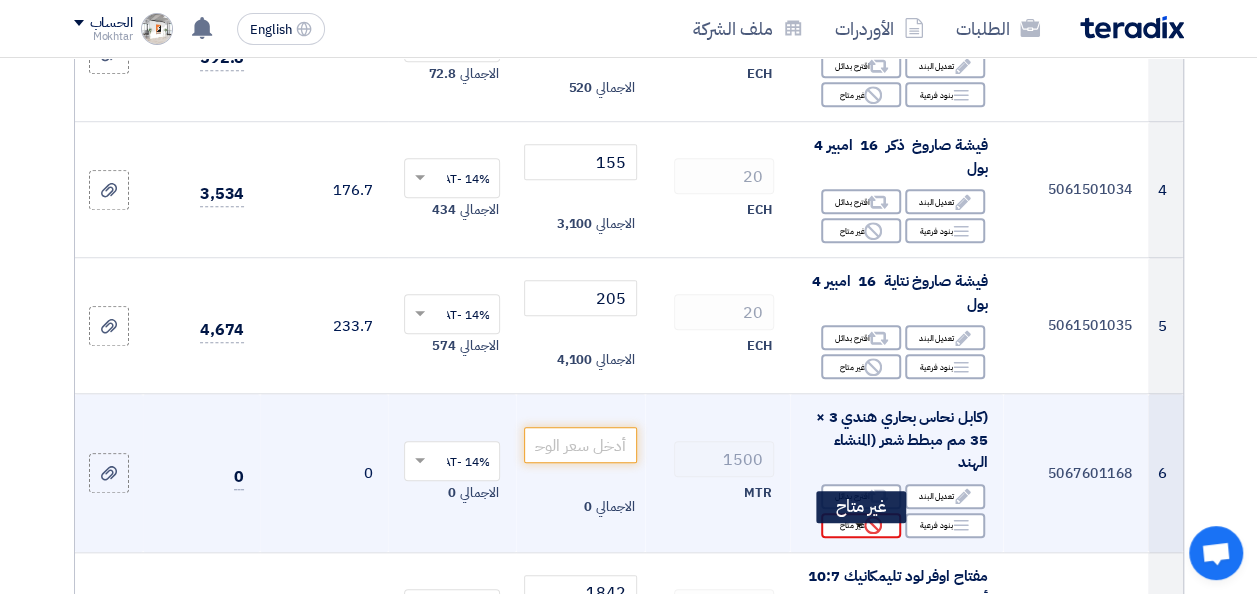 click on "Reject" 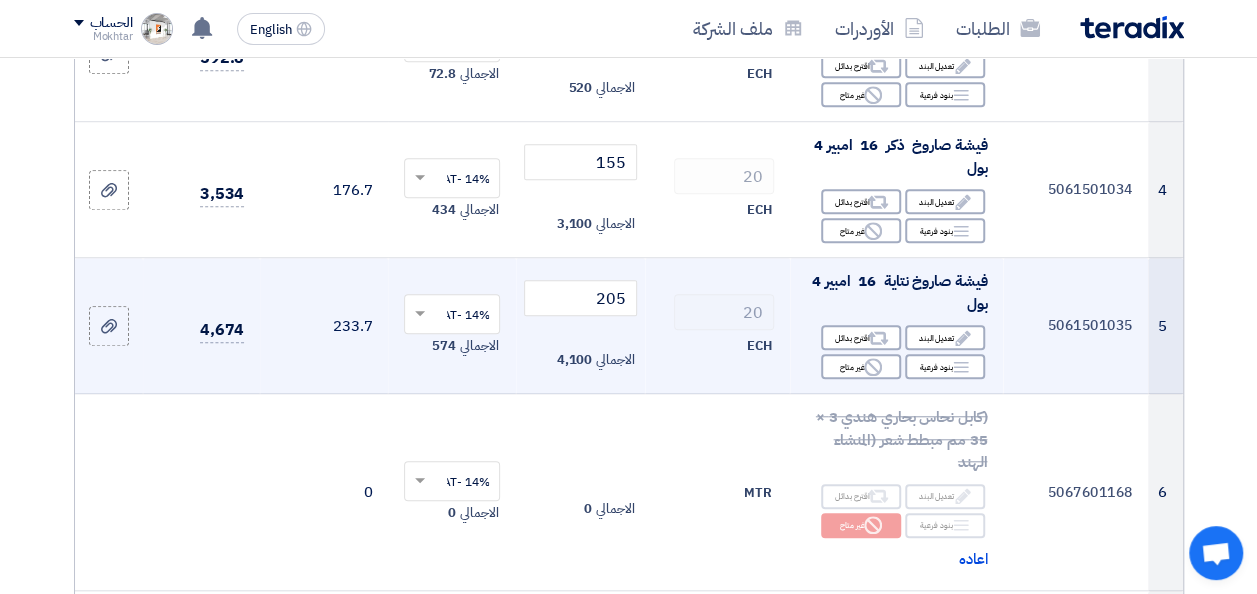 scroll, scrollTop: 132, scrollLeft: 0, axis: vertical 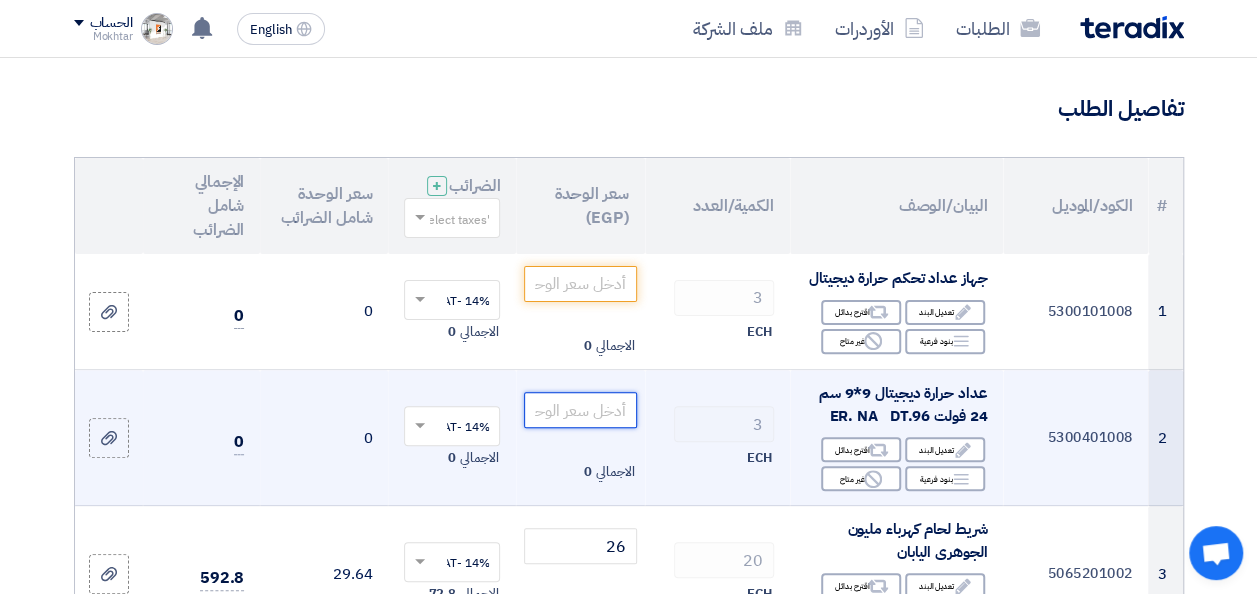 click 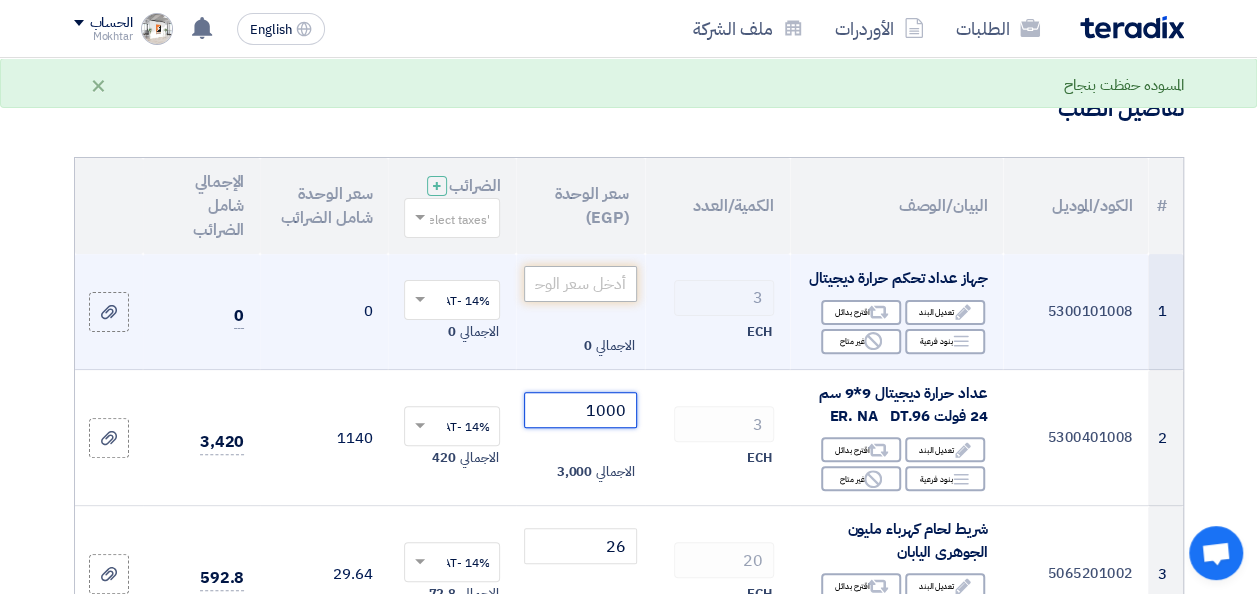 type on "1000" 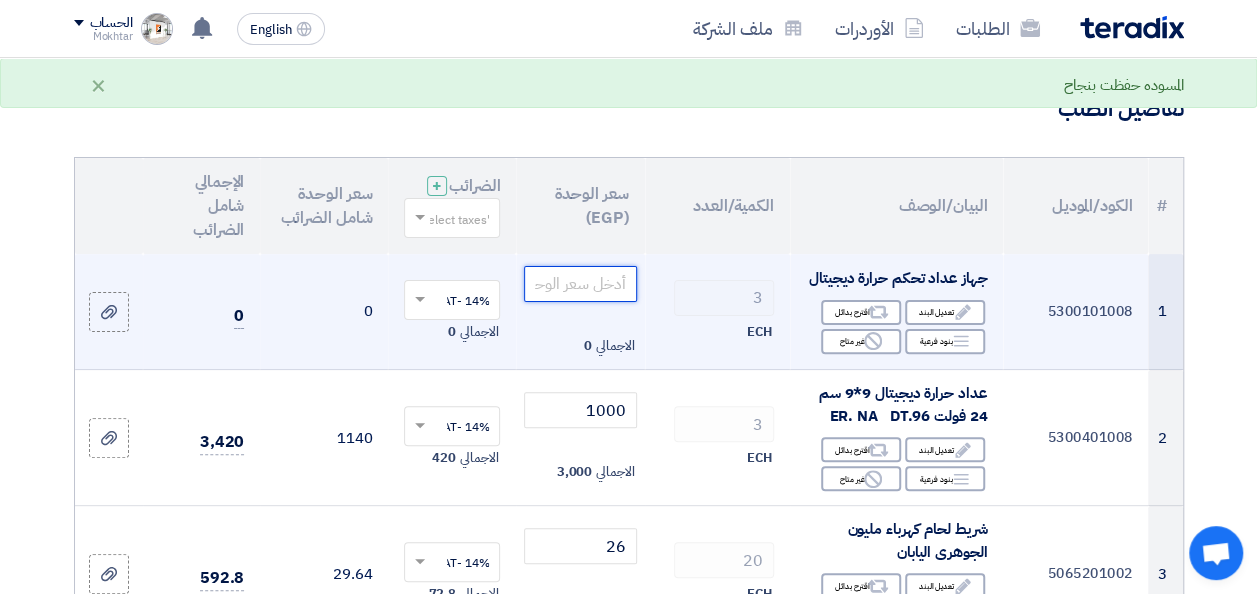 click 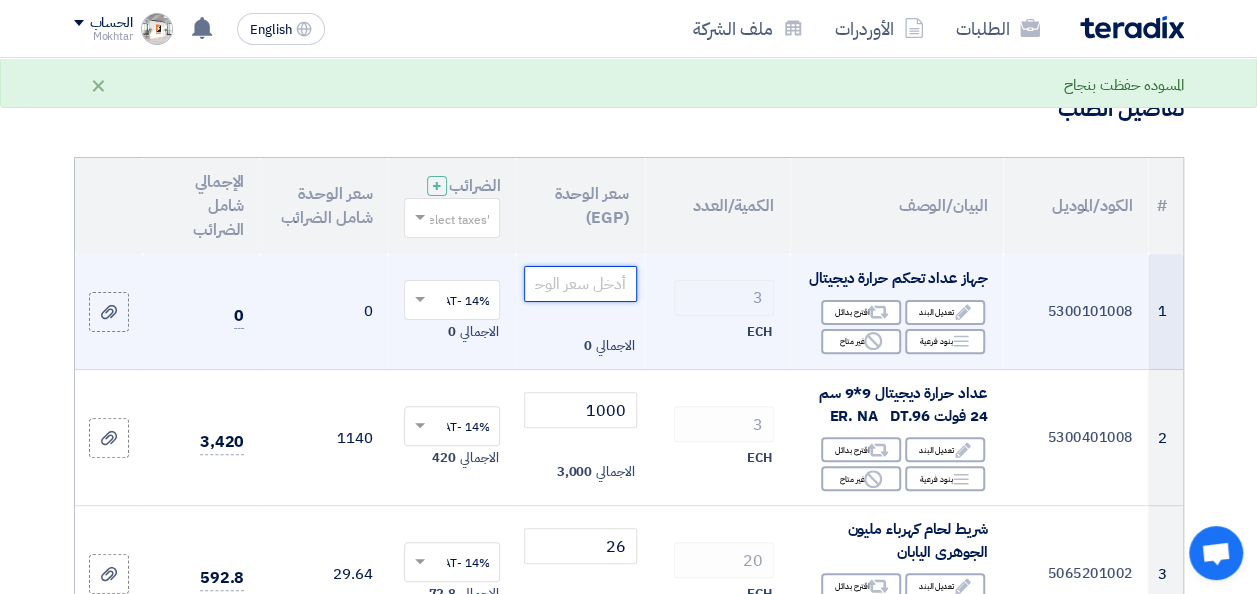 click 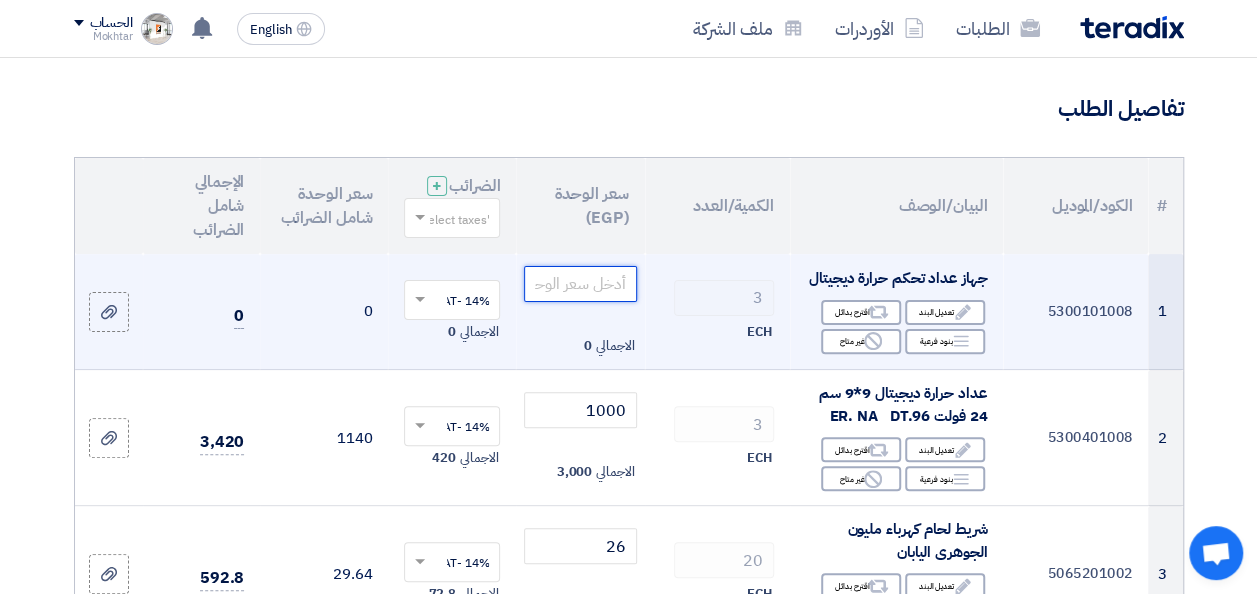 click 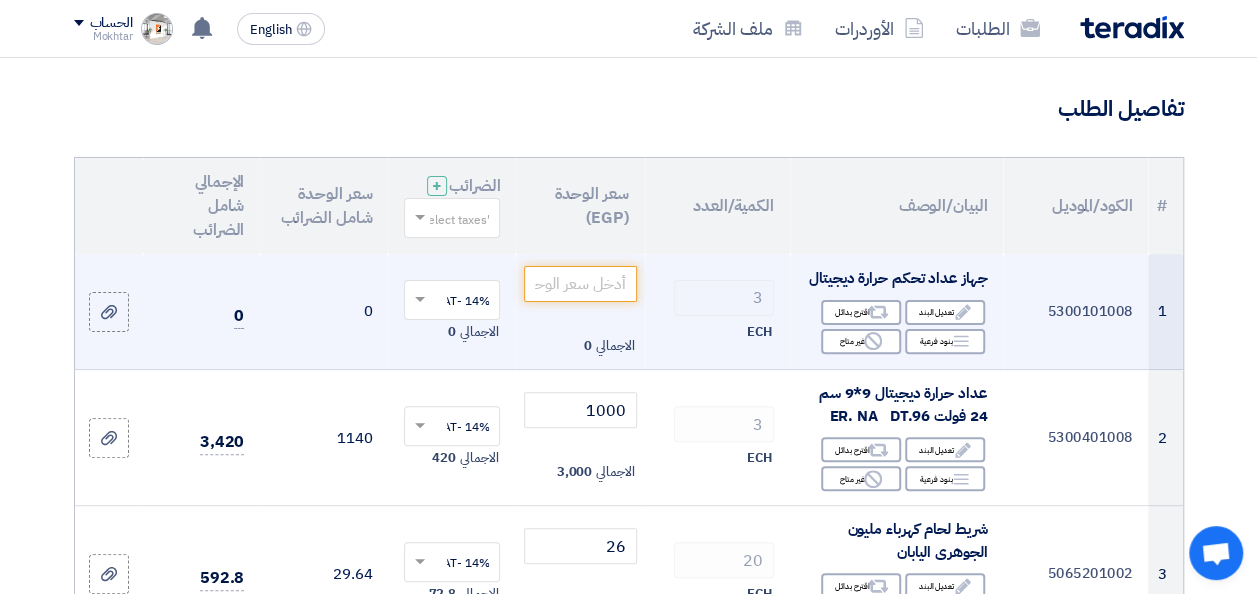 click on "3" 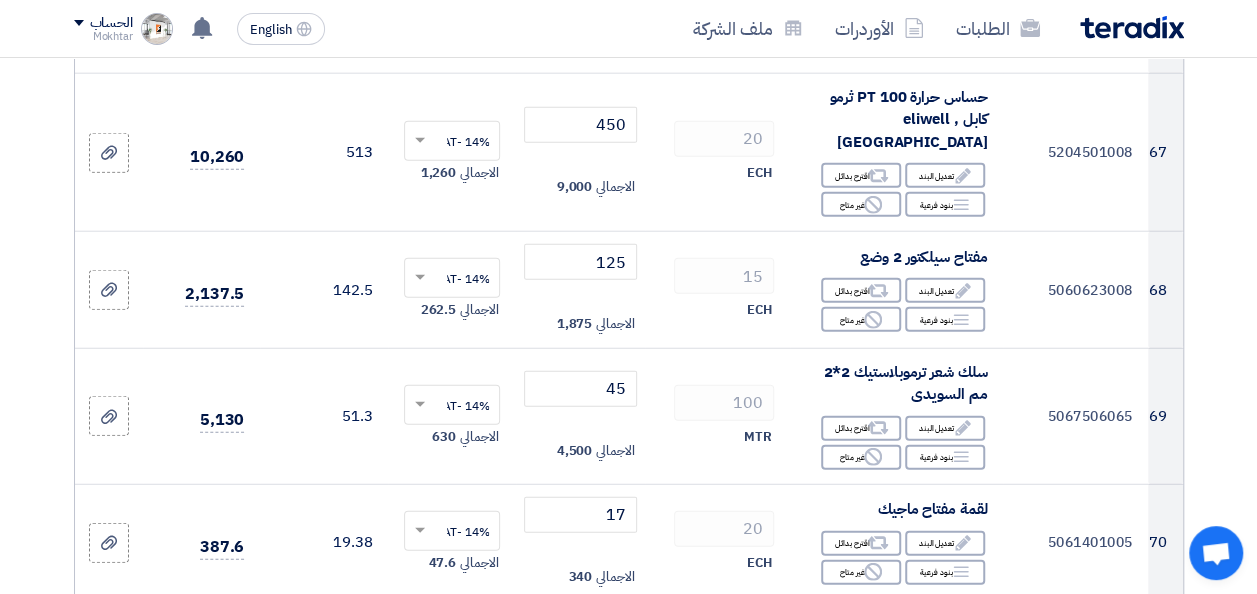 scroll, scrollTop: 11566, scrollLeft: 0, axis: vertical 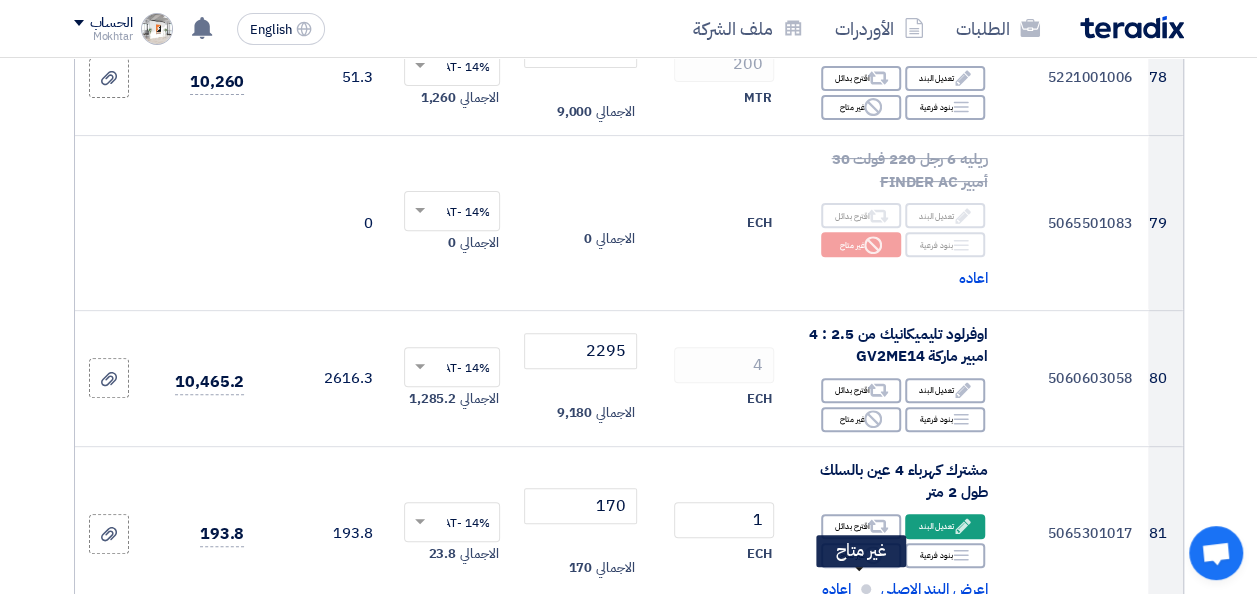 click on "Reject
غير متاح" 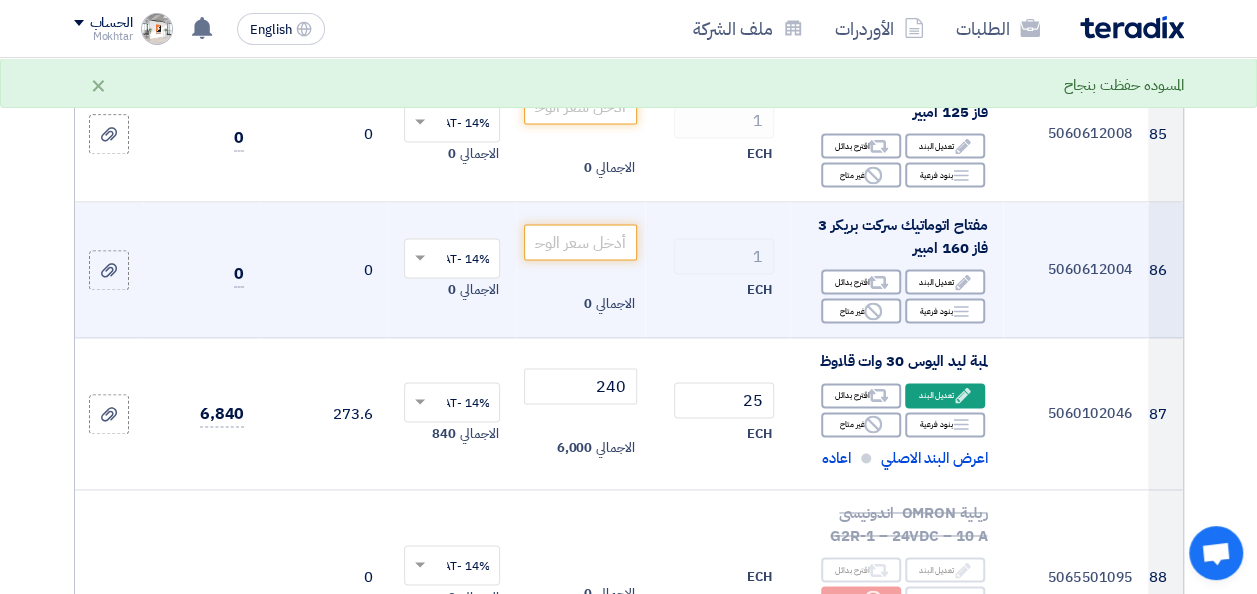 scroll, scrollTop: 12086, scrollLeft: 0, axis: vertical 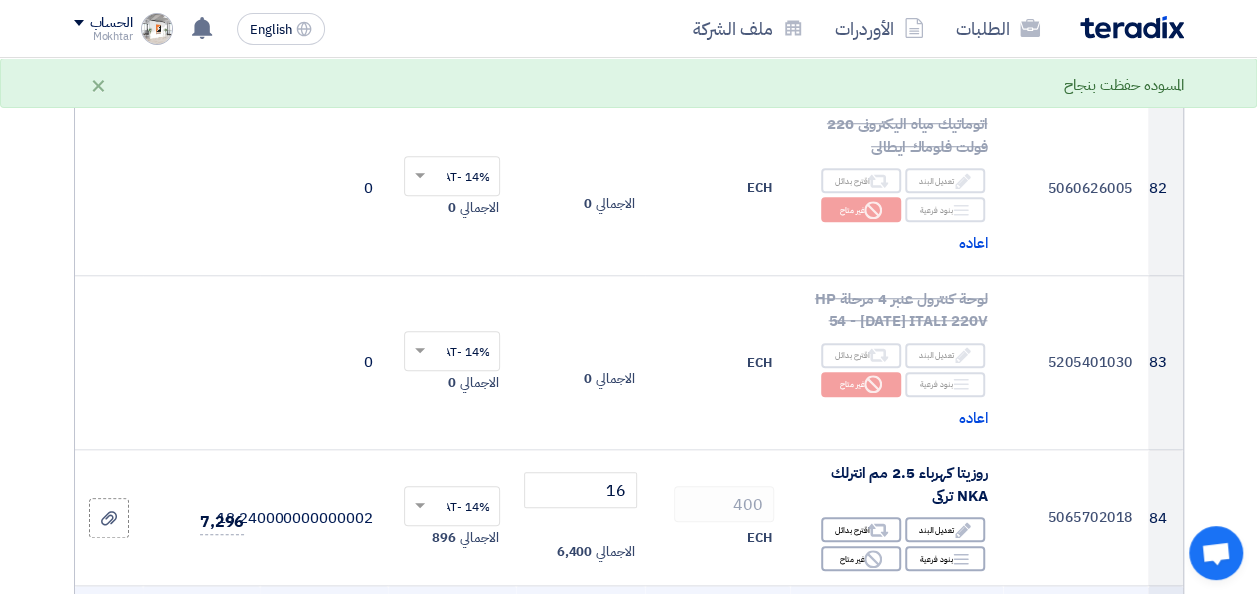 click 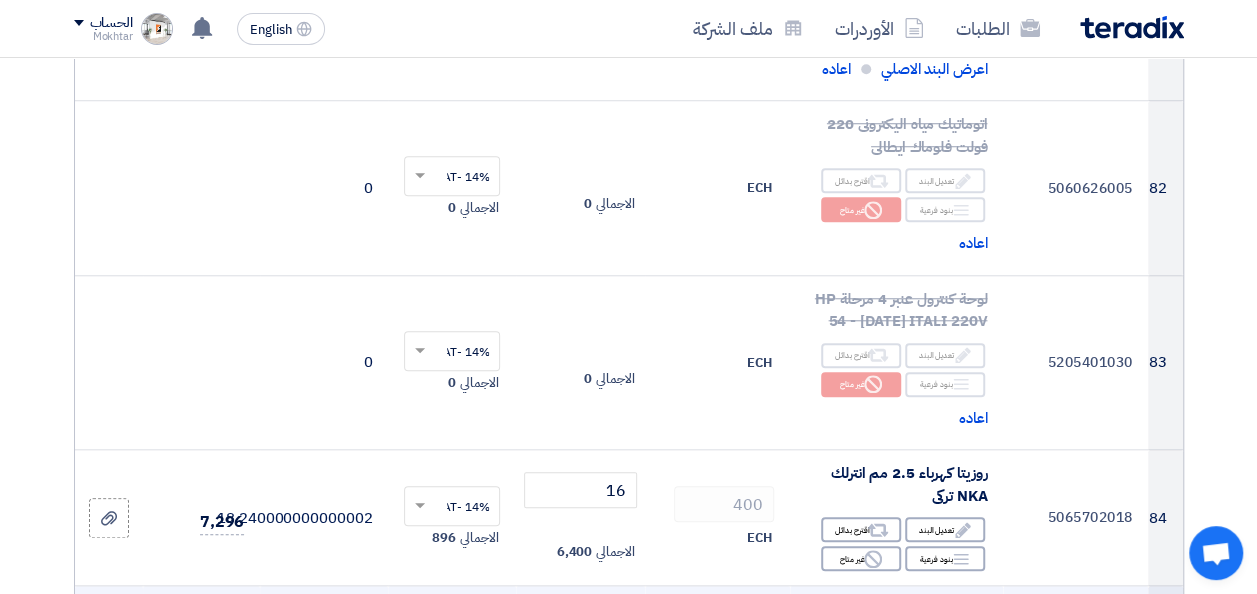 click 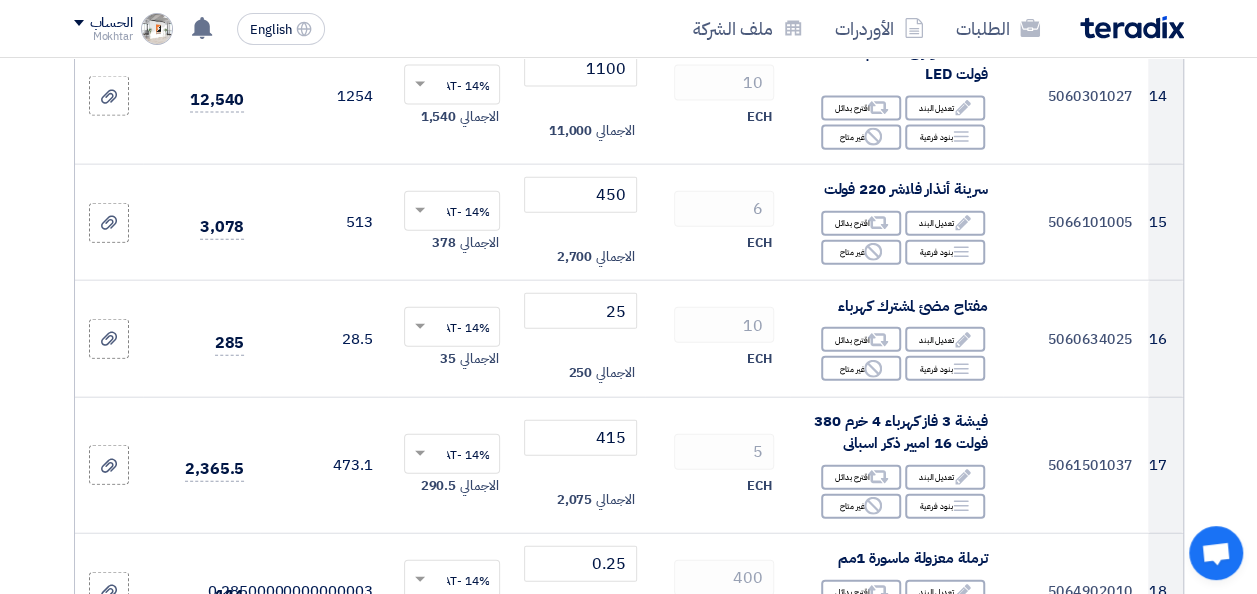 scroll, scrollTop: 0, scrollLeft: 0, axis: both 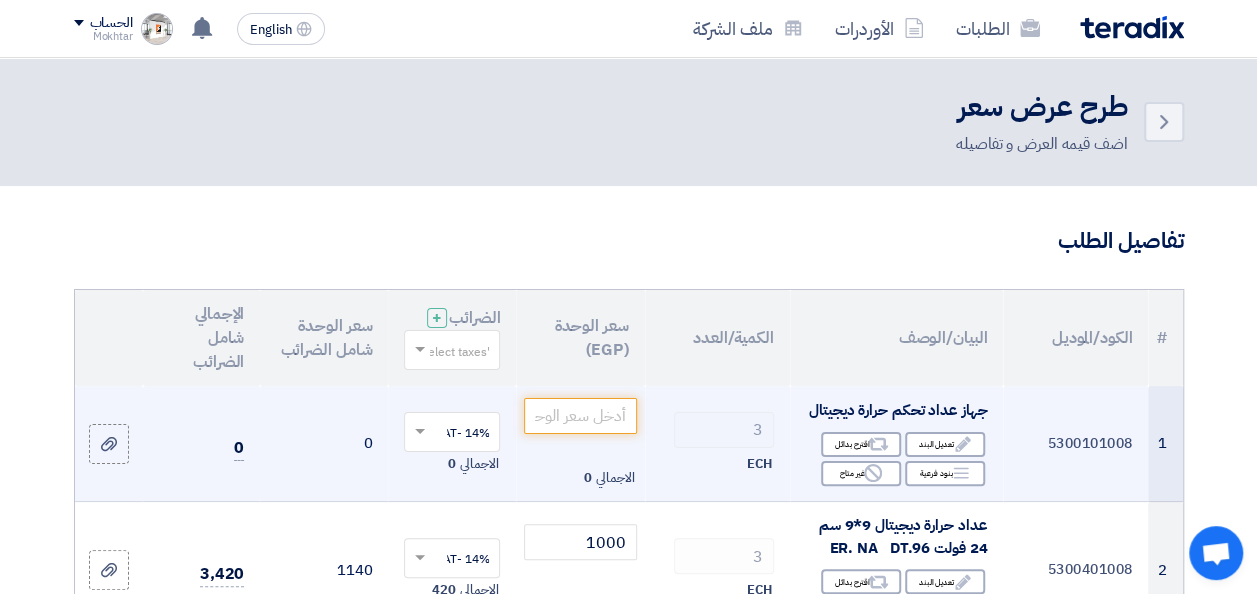 click on "3
ECH" 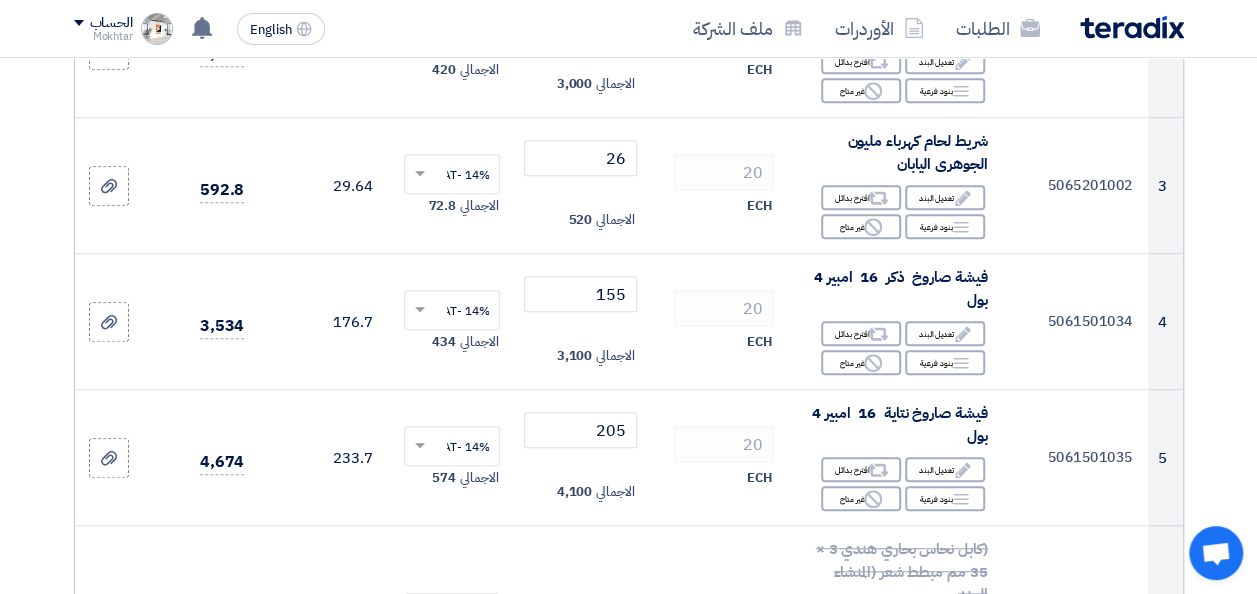 scroll, scrollTop: 0, scrollLeft: 0, axis: both 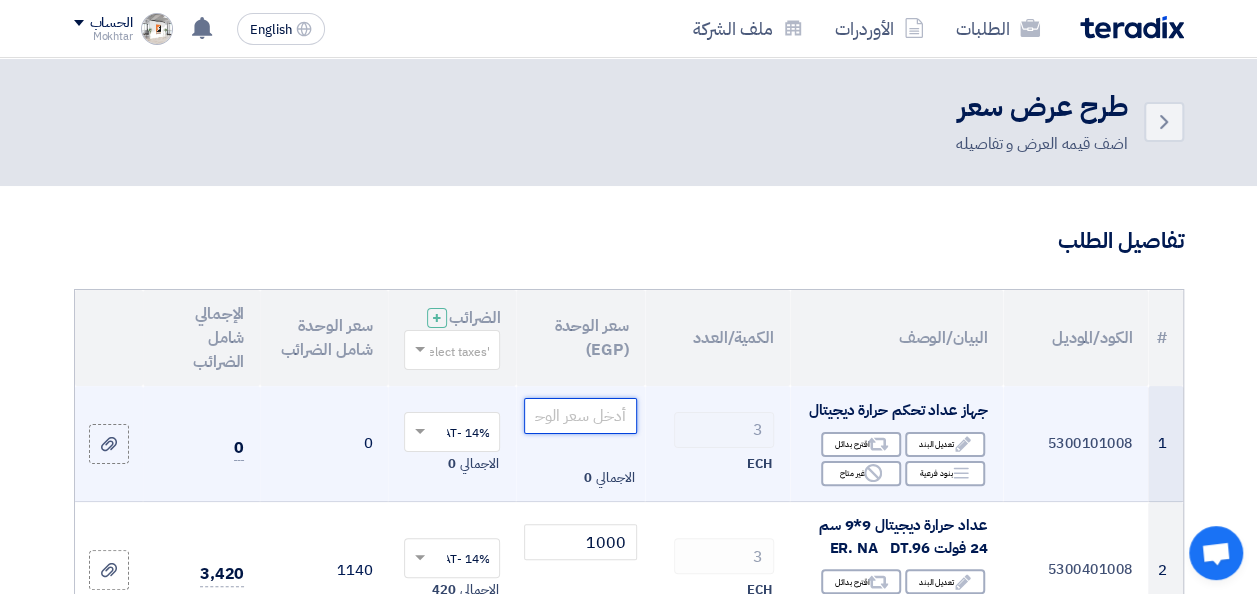 click 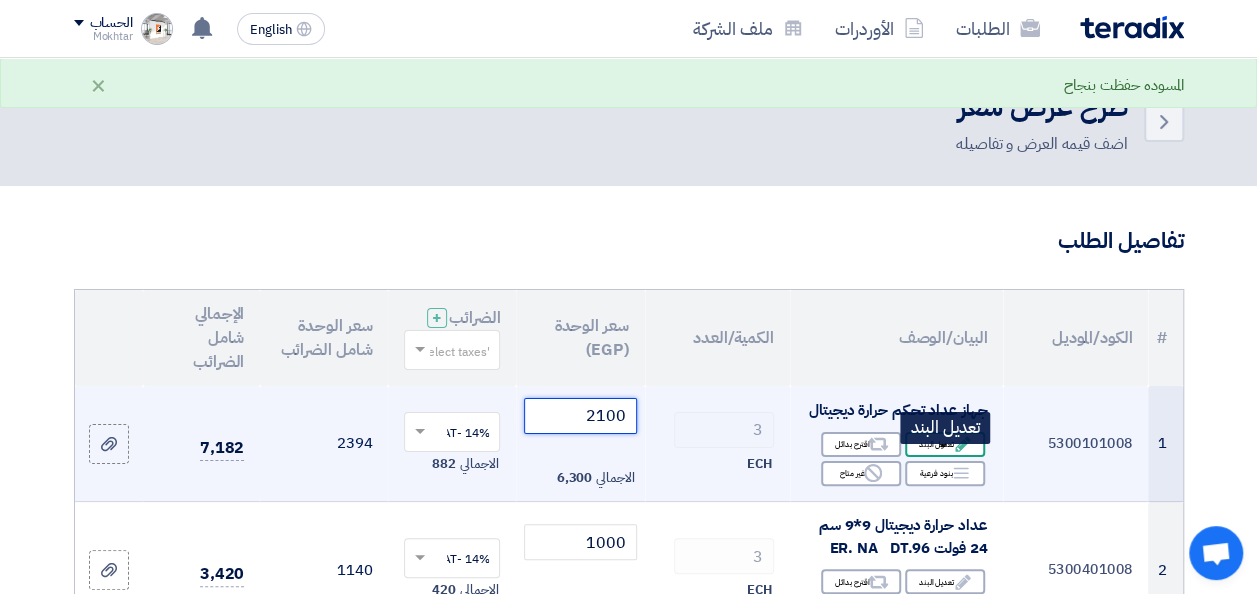 type on "2100" 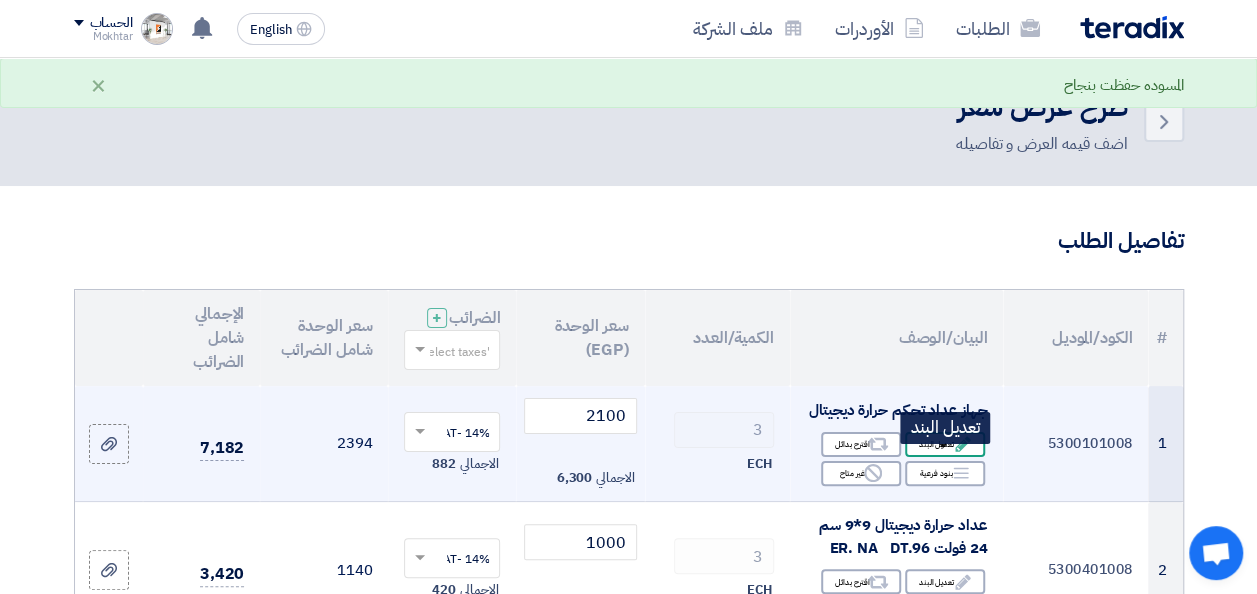 click on "Edit
تعديل البند" 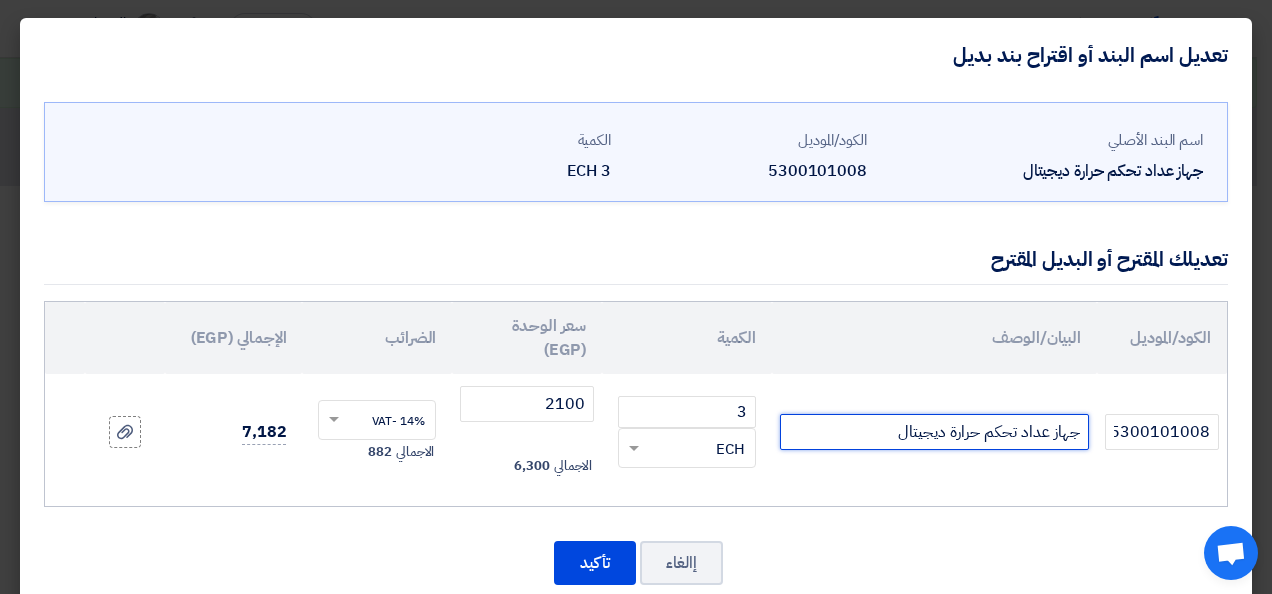 click on "جهاز عداد تحكم حرارة ديجيتال" 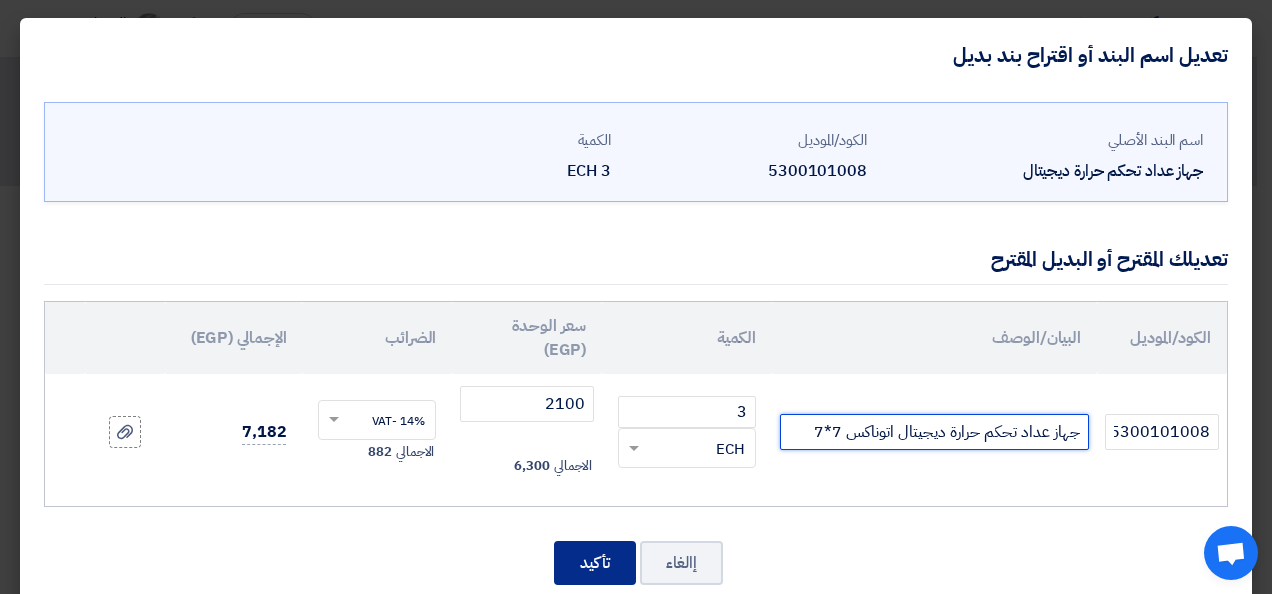 type on "جهاز عداد تحكم حرارة ديجيتال اتوناكس 7*7" 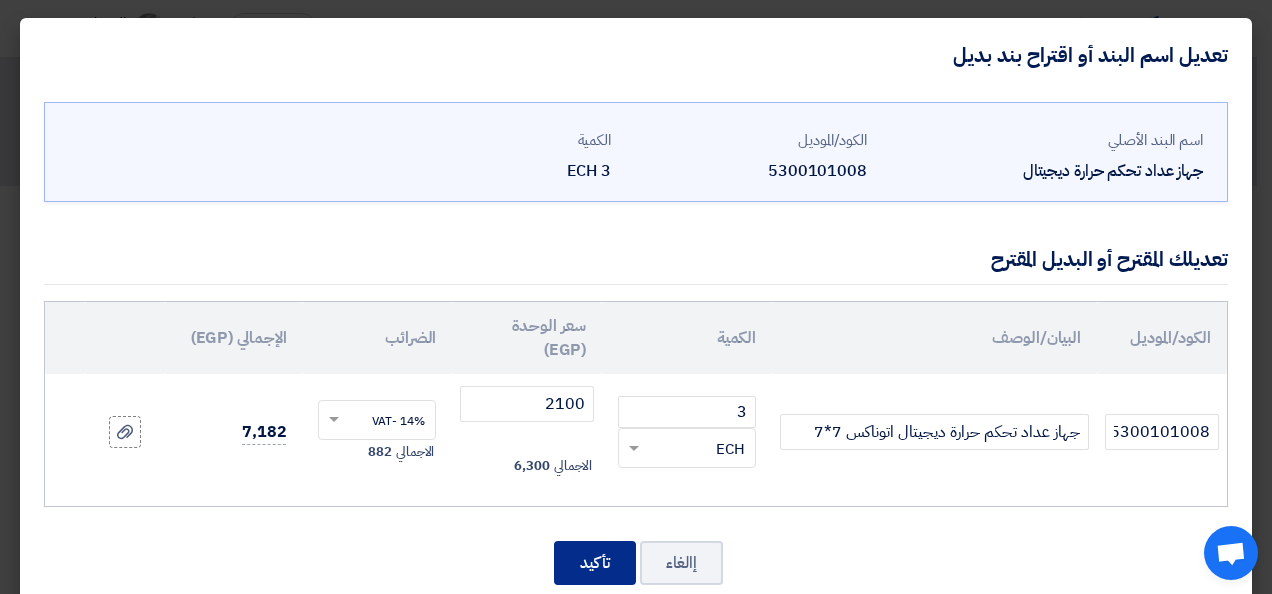 click on "تأكيد" 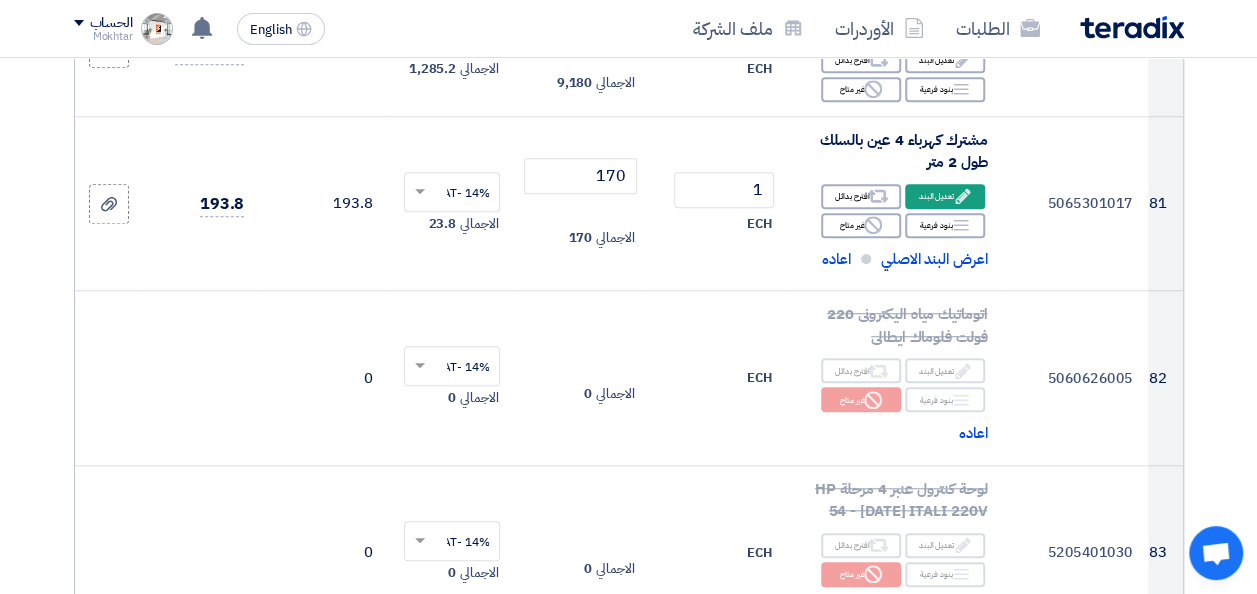 scroll, scrollTop: 12474, scrollLeft: 0, axis: vertical 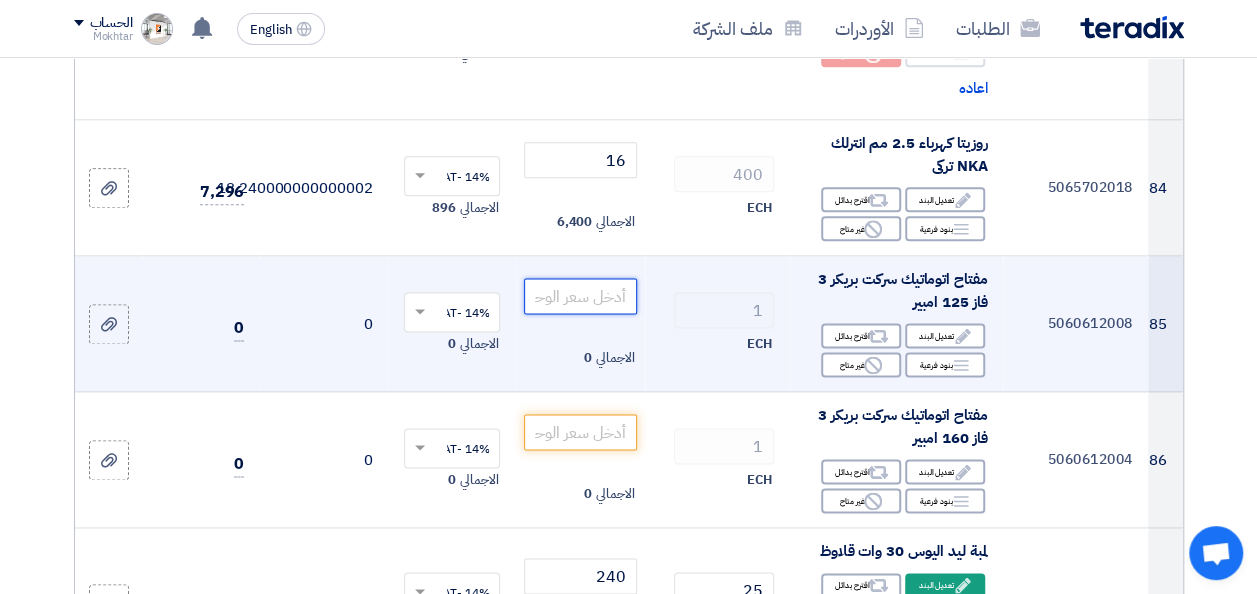 click 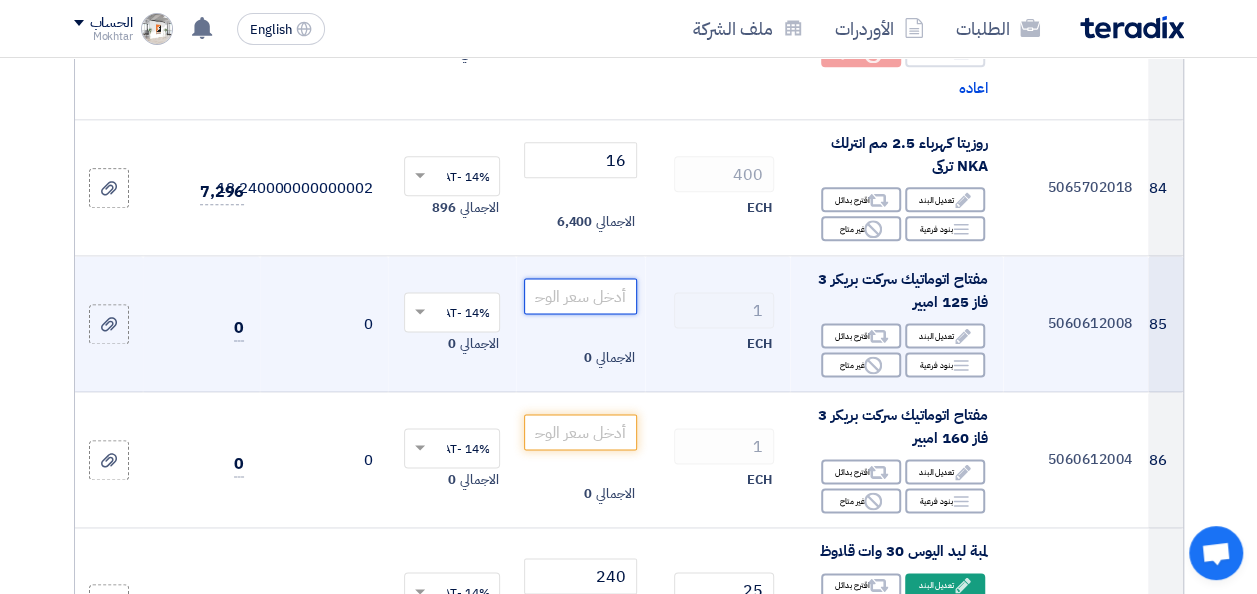 type on "3" 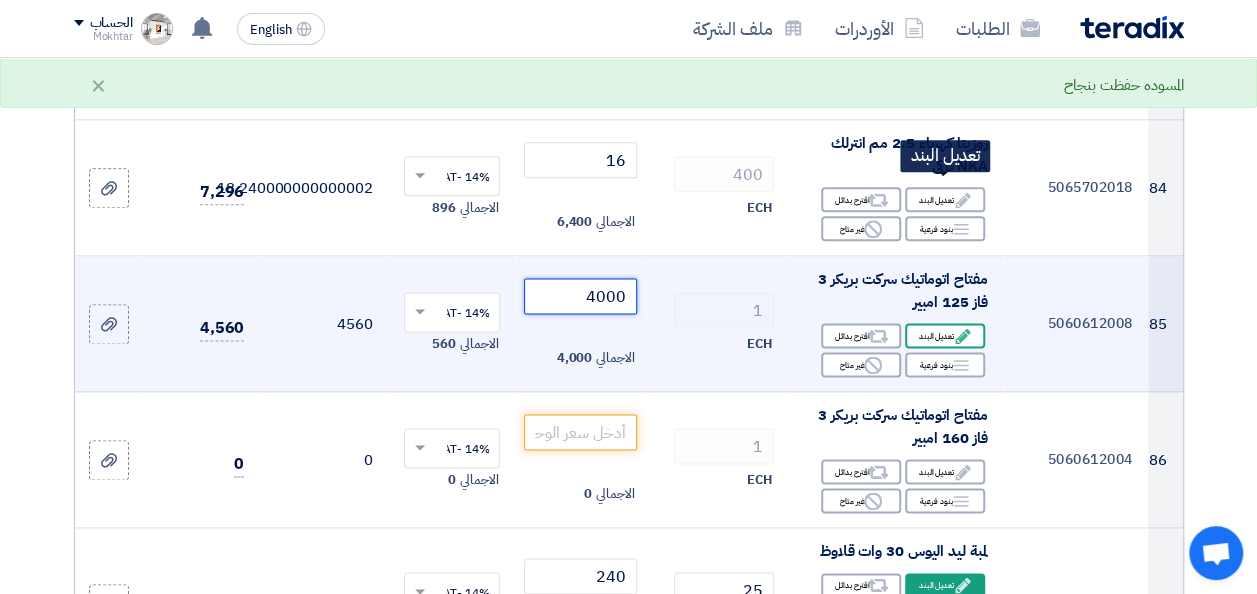 type on "4000" 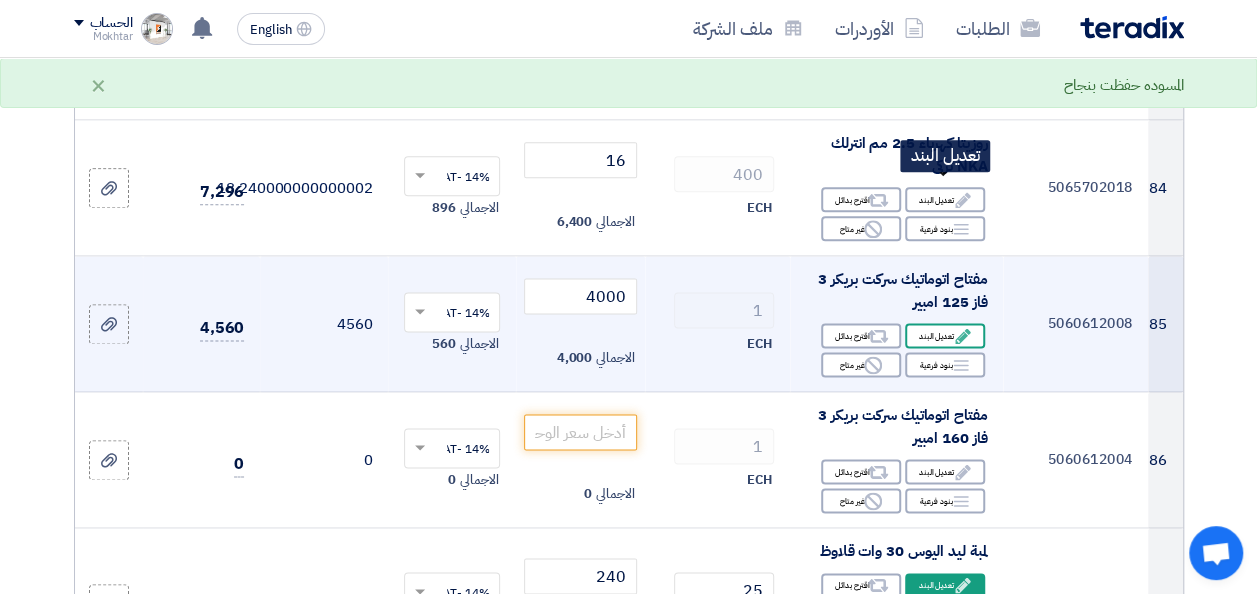 click on "Edit
تعديل البند" 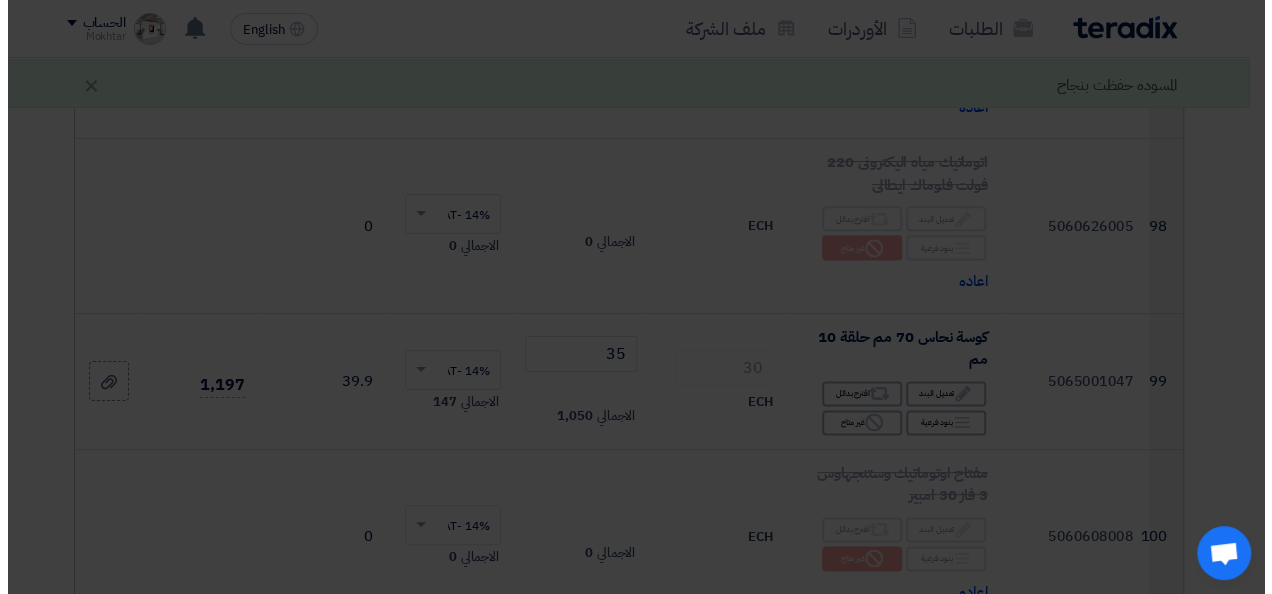 scroll, scrollTop: 10732, scrollLeft: 0, axis: vertical 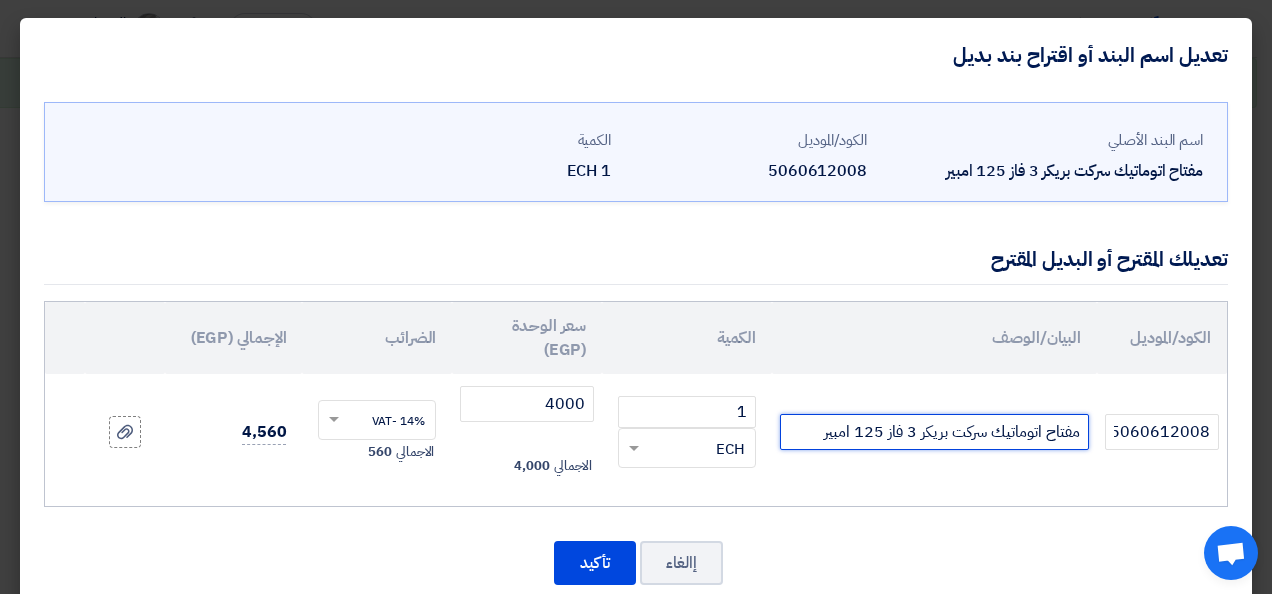 click on "مفتاح اتوماتيك سركت بريكر 3 فاز 125 امبير" 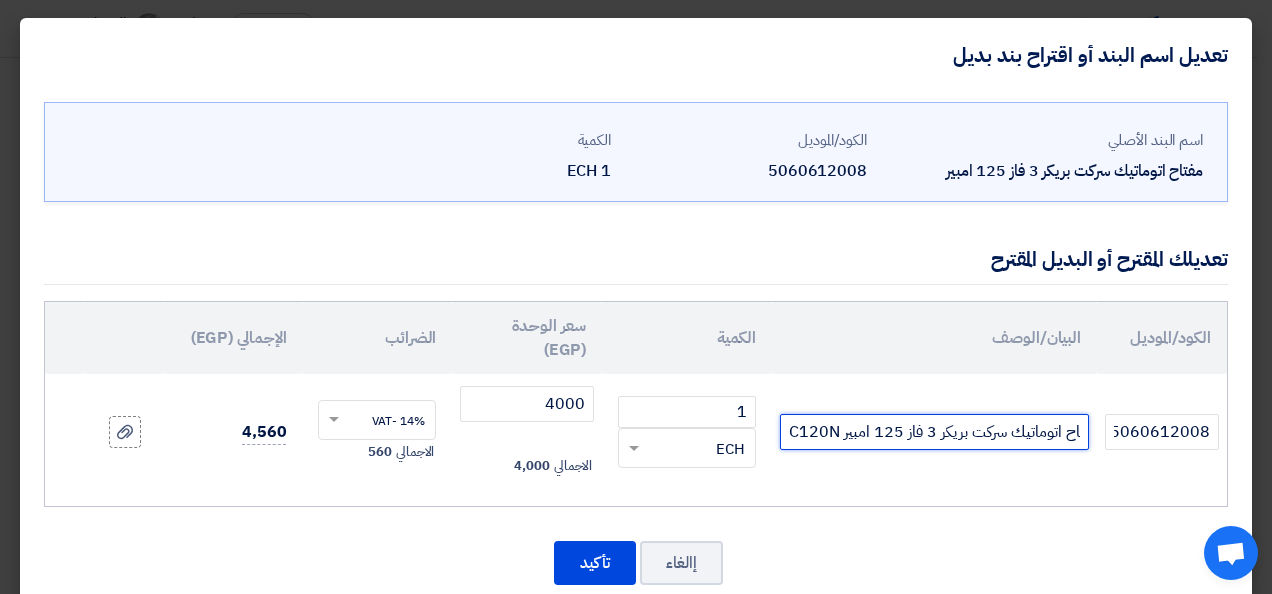 scroll, scrollTop: 0, scrollLeft: -25, axis: horizontal 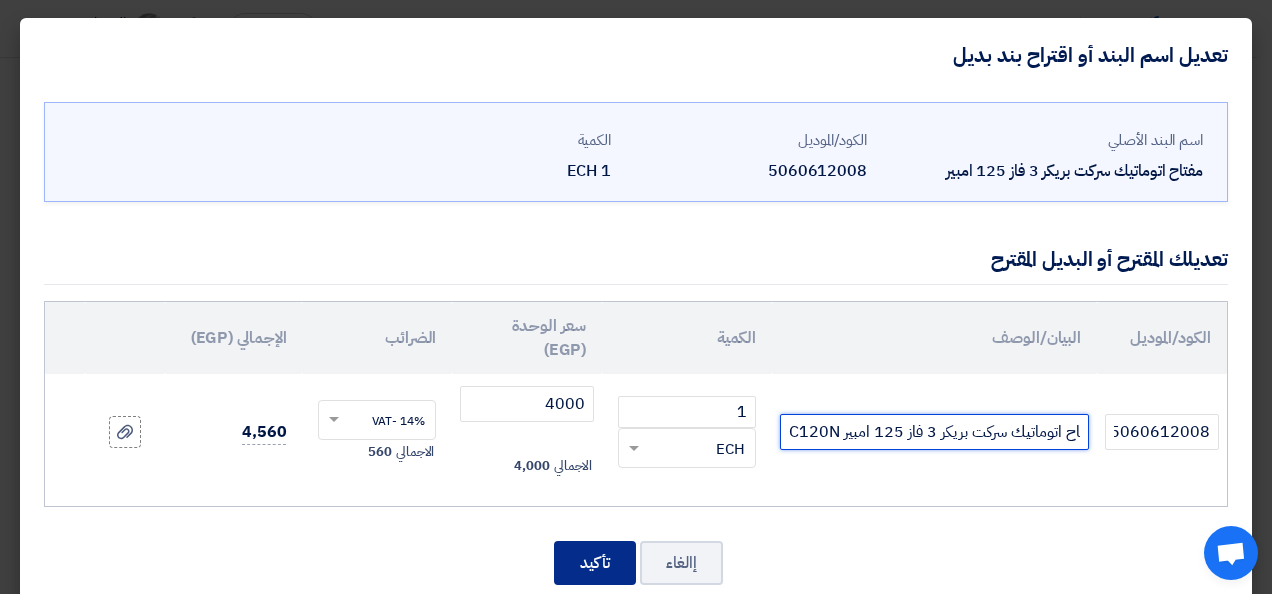 type on "مفتاح اتوماتيك سركت بريكر 3 فاز 125 امبير C120N" 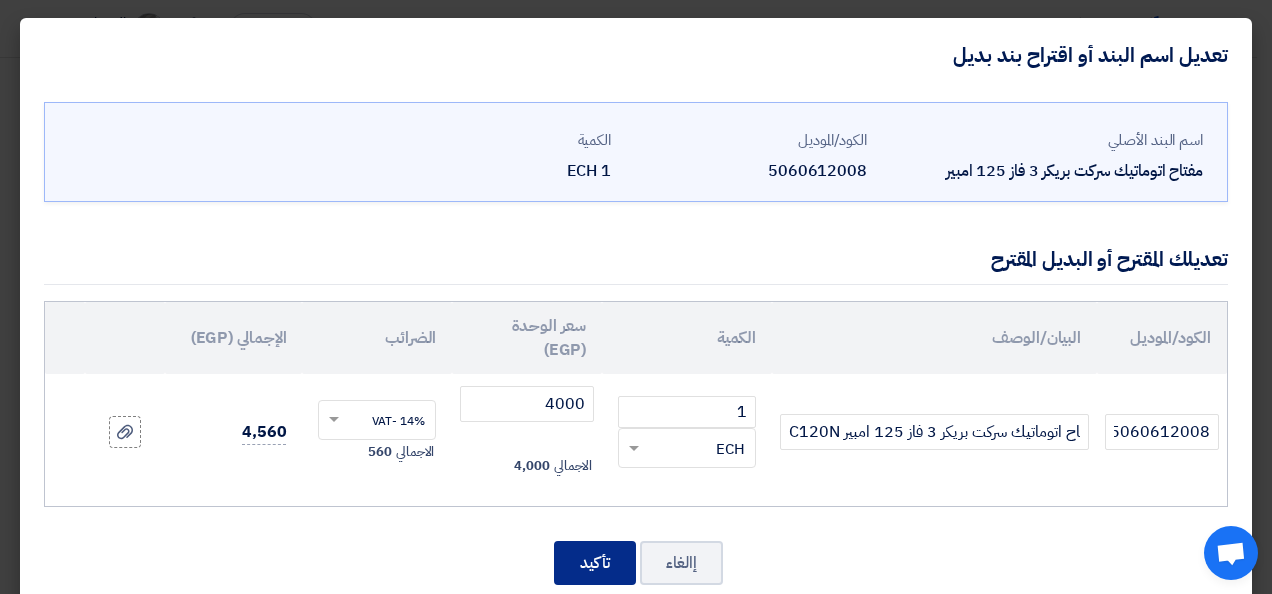 click on "تأكيد" 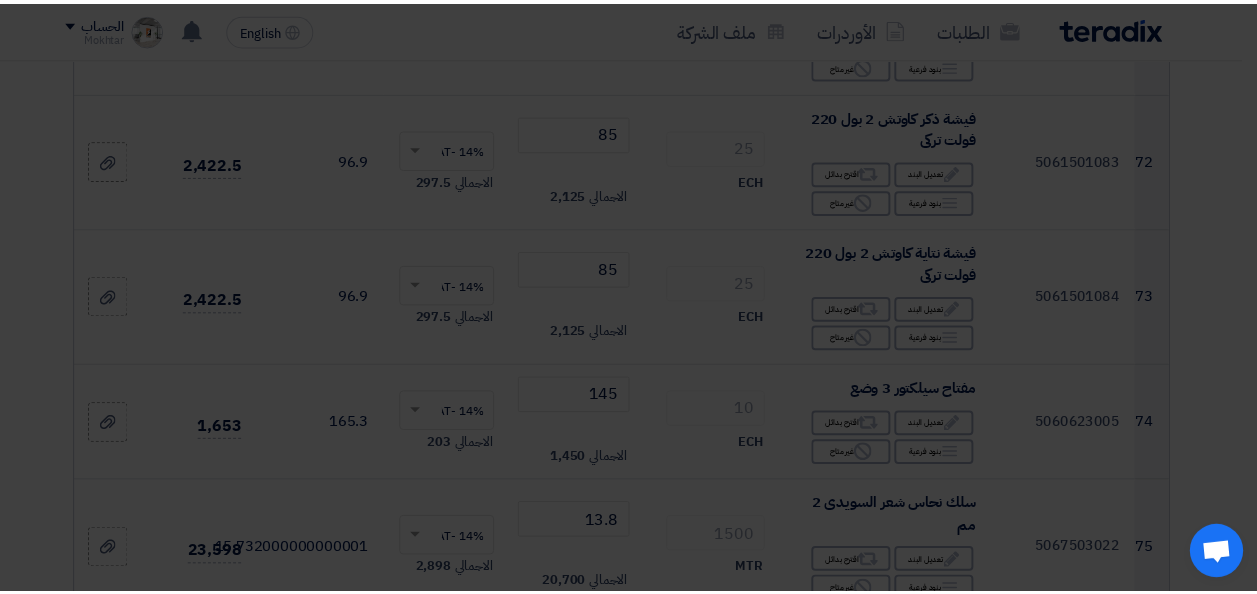 scroll, scrollTop: 12474, scrollLeft: 0, axis: vertical 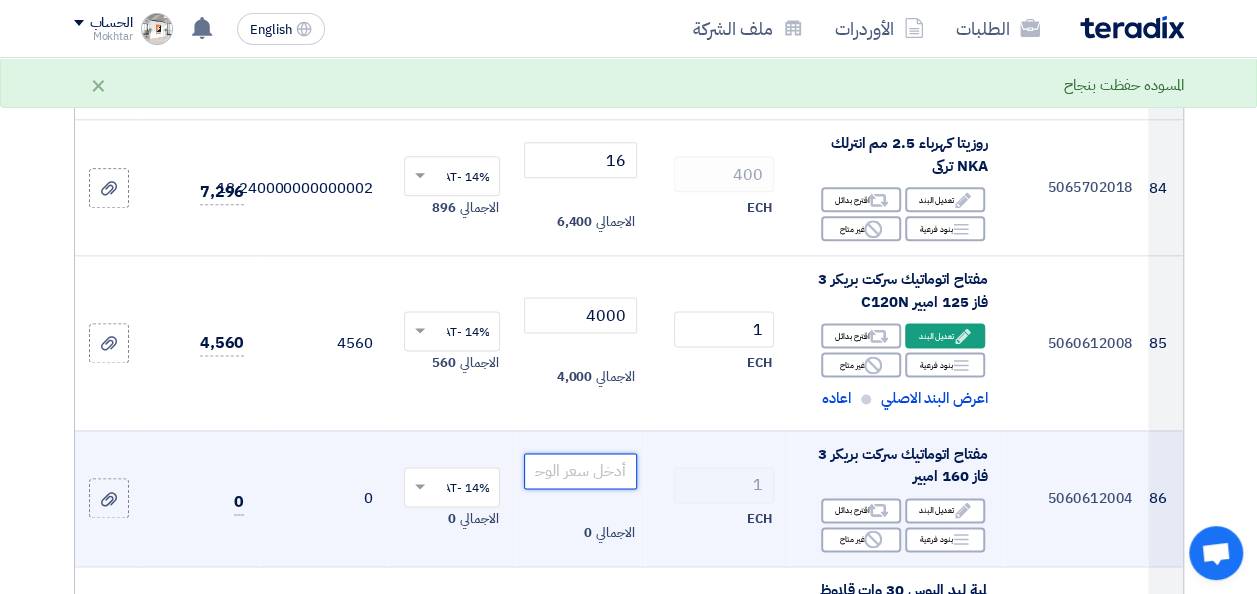 click 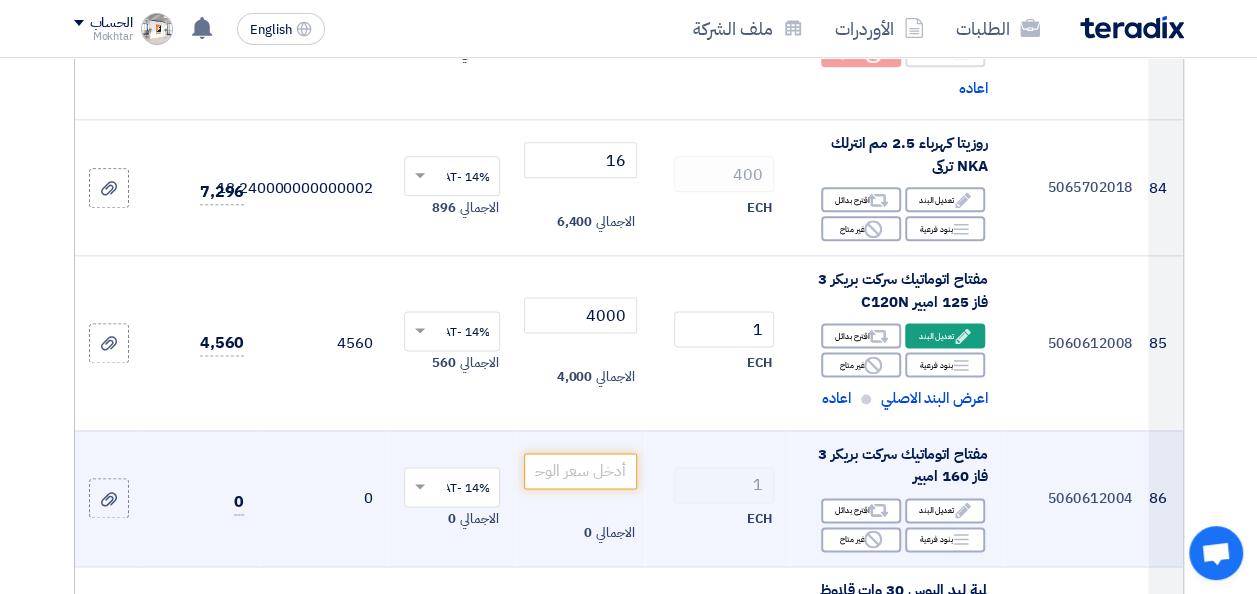 click on "1
ECH" 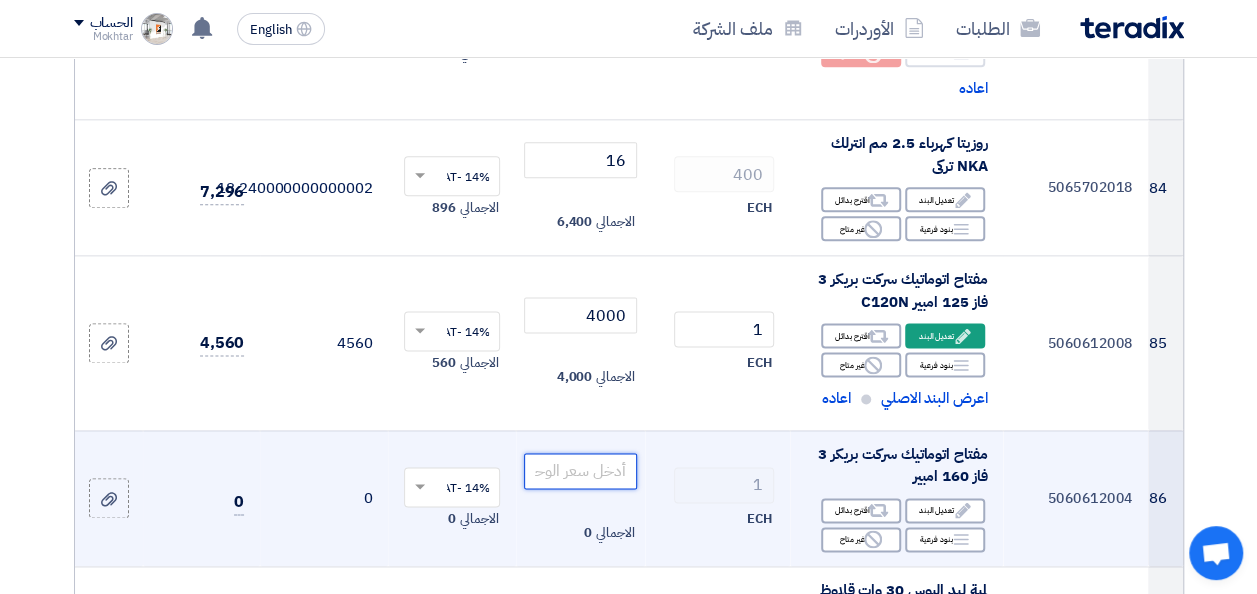 click 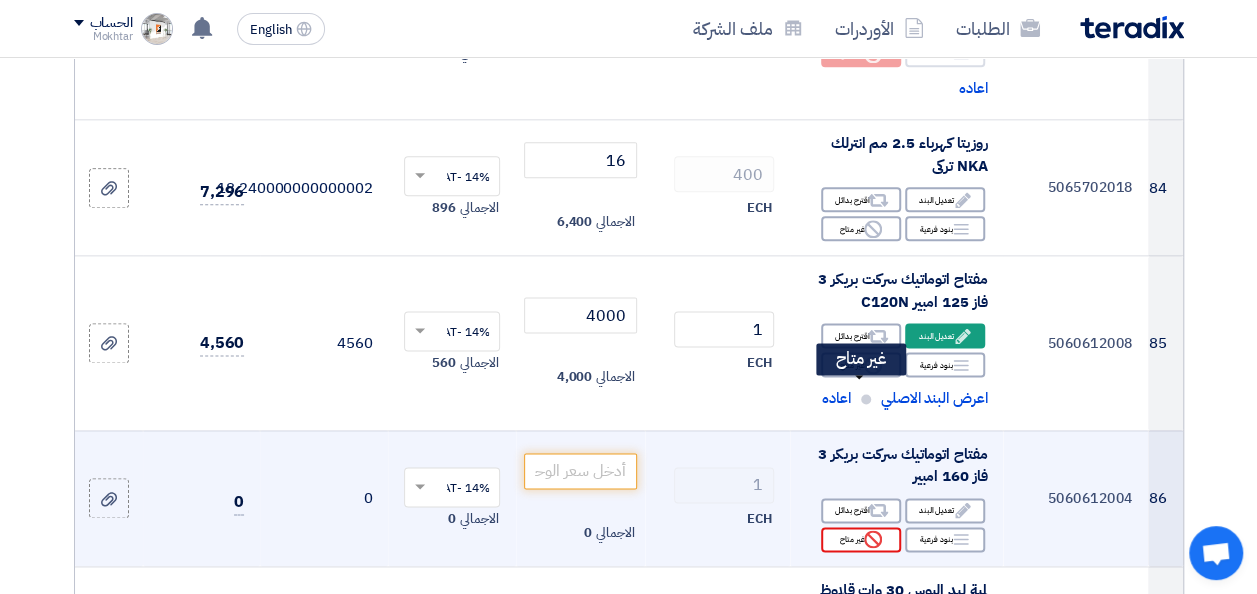 click on "Reject
غير متاح" 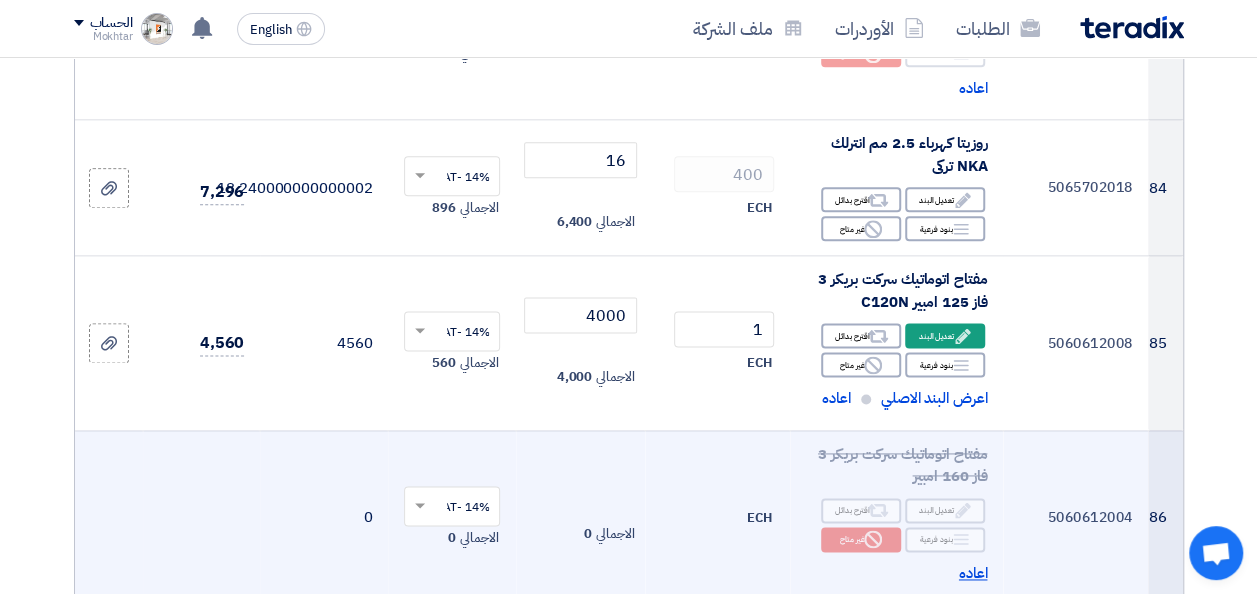 click on "اعاده" 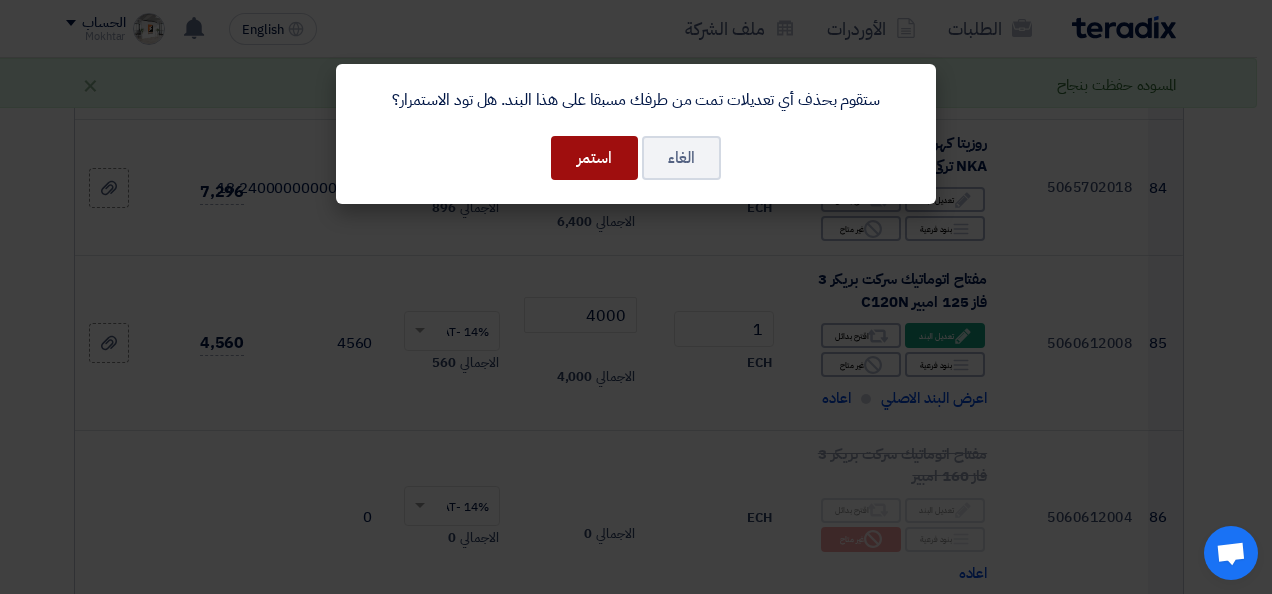 click on "استمر" 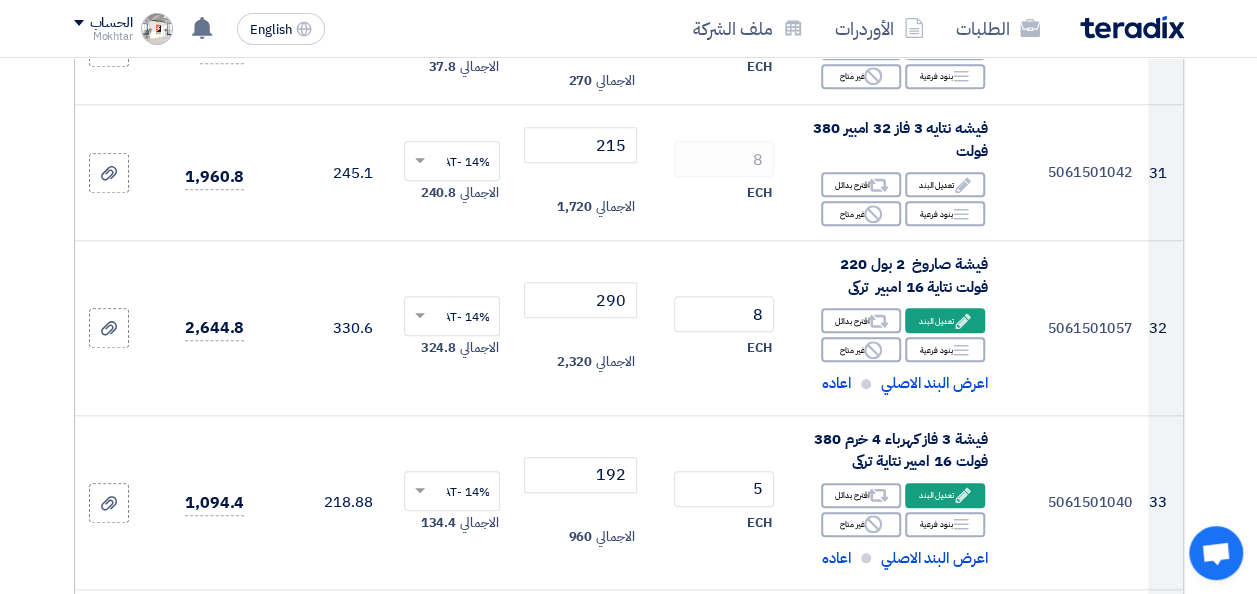 scroll, scrollTop: 5197, scrollLeft: 0, axis: vertical 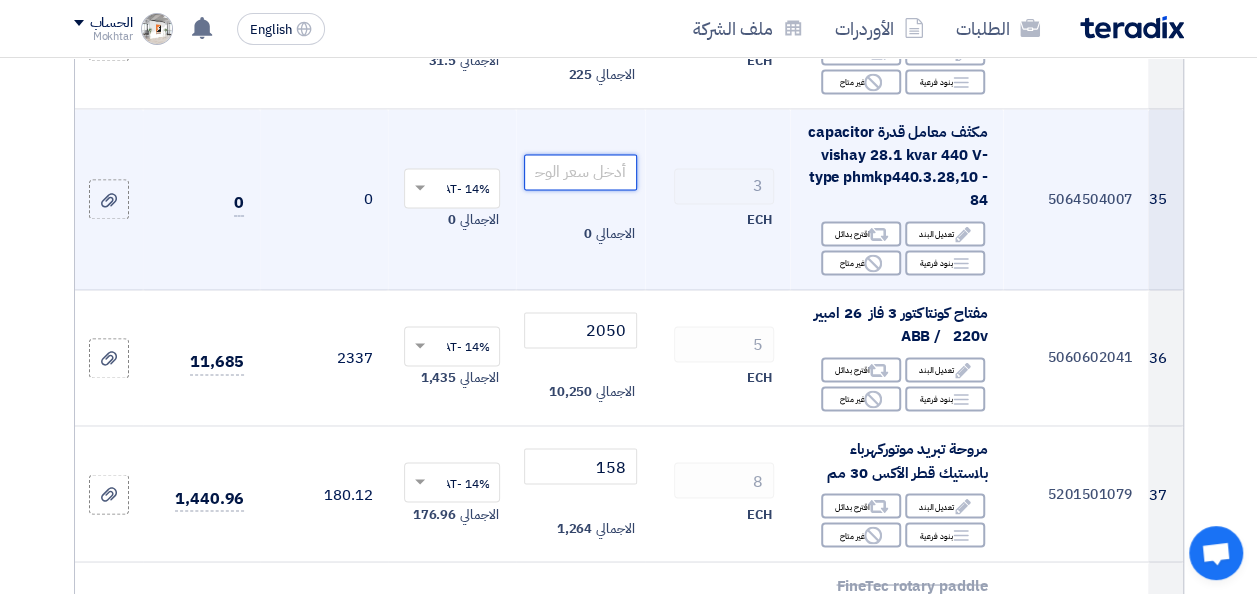 click 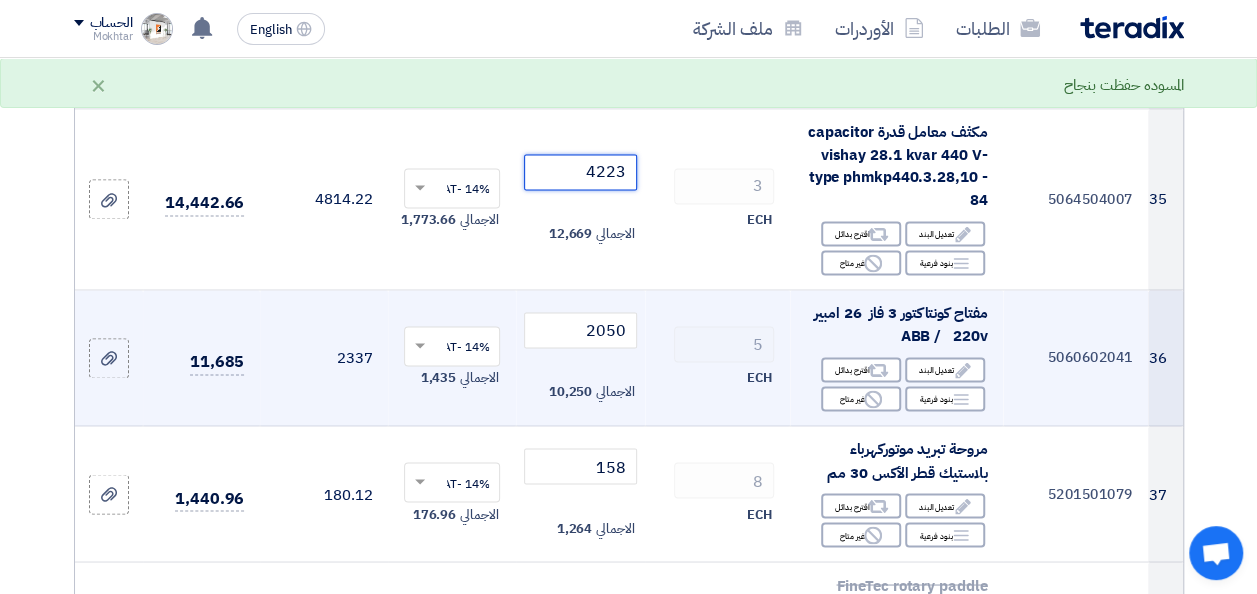 type on "4223" 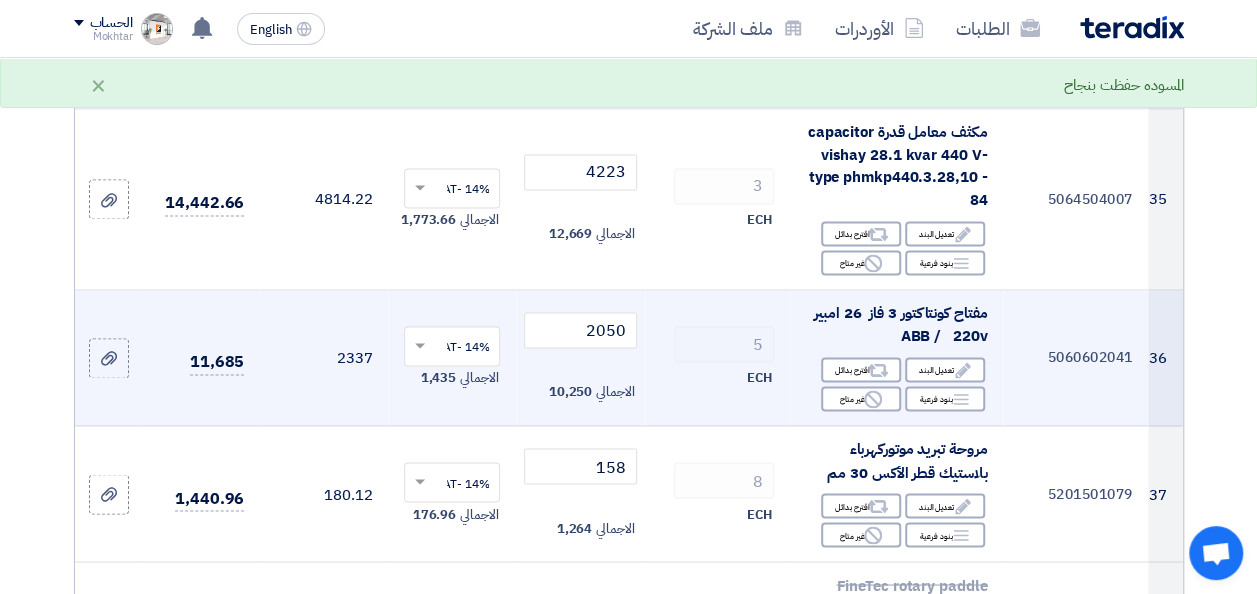 click on "5
ECH" 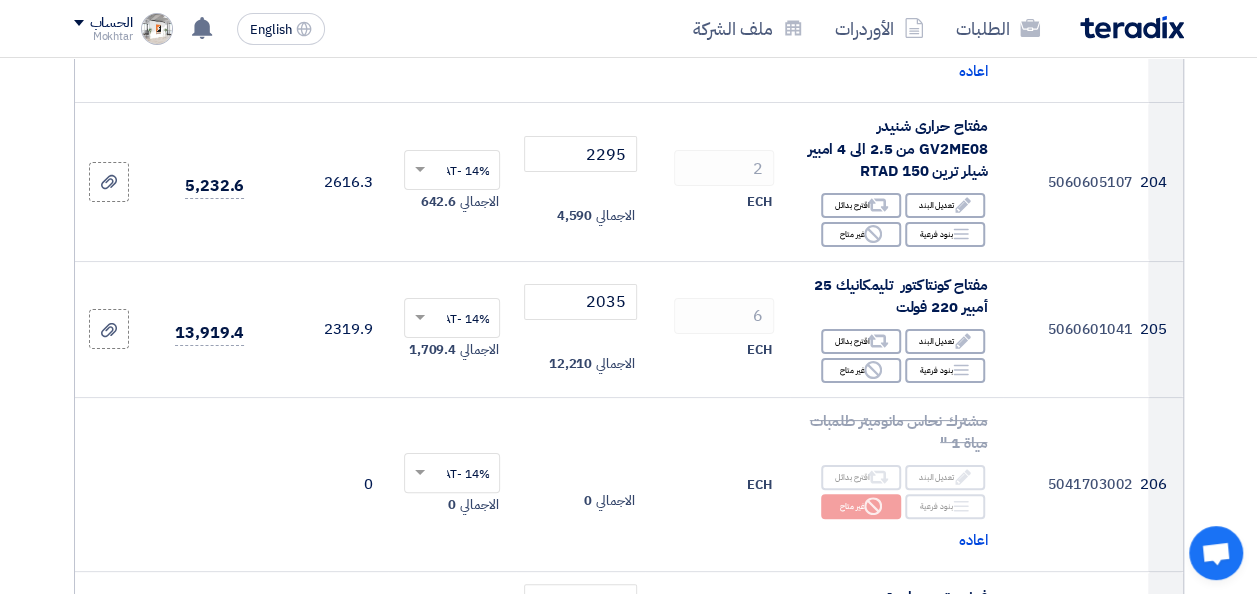 scroll, scrollTop: 30665, scrollLeft: 0, axis: vertical 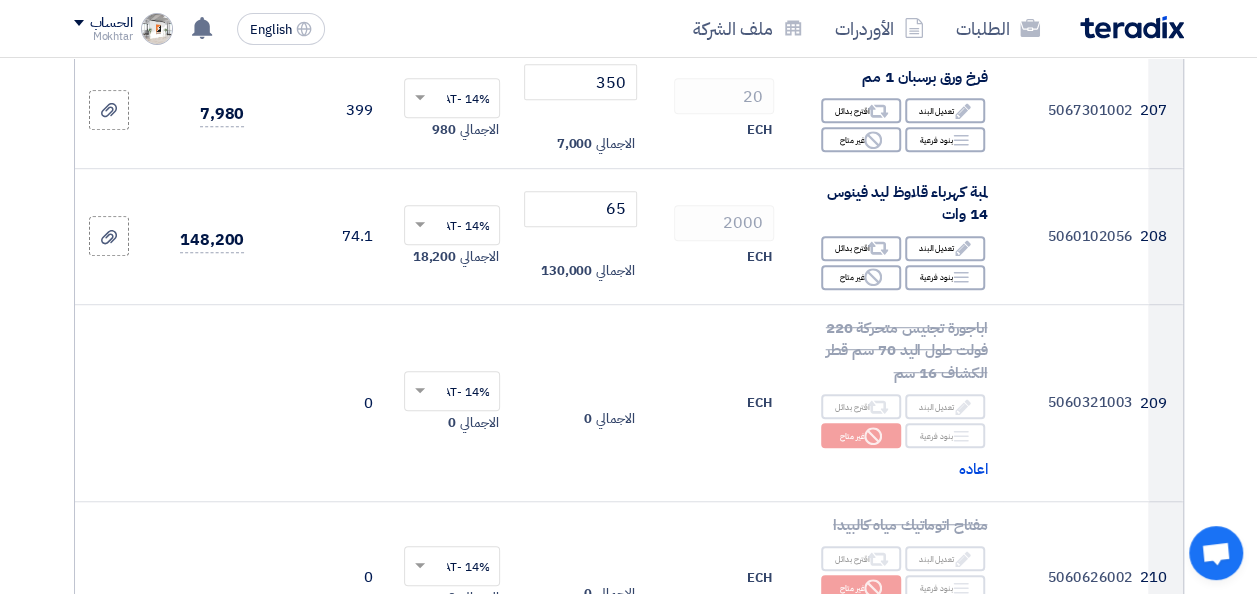 click 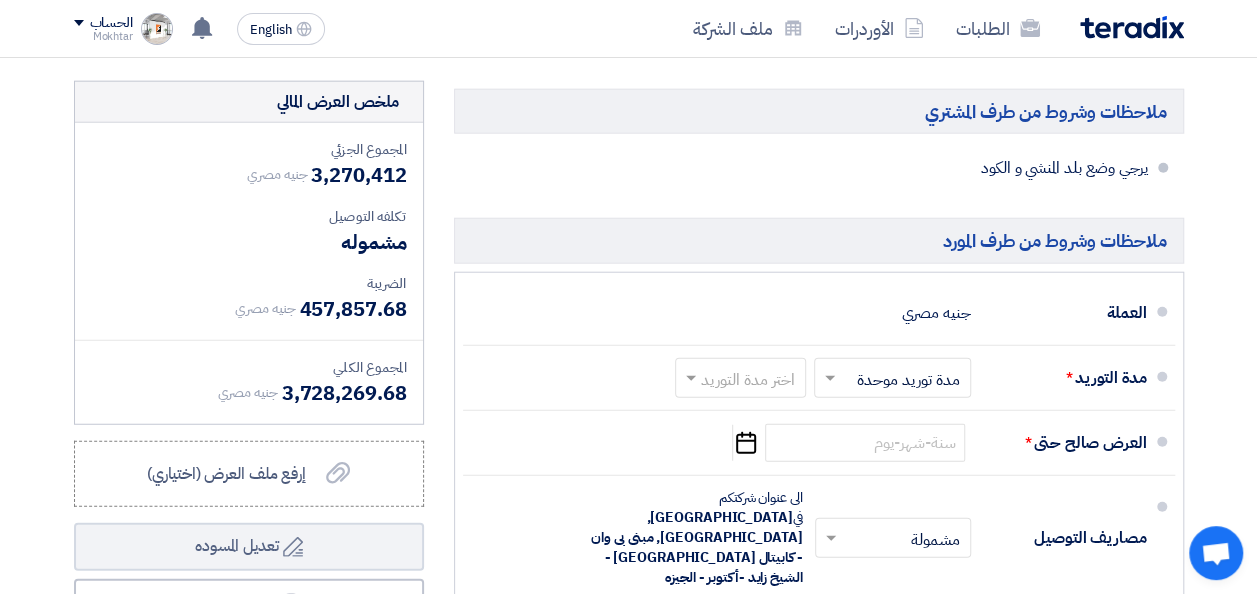 scroll, scrollTop: 36342, scrollLeft: 0, axis: vertical 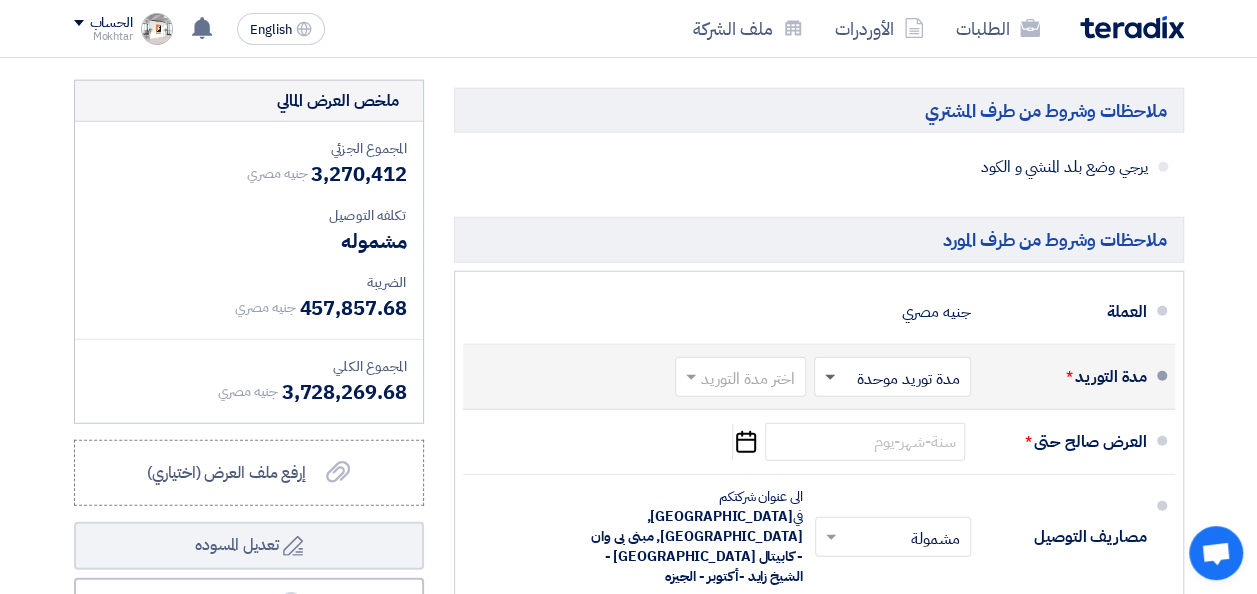 click 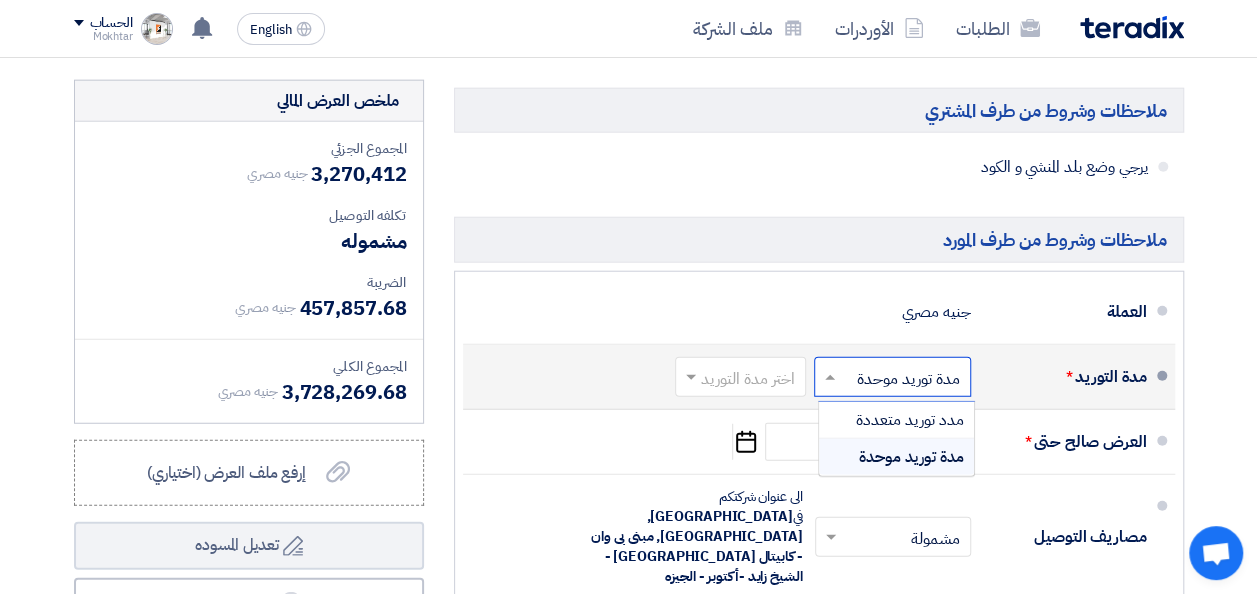 click on "مدة توريد موحدة" at bounding box center [911, 457] 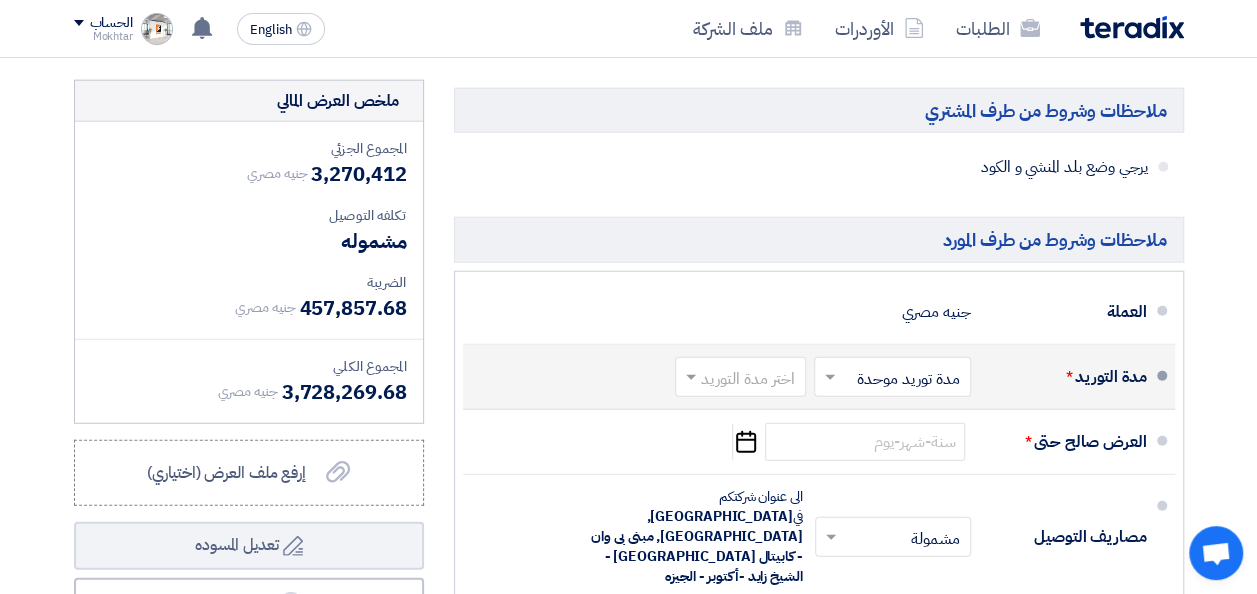 click 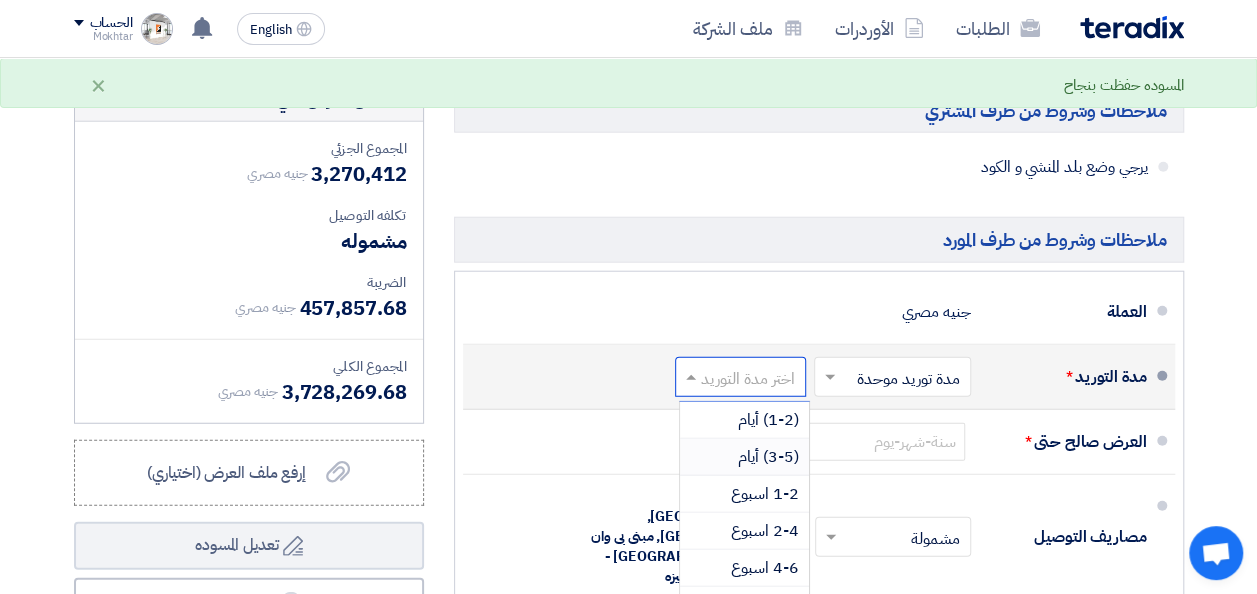 click on "(3-5) أيام" at bounding box center [768, 457] 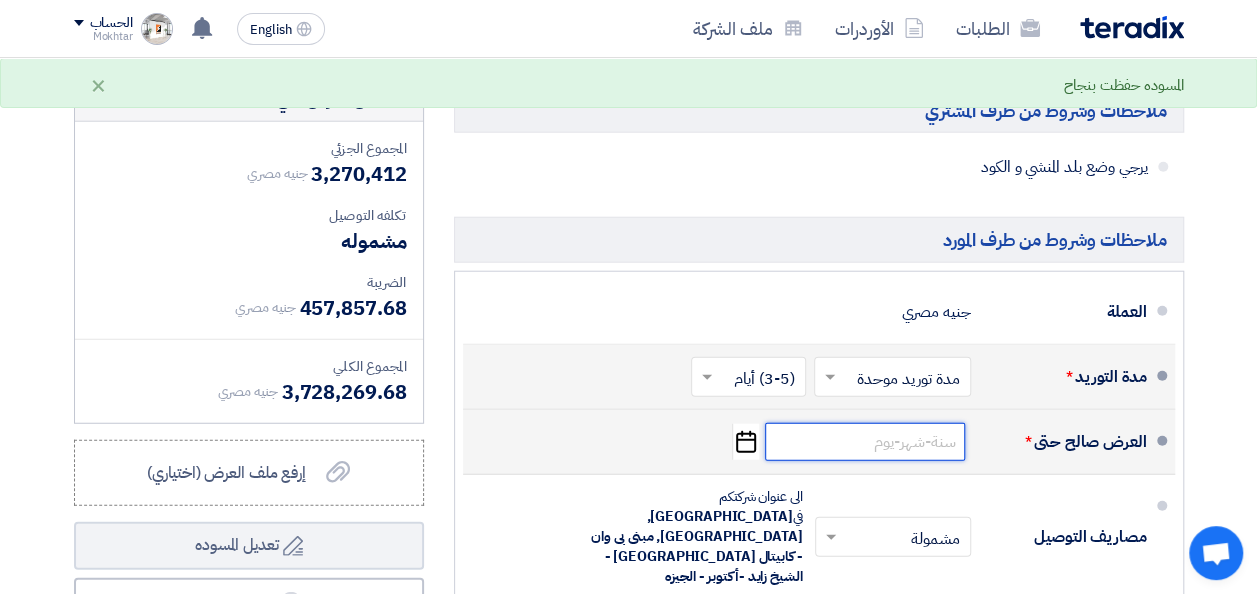 click 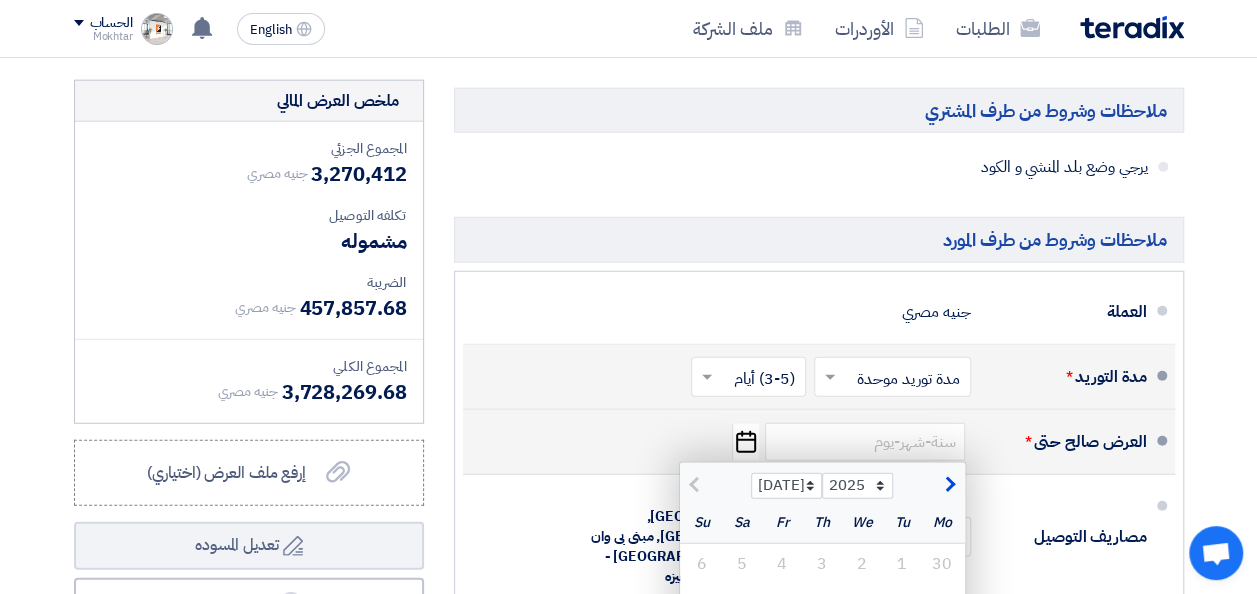 click on "31" 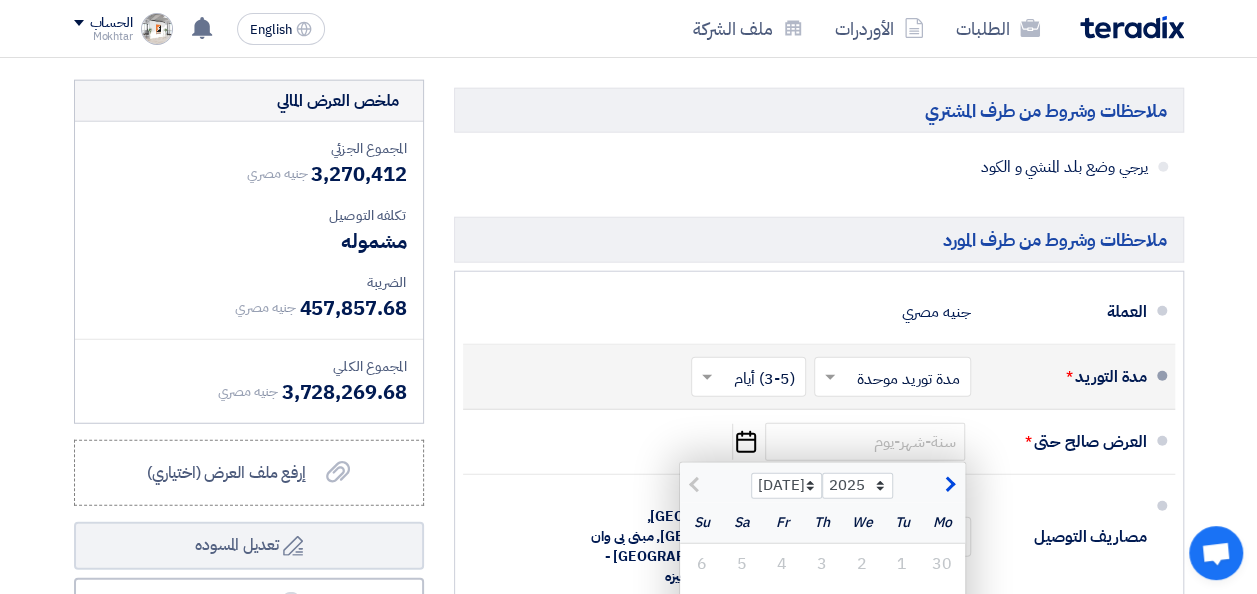 type on "[DATE]" 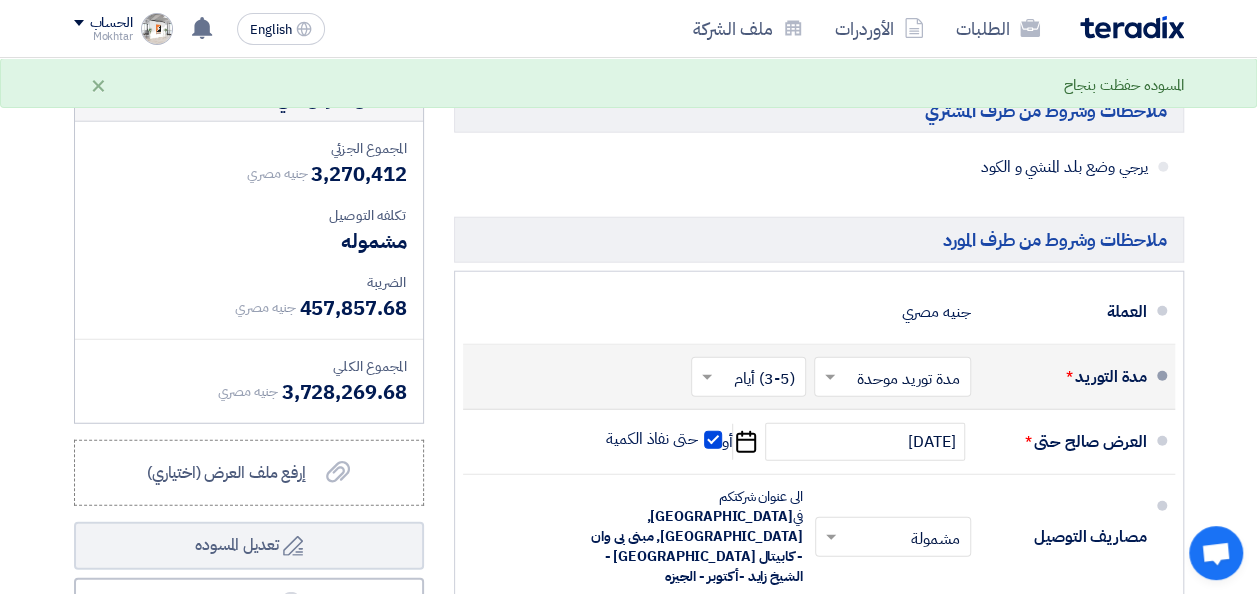 click on "0" 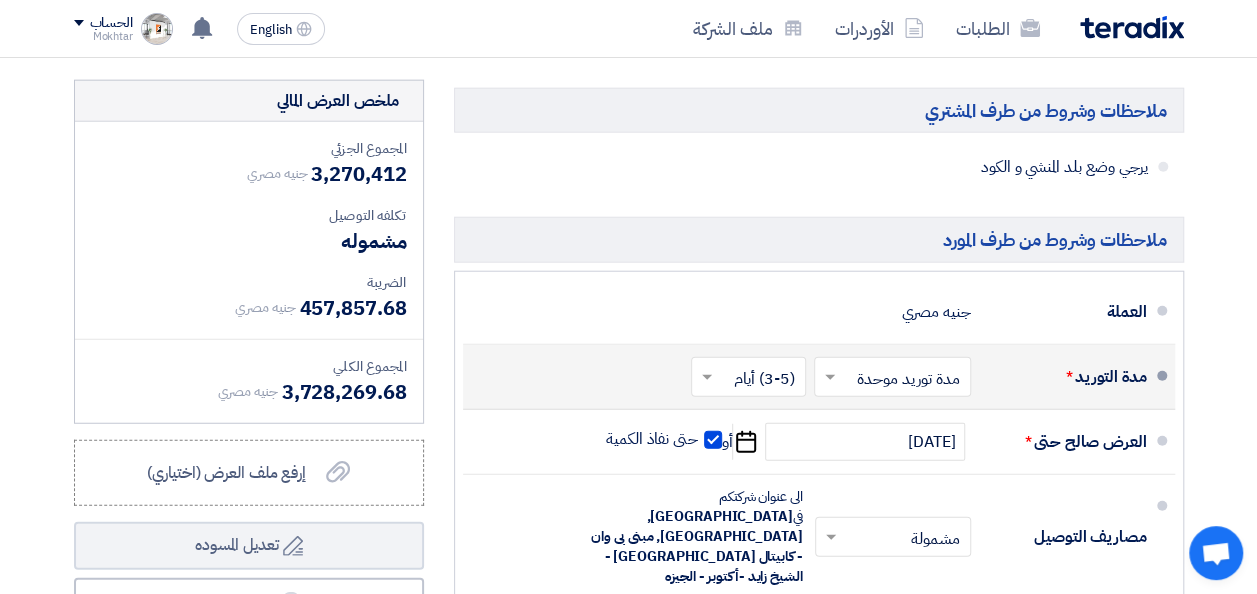 click on "Invoice Date" 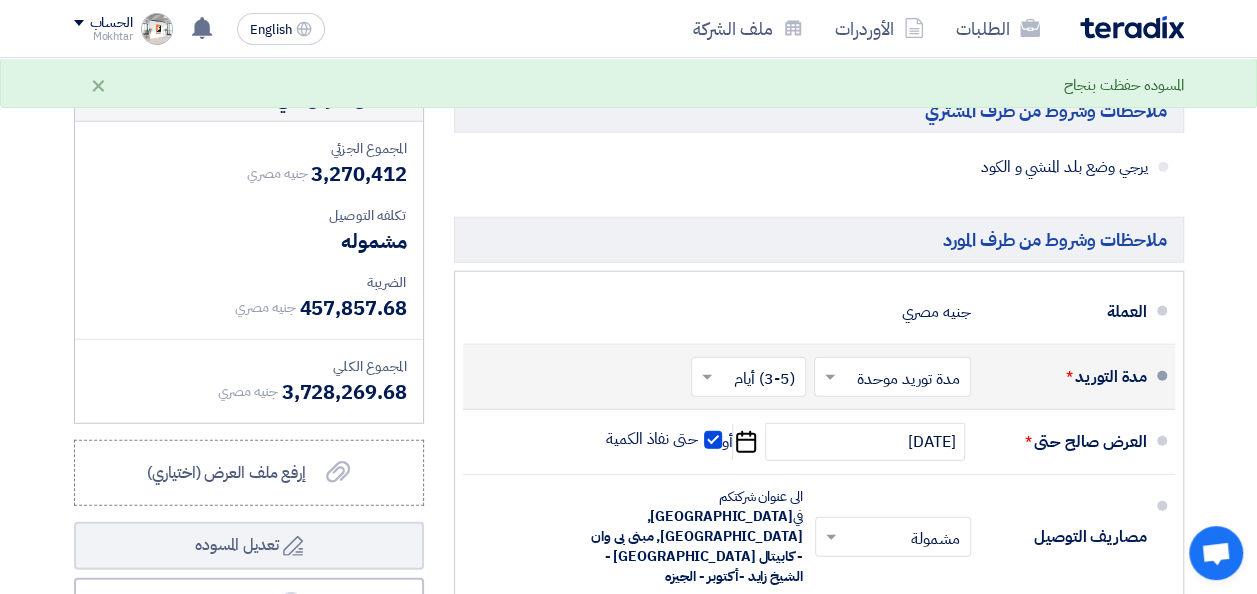 type on "1" 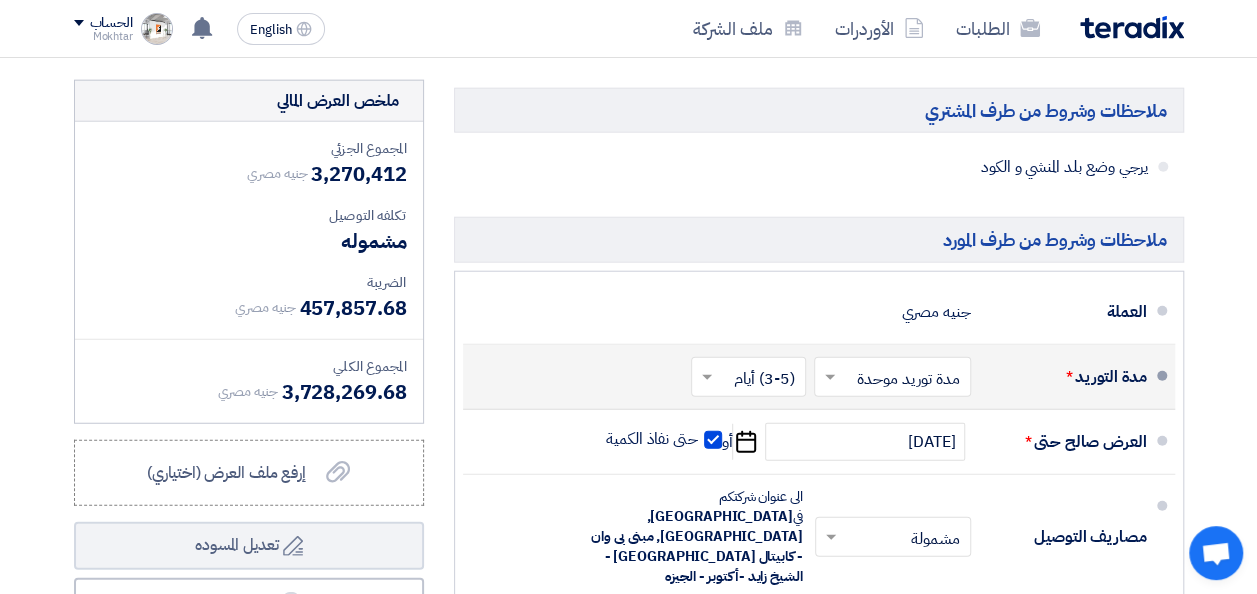 type on "50" 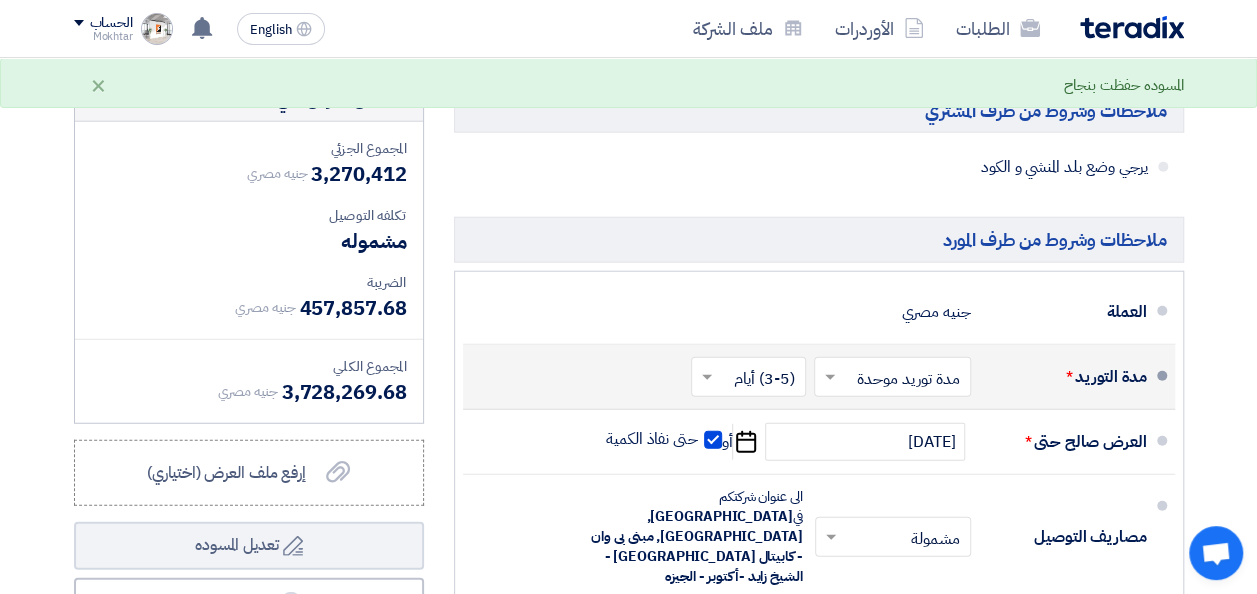 drag, startPoint x: 1106, startPoint y: 440, endPoint x: 1130, endPoint y: 438, distance: 24.083189 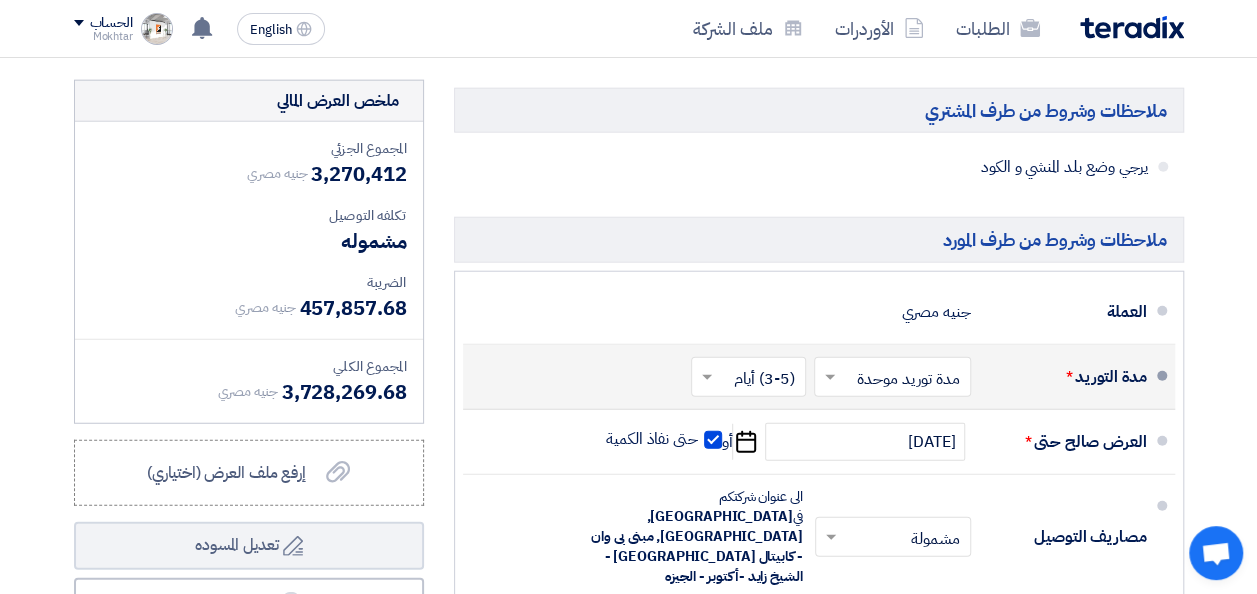 type on "0" 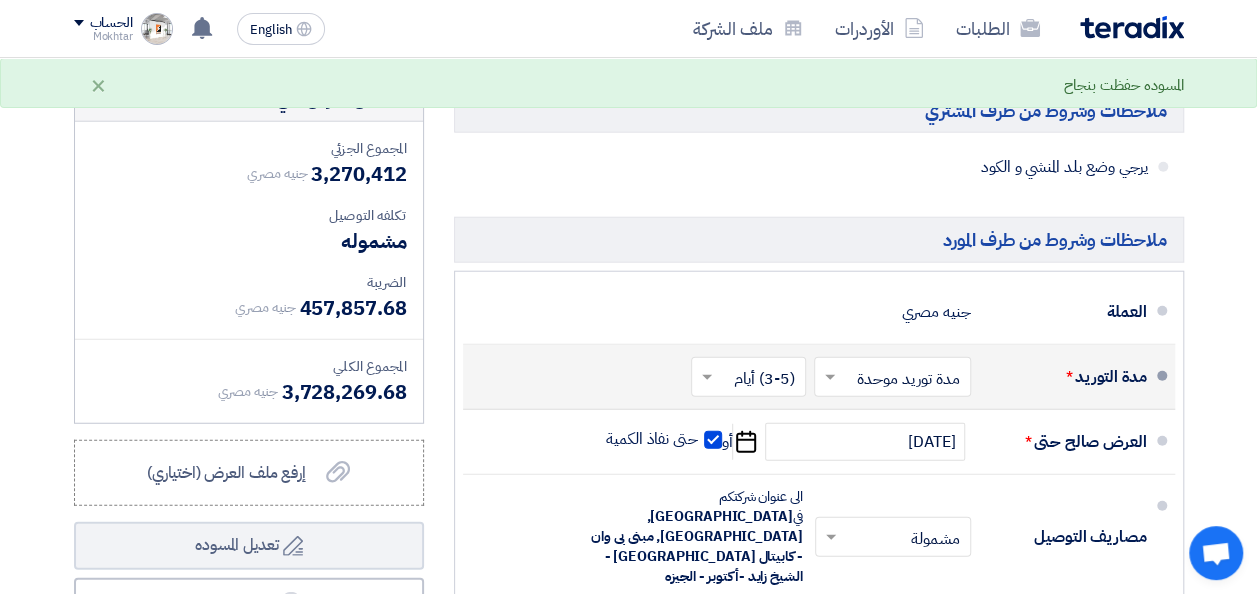 click on "50" 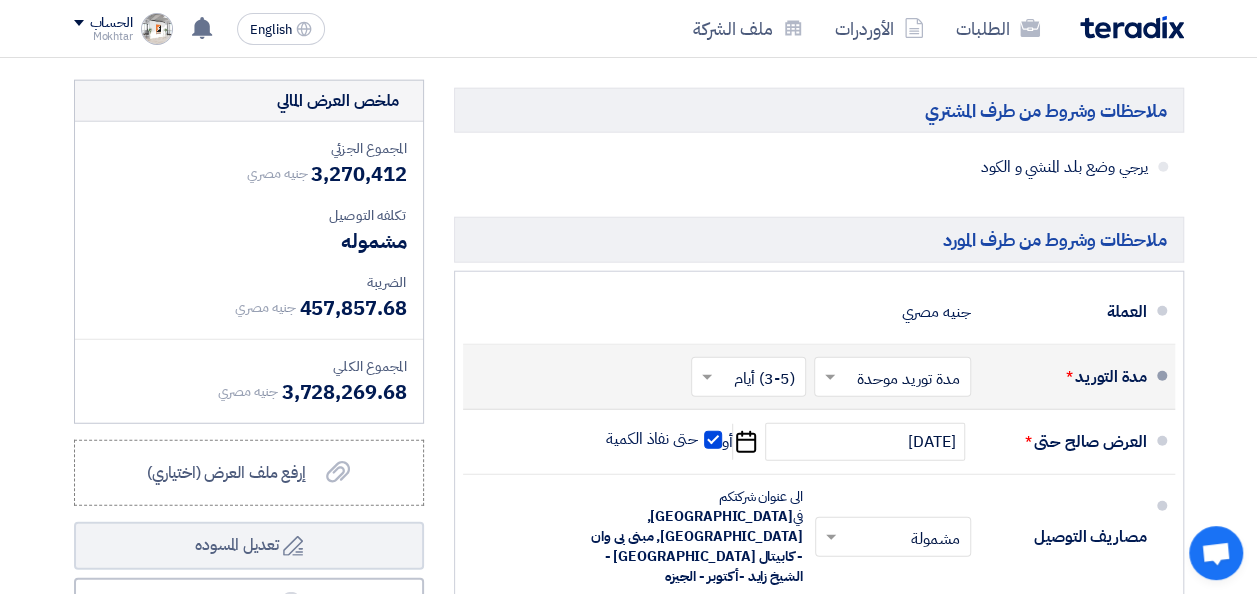 drag, startPoint x: 889, startPoint y: 432, endPoint x: 980, endPoint y: 422, distance: 91.5478 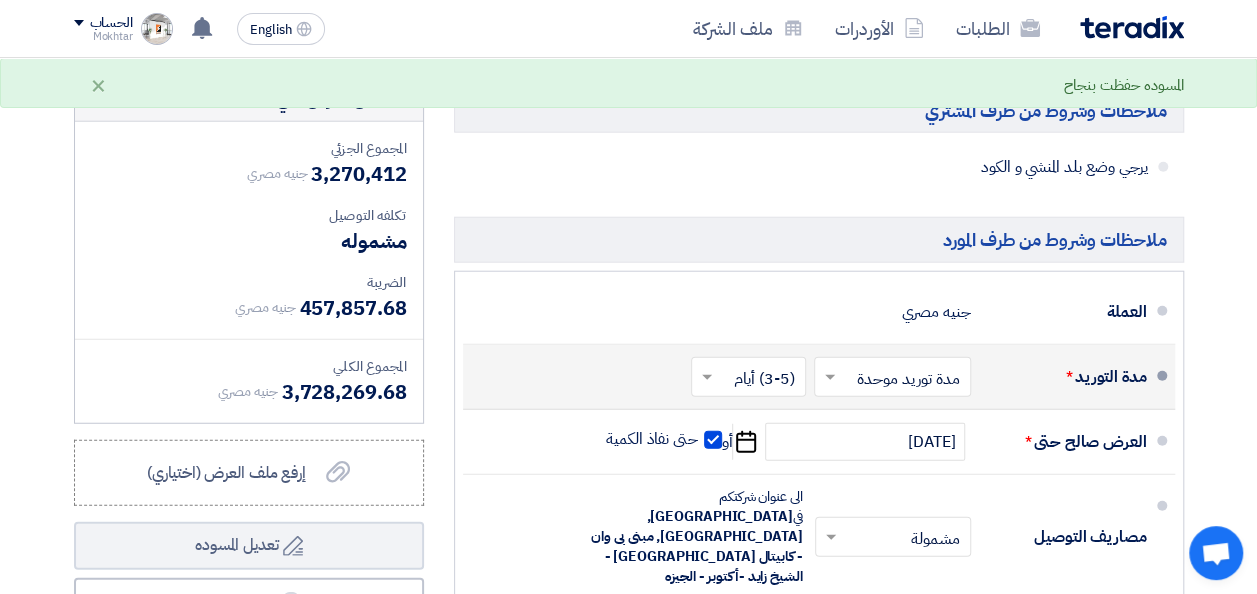 click 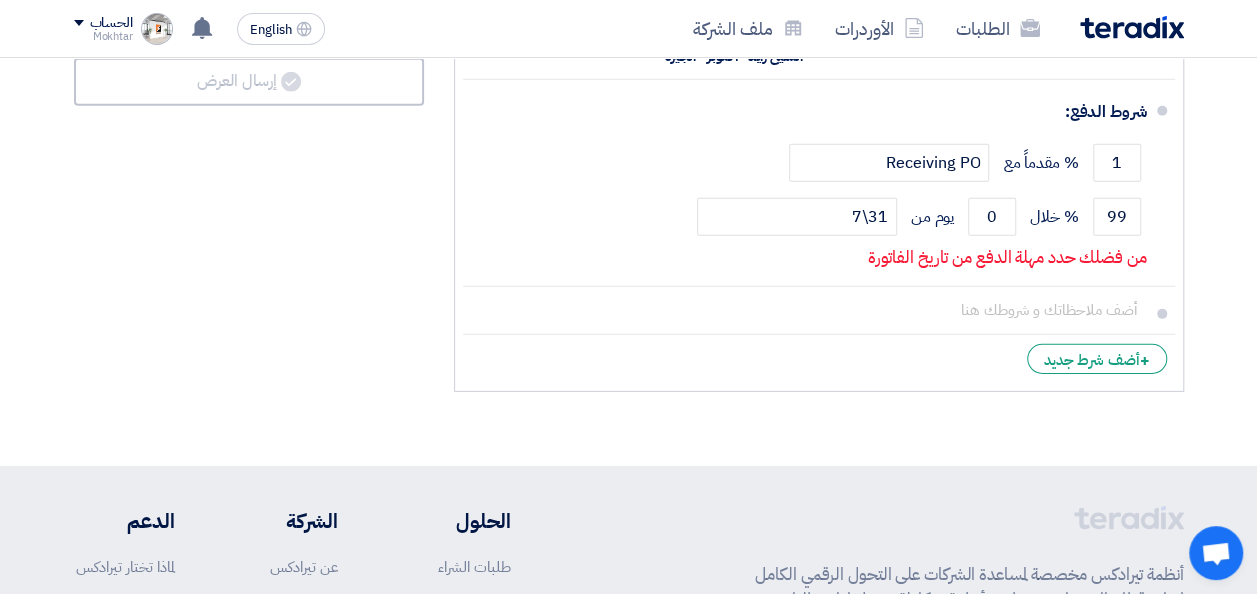 scroll, scrollTop: 36342, scrollLeft: 0, axis: vertical 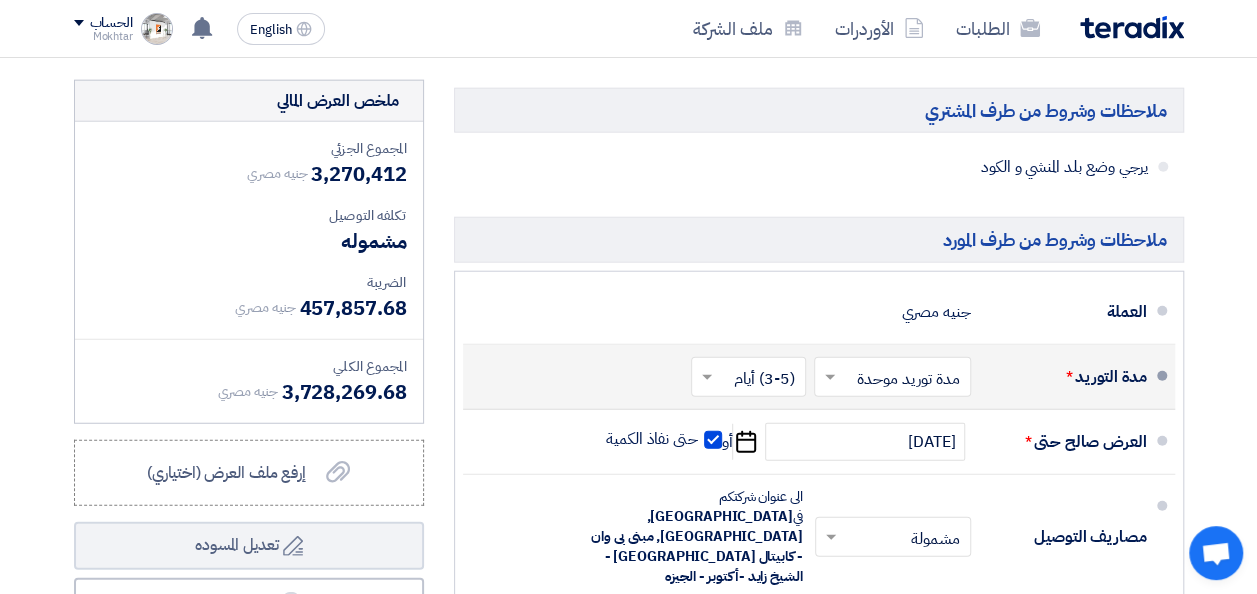 click on "1
% مقدماً مع
Receiving PO" 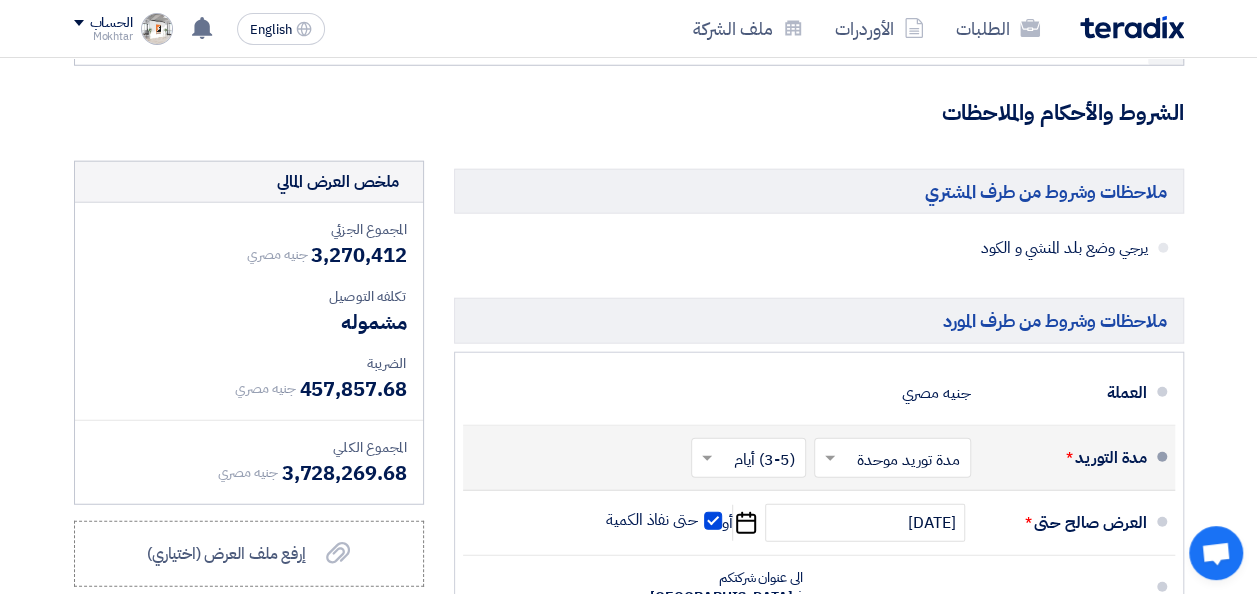 scroll, scrollTop: 36264, scrollLeft: 0, axis: vertical 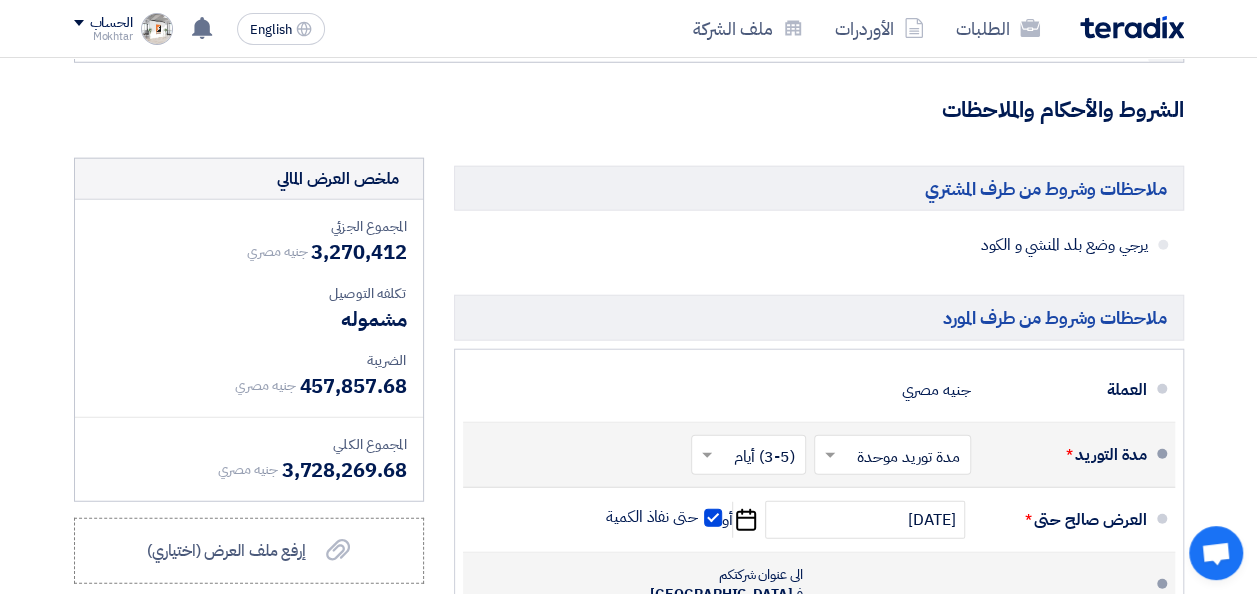 click 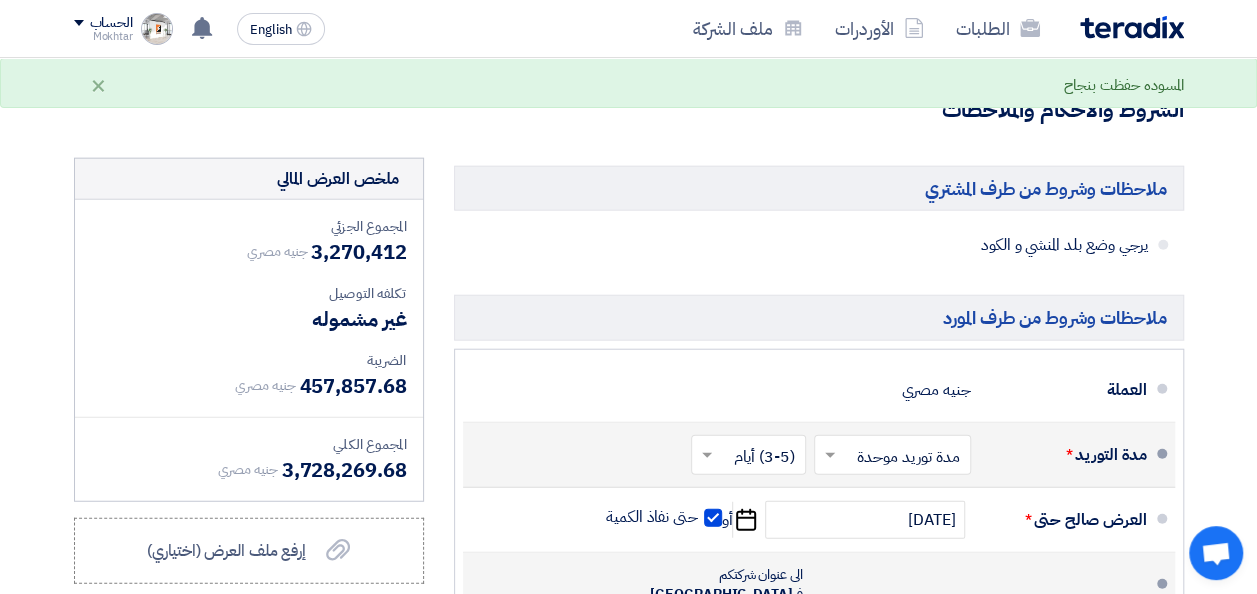click on "من فضلك اختر طرق التوصيل المتاحة
*
يمكن الاستلام من مكتبنا/متجرنا/مستودعاتنا دون أي تكلفة إضافية
يمكن التوصيل بتكلفة إضافية تبلغ" 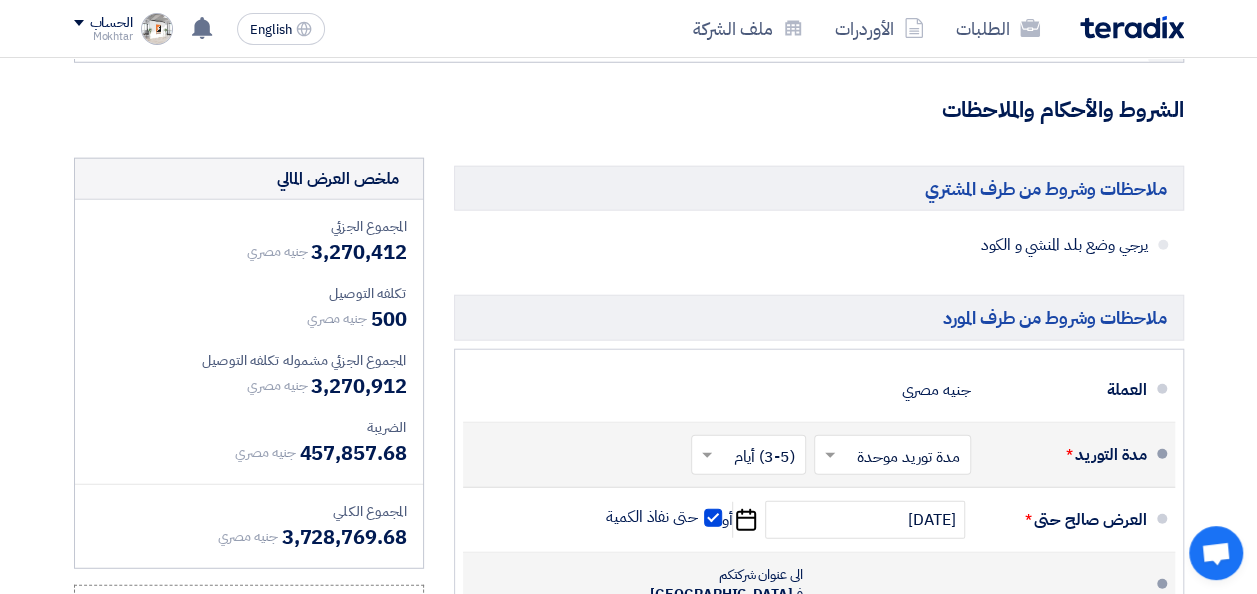 type on "500" 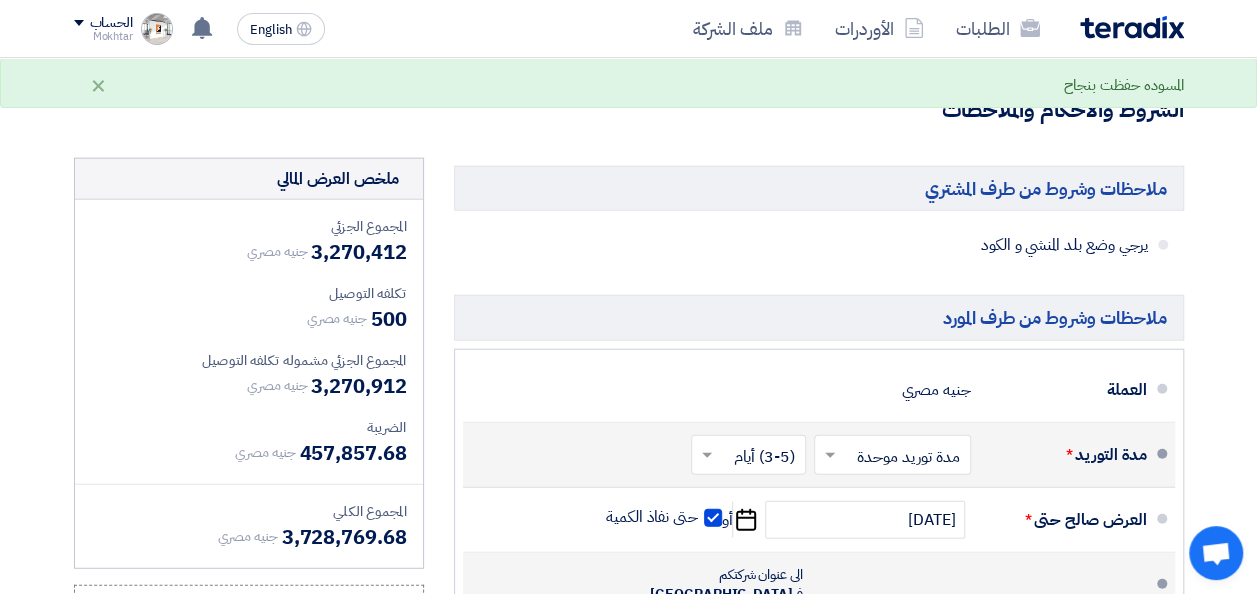 click 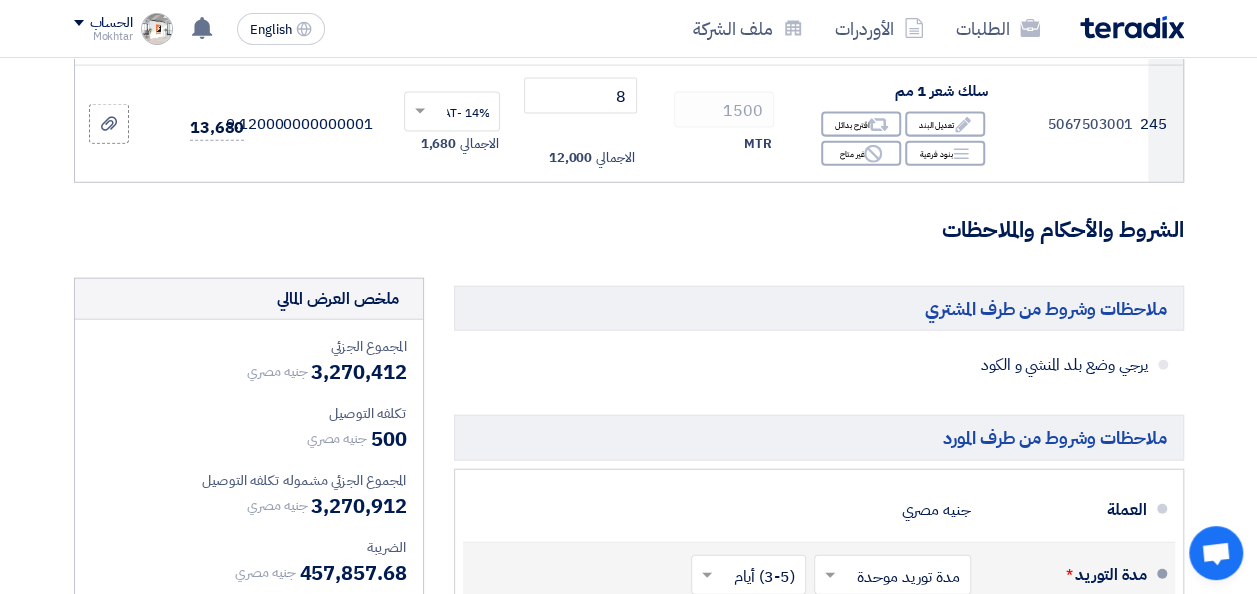 scroll, scrollTop: 36104, scrollLeft: 0, axis: vertical 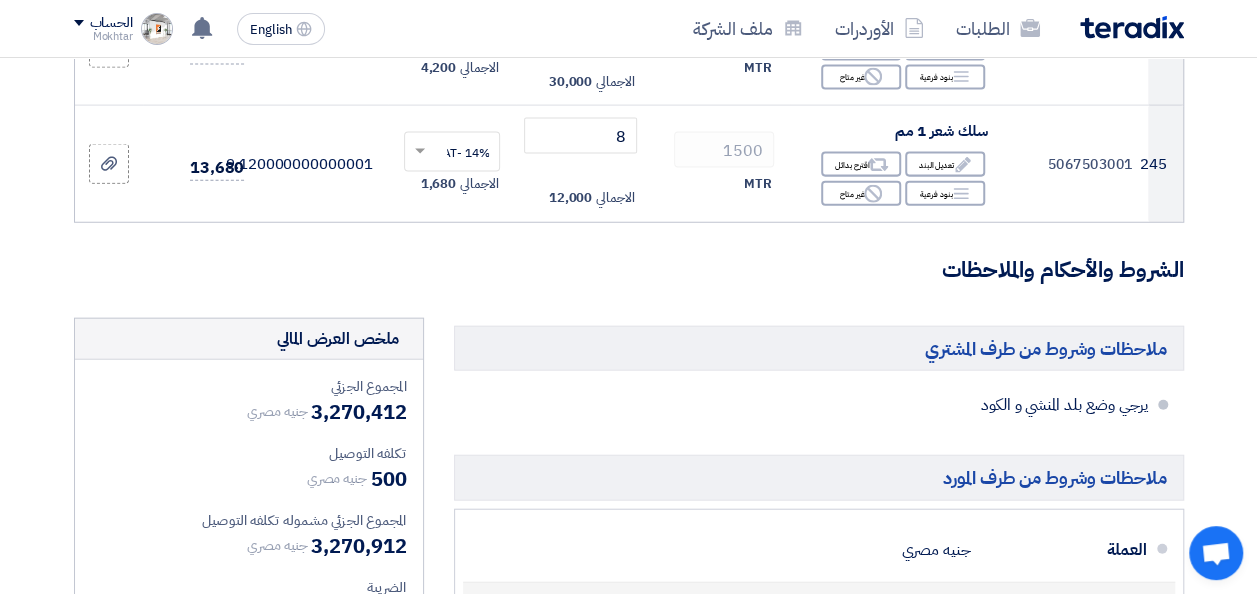 click on "يرجي وضع بلد المنشي و الكود" 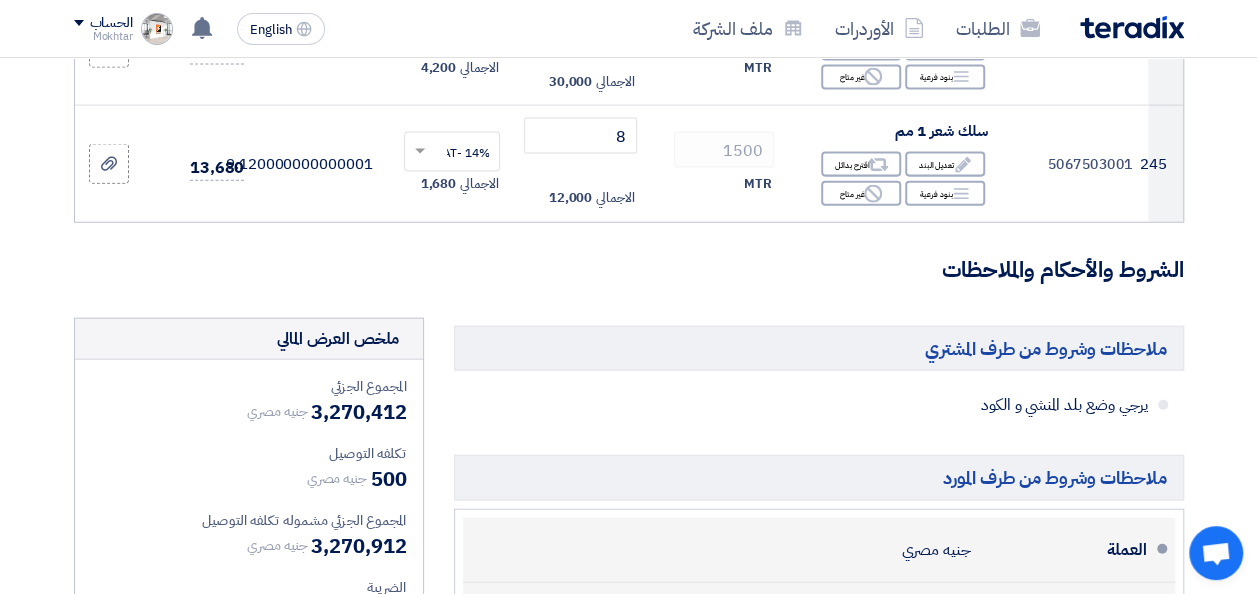 click on "العملة
جنيه مصري" 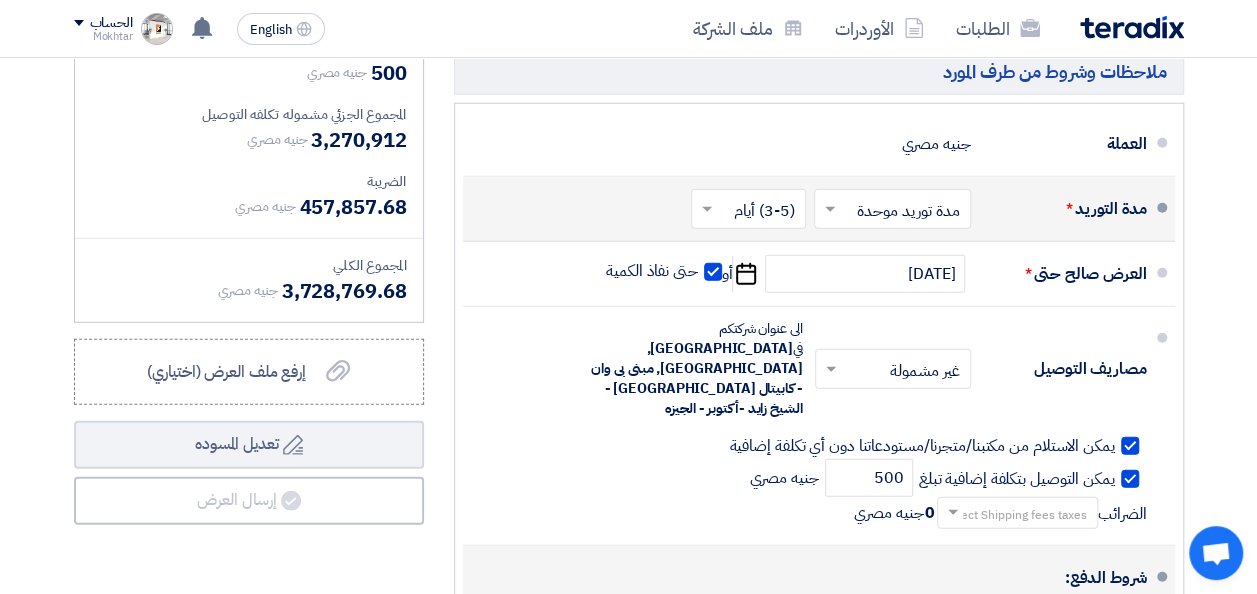 scroll, scrollTop: 36624, scrollLeft: 0, axis: vertical 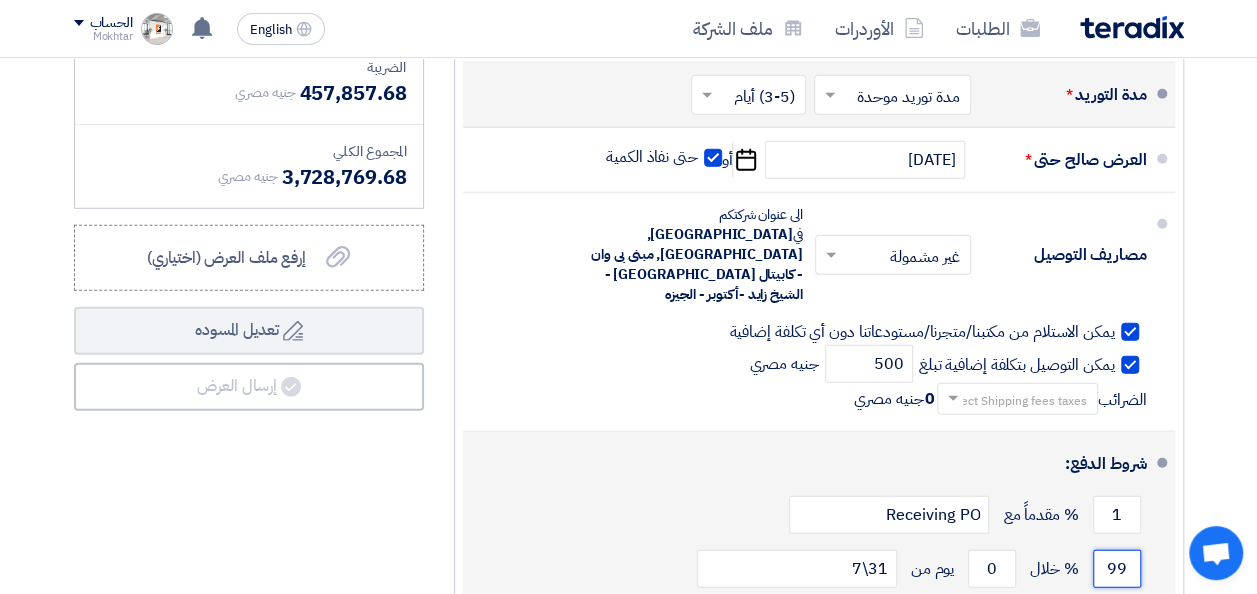 drag, startPoint x: 1097, startPoint y: 319, endPoint x: 1158, endPoint y: 316, distance: 61.073727 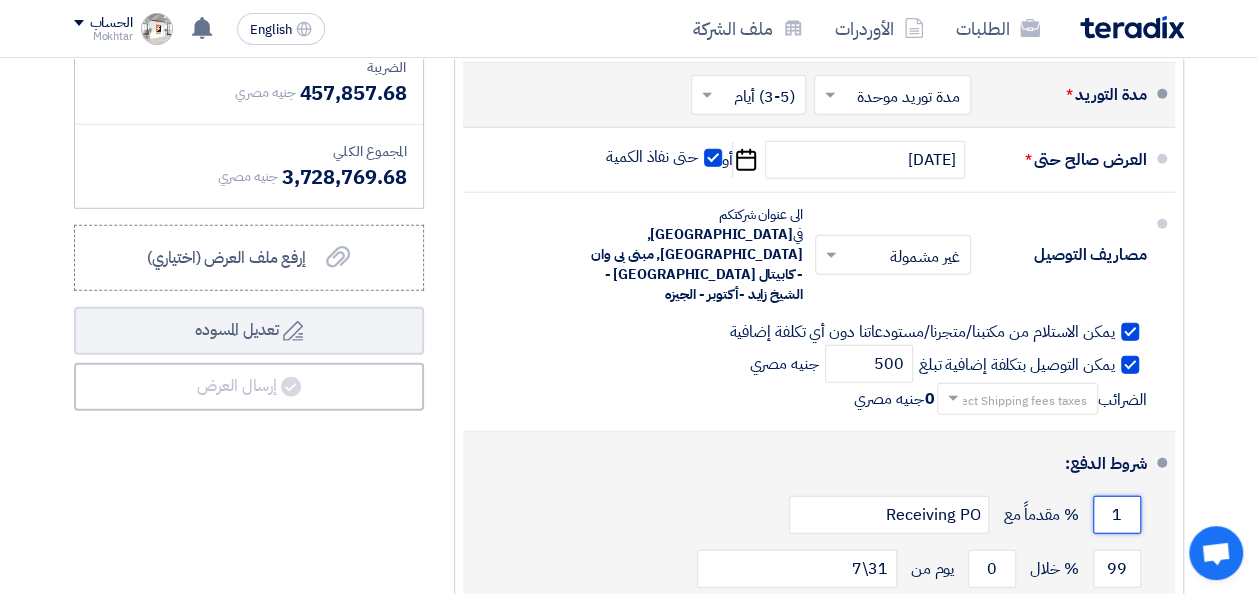 drag, startPoint x: 1118, startPoint y: 264, endPoint x: 1042, endPoint y: 279, distance: 77.46612 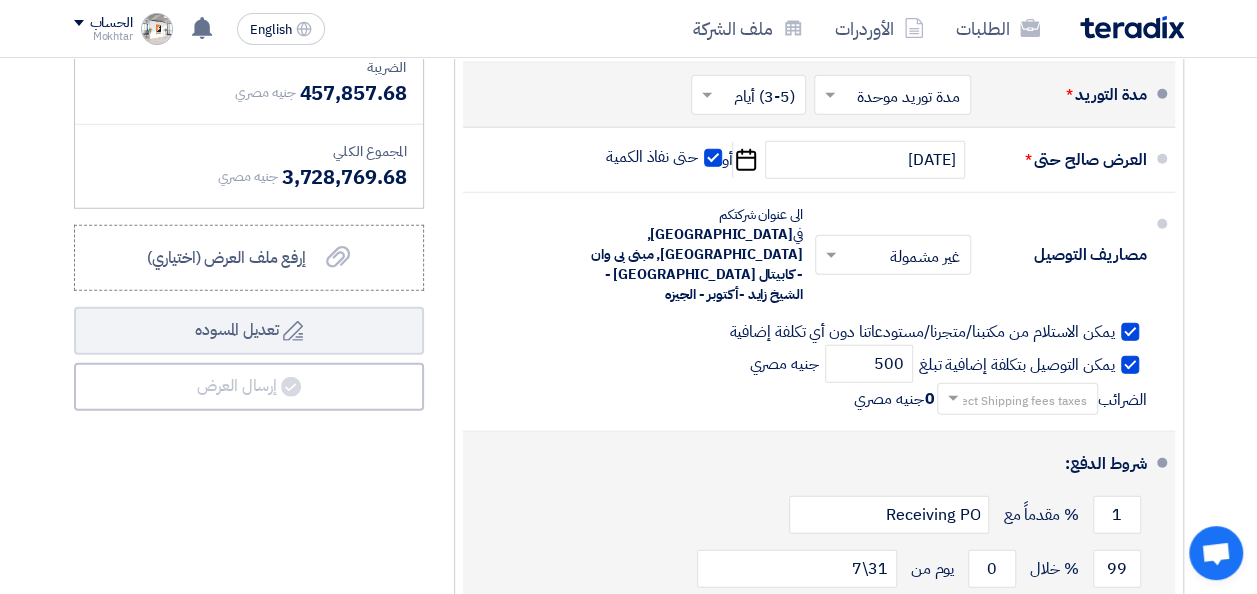 drag, startPoint x: 846, startPoint y: 366, endPoint x: 1135, endPoint y: 342, distance: 289.99484 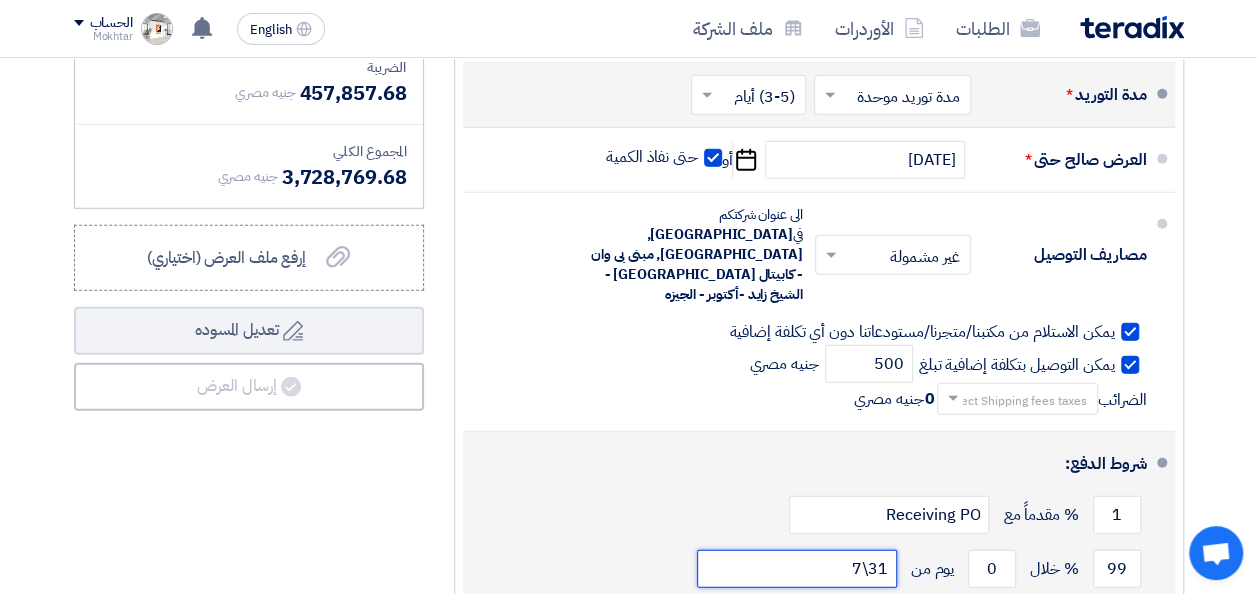 click on "31\7" 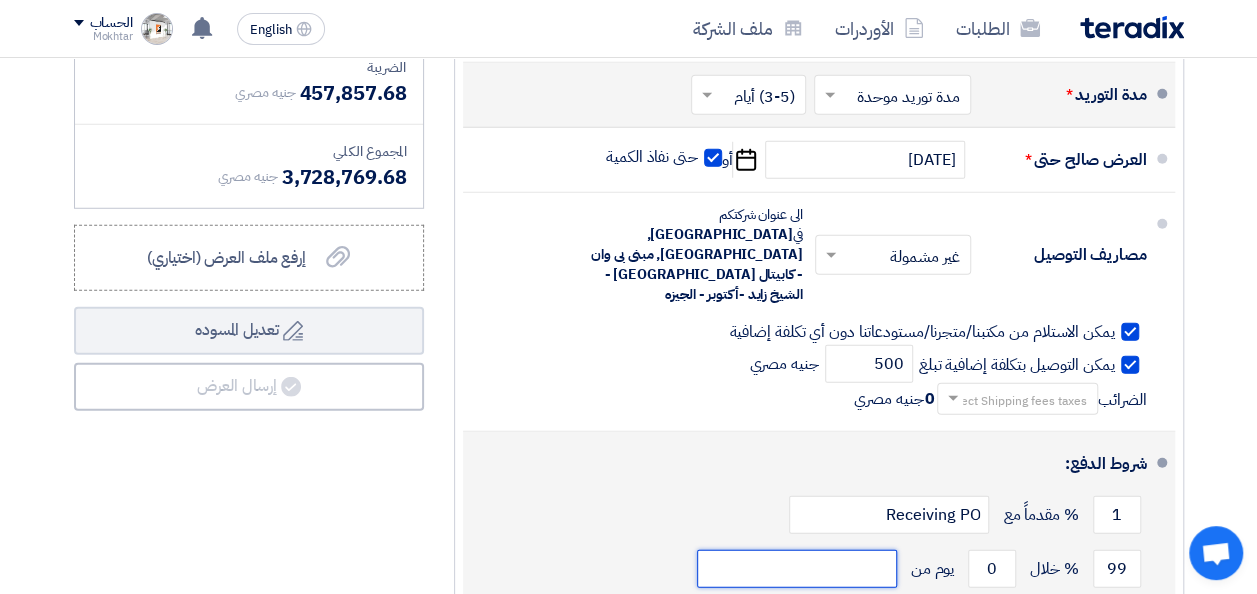 type 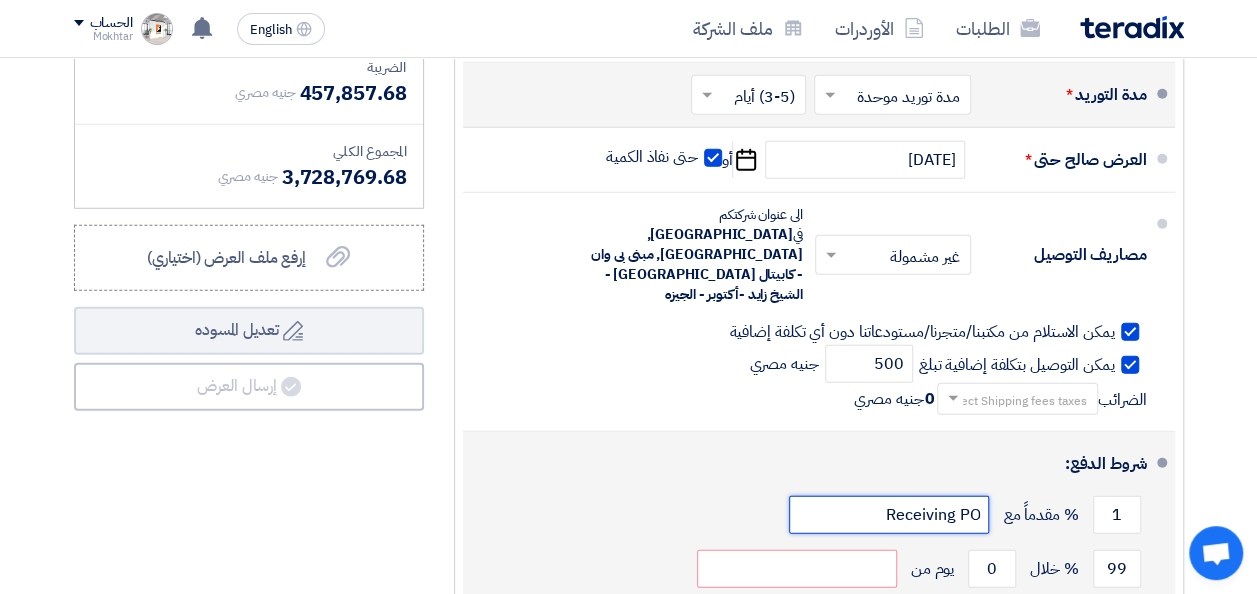 click on "Receiving PO" 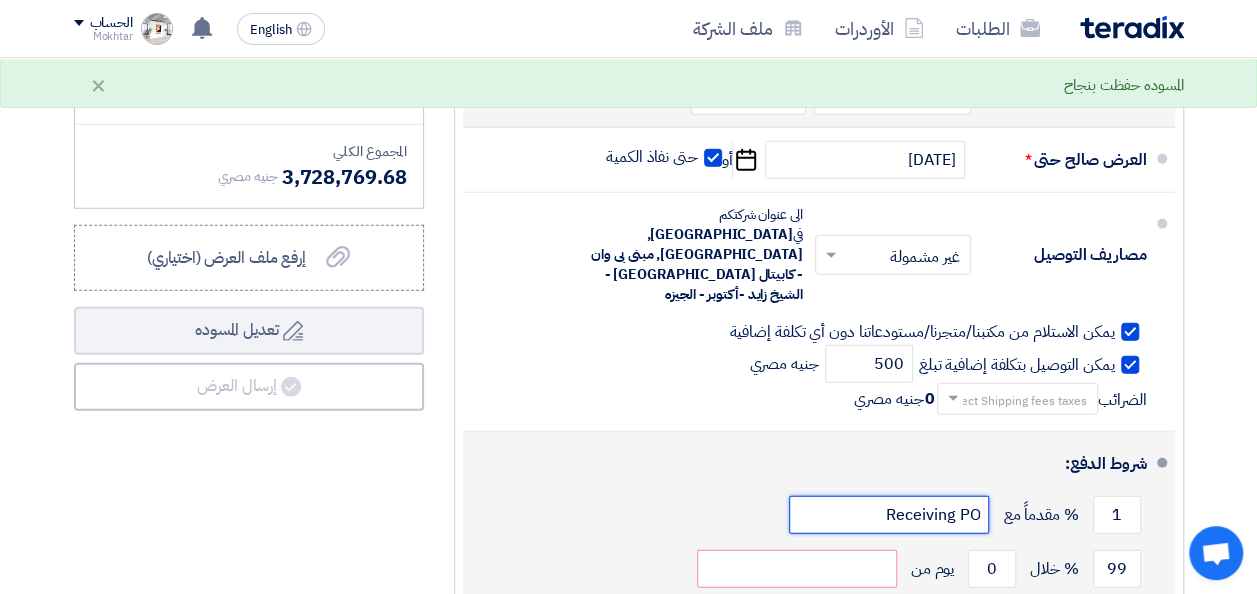 drag, startPoint x: 874, startPoint y: 266, endPoint x: 994, endPoint y: 260, distance: 120.14991 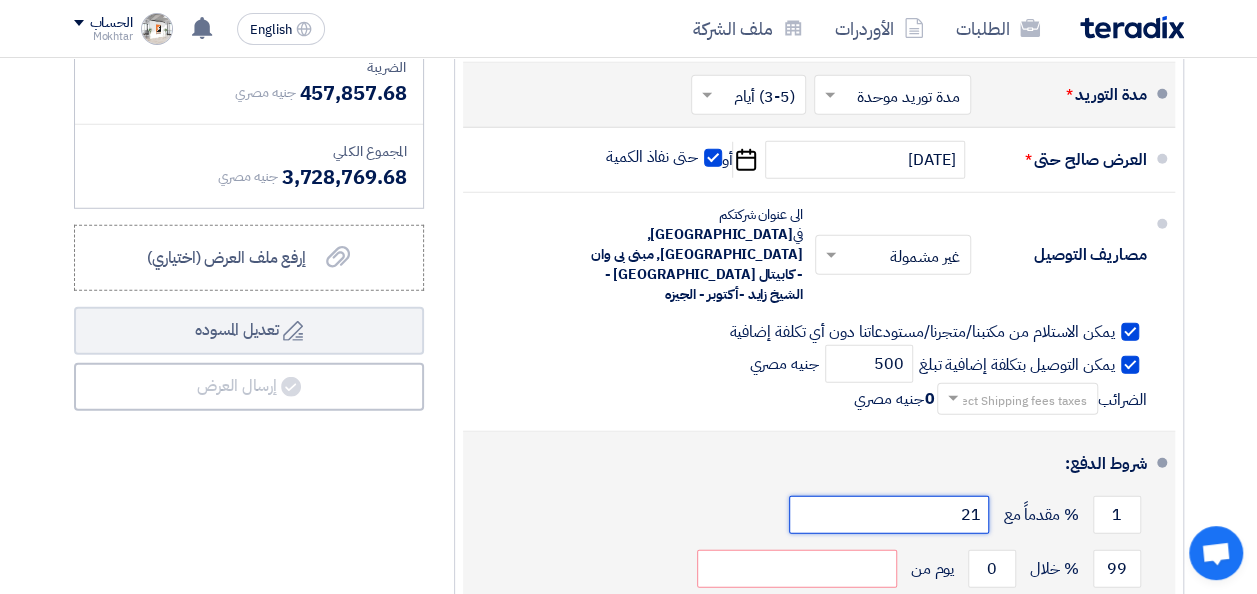 type on "2" 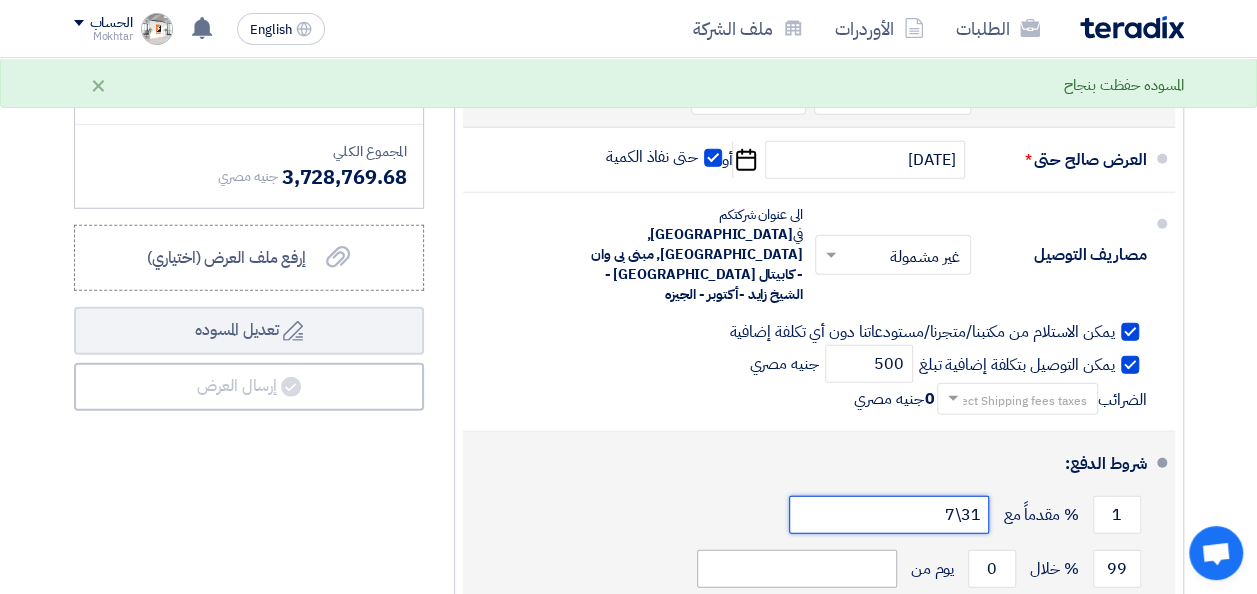 type on "31\7" 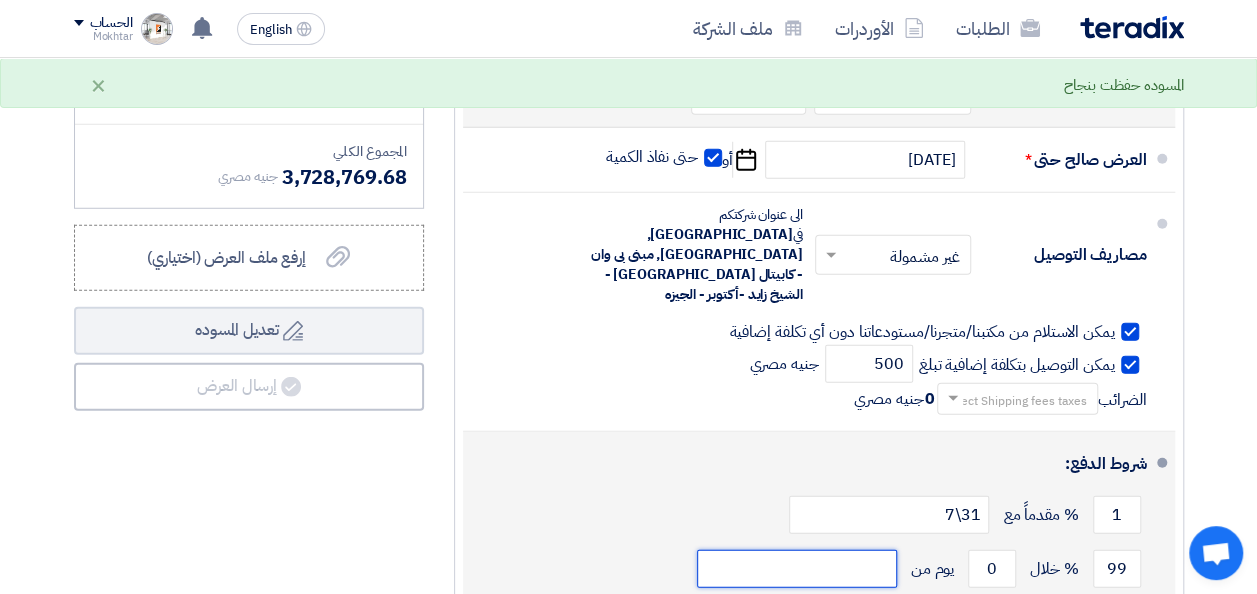 click 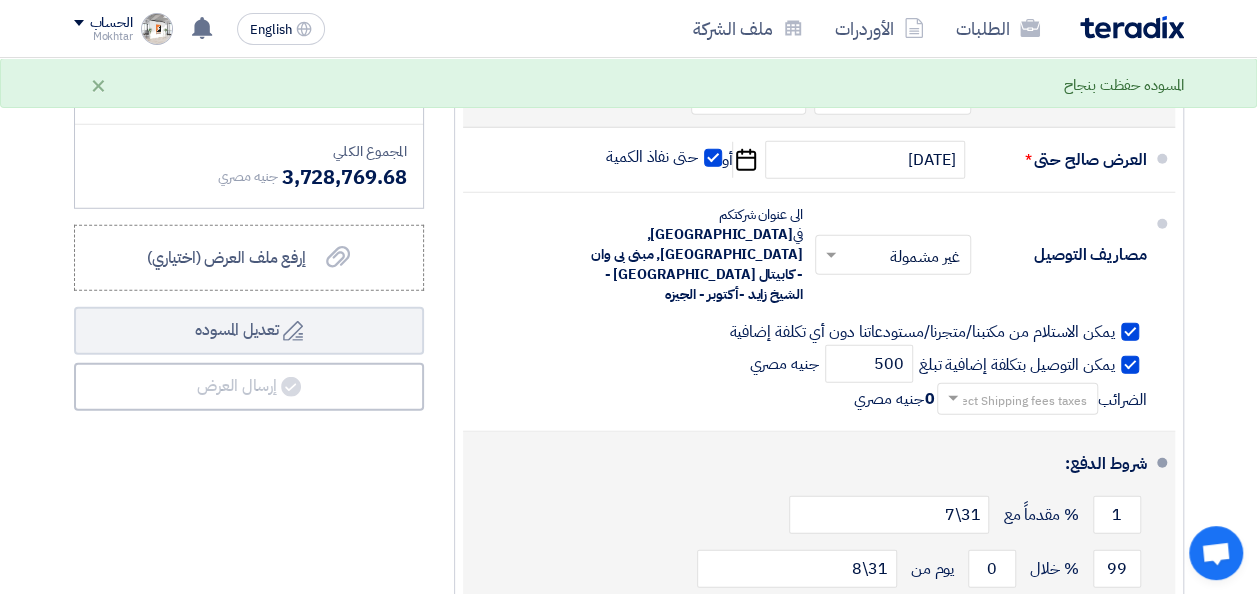 click on "شروط الدفع:
1
% مقدماً مع
31\7
99
% خلال
0
31\8" 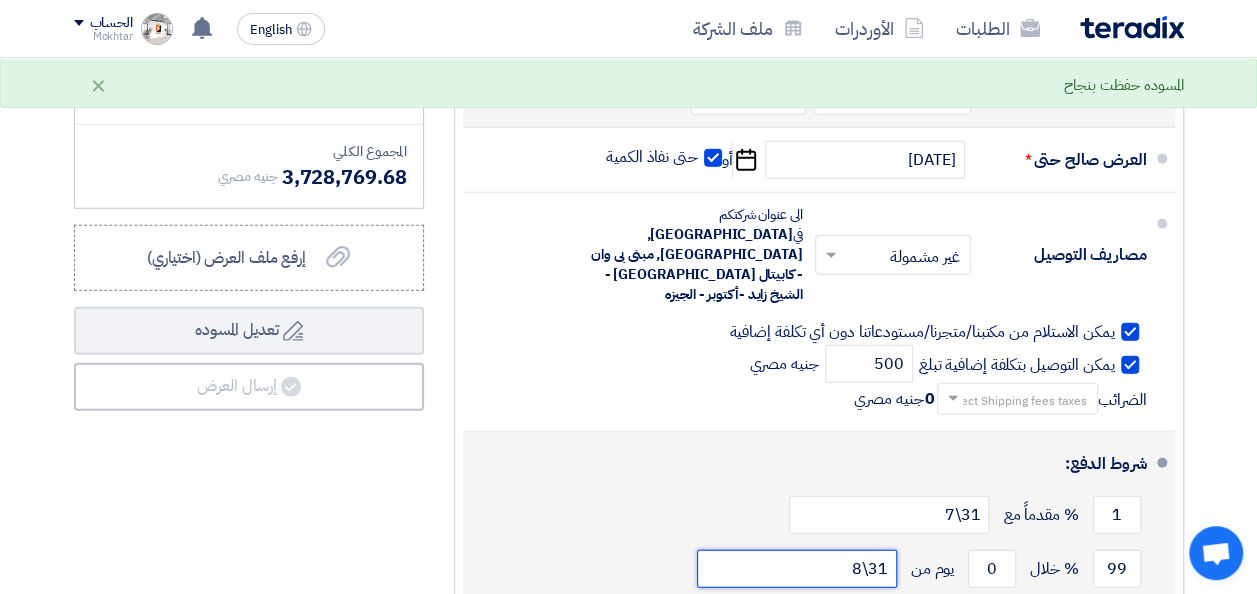click on "31\8" 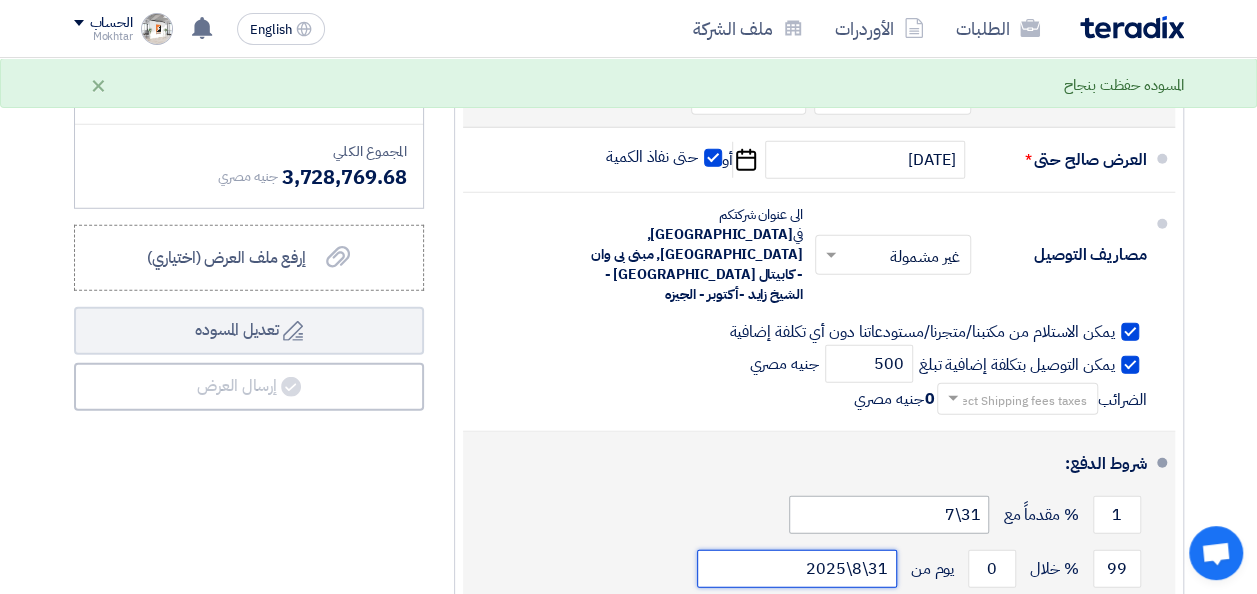 type on "31\8\2025" 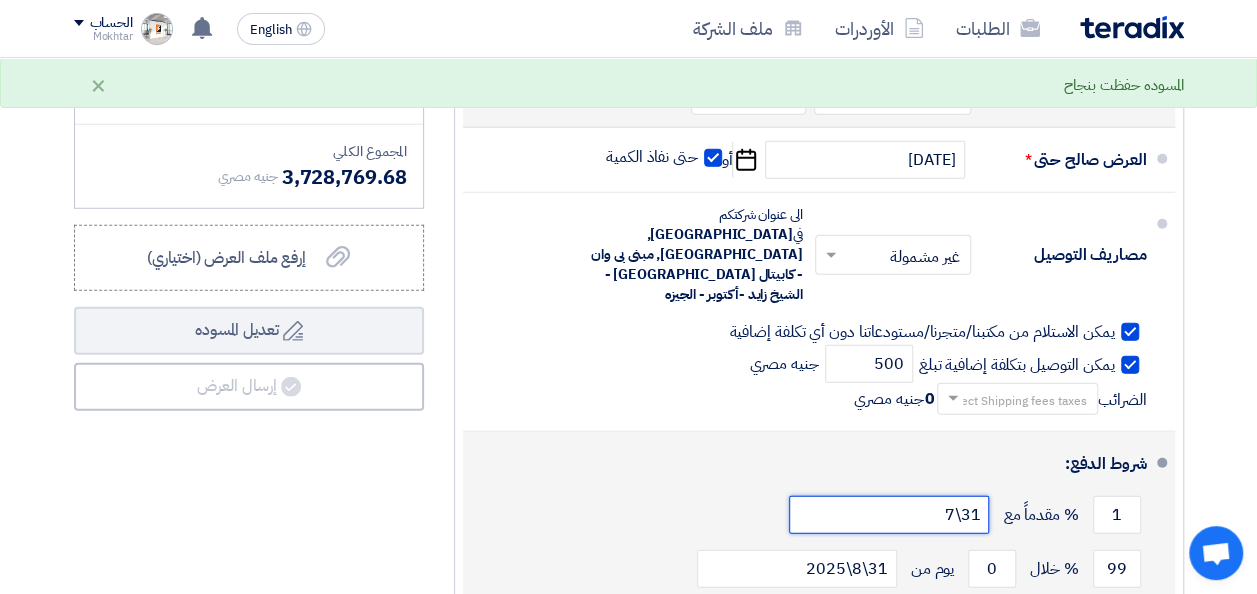 click on "31\7" 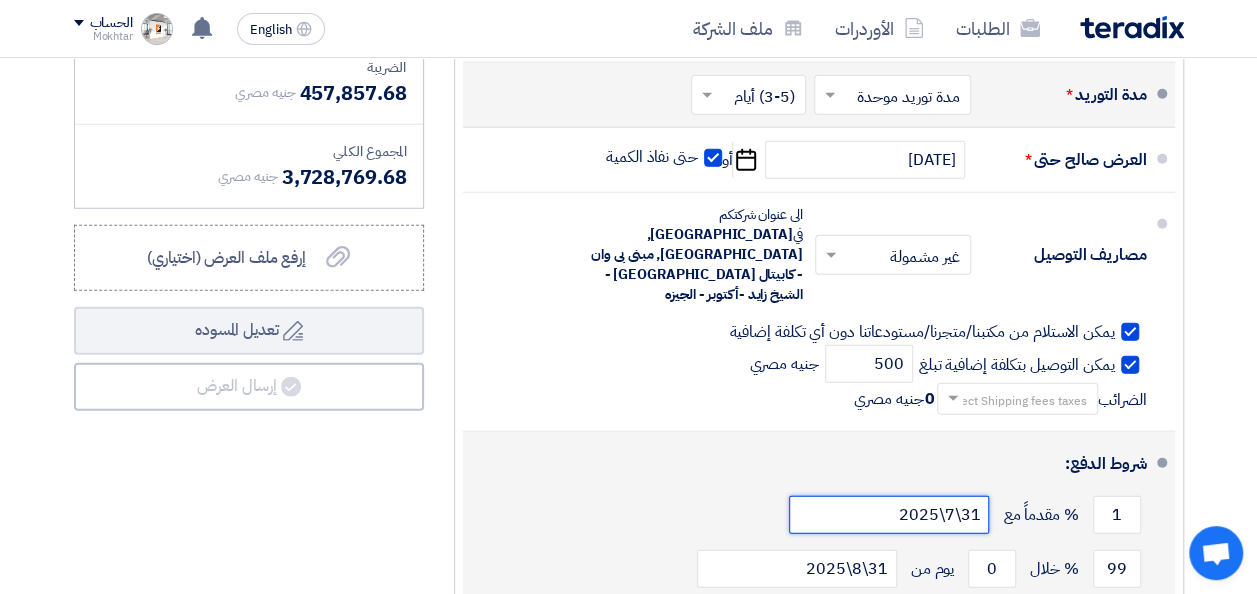 type on "31\7\2025" 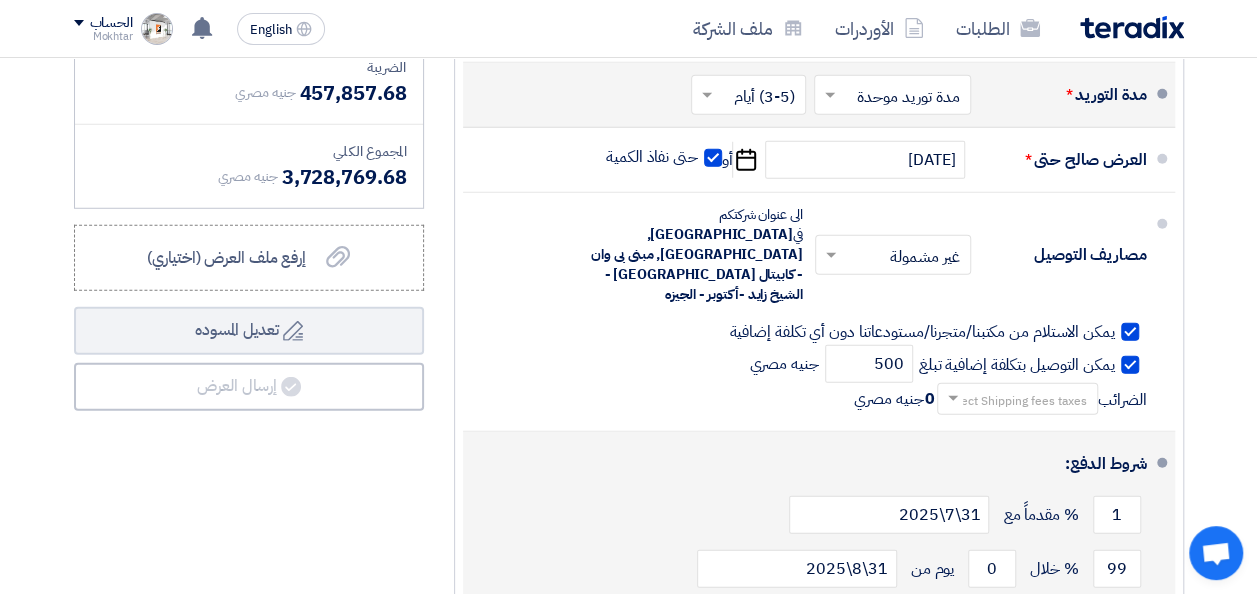 click on "شروط الدفع:
1
% مقدماً مع
31\7\2025
99
% خلال
0
31\8\2025" 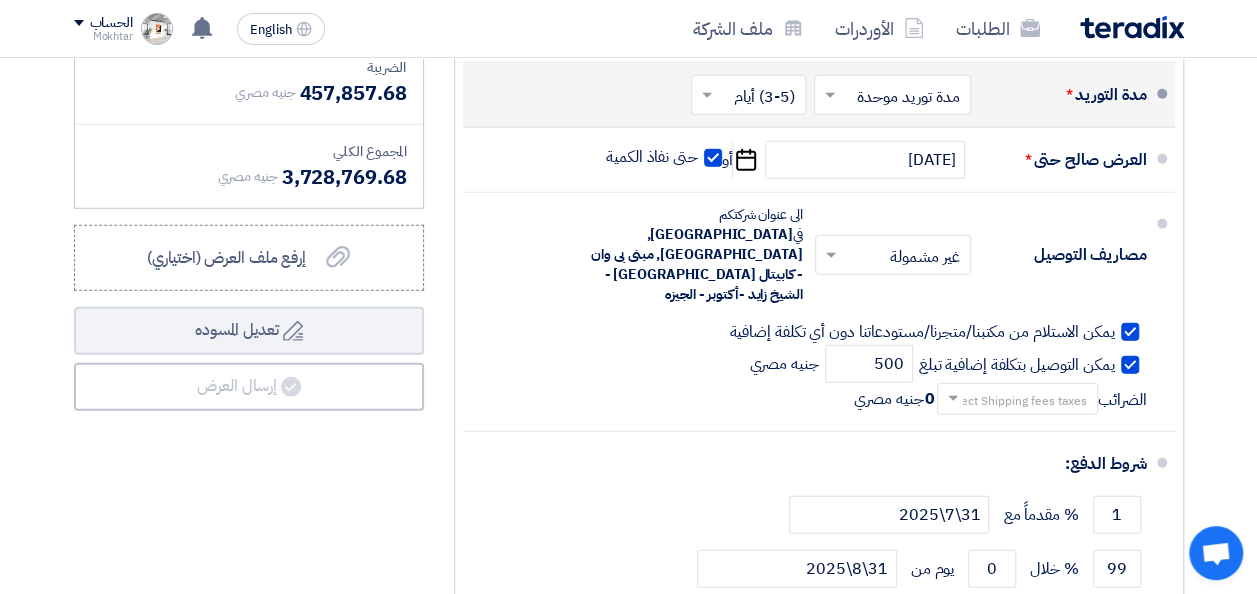 click 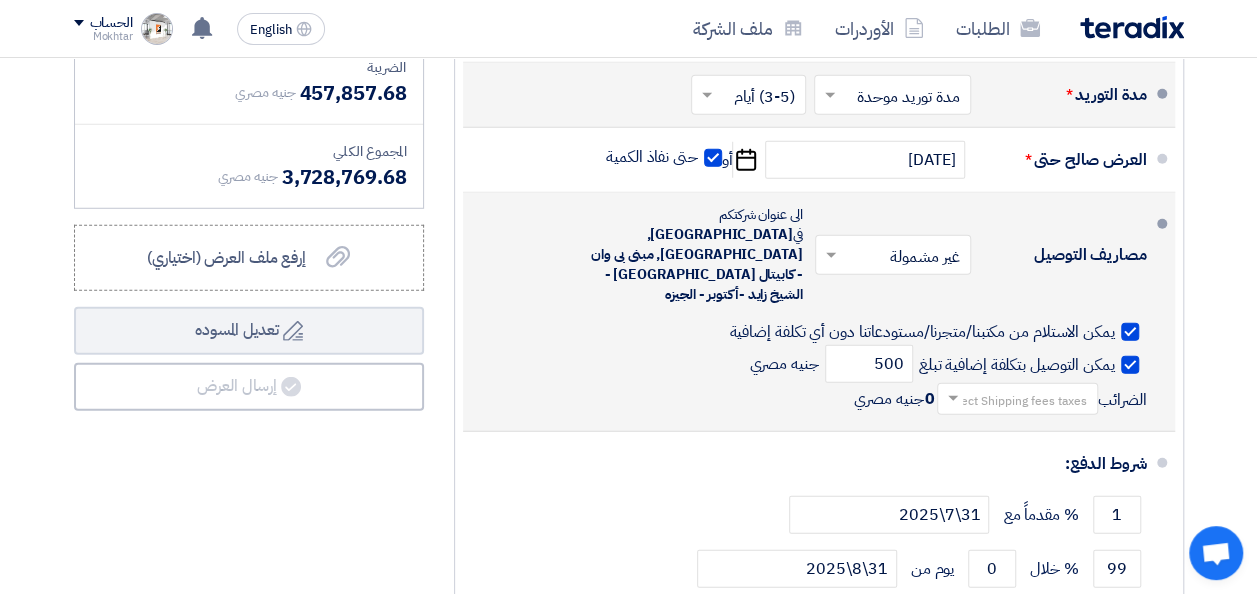 click on "يمكن التوصيل بتكلفة إضافية تبلغ
500
جنيه مصري
الضرائب
Select Shipping fees taxes...
0
جنيه مصري" 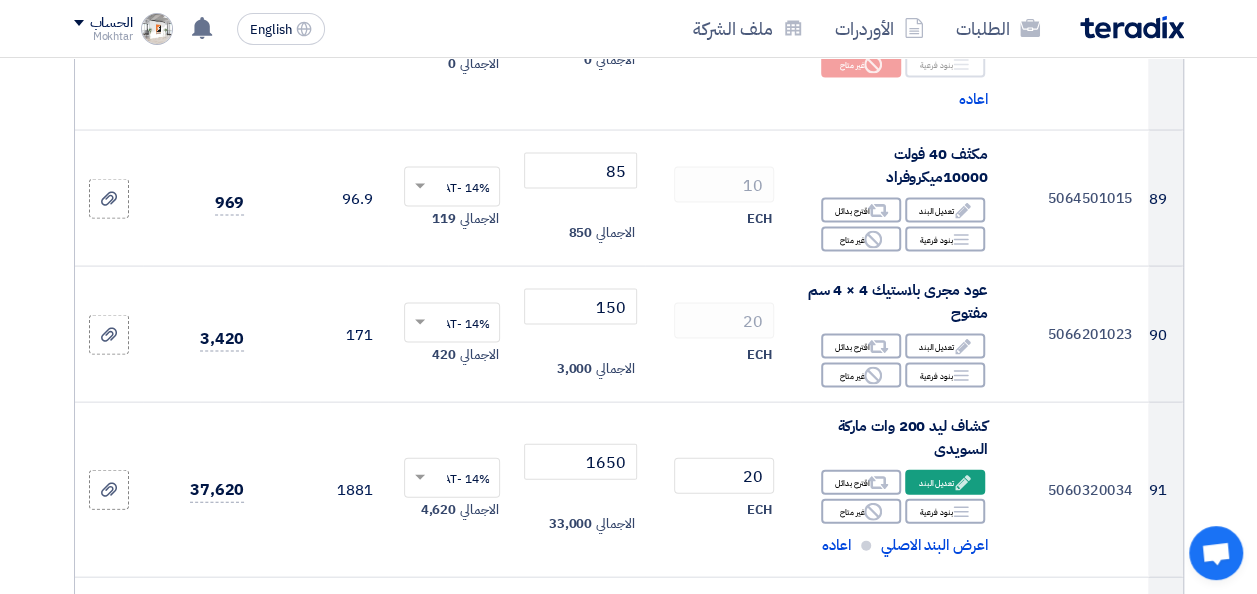 scroll, scrollTop: 12716, scrollLeft: 0, axis: vertical 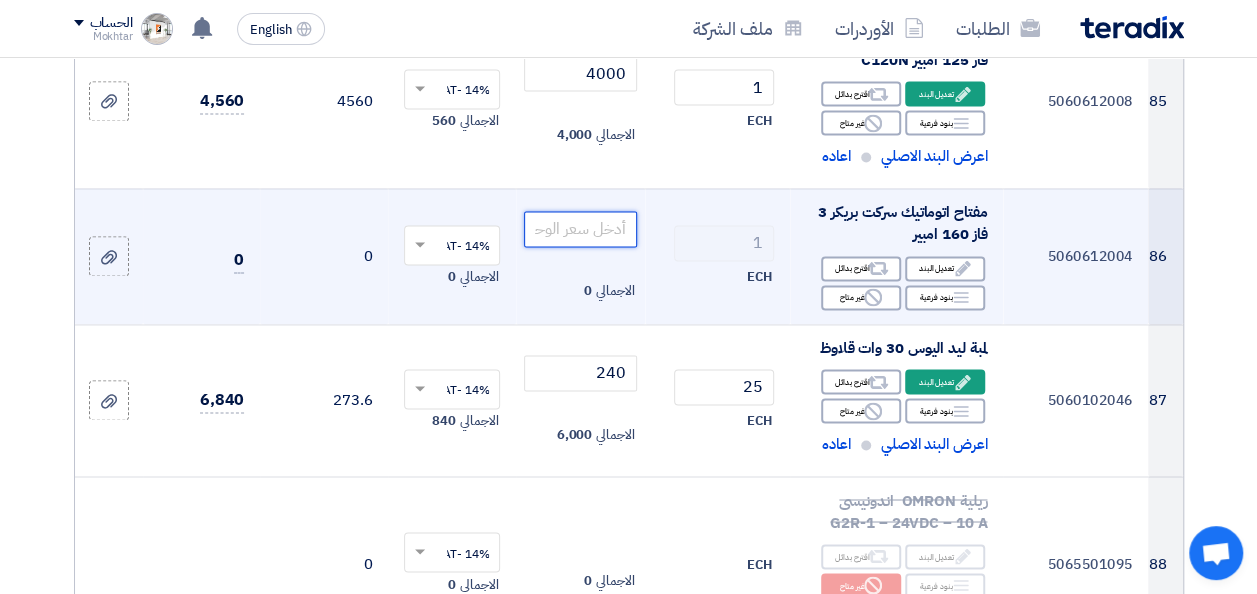 click 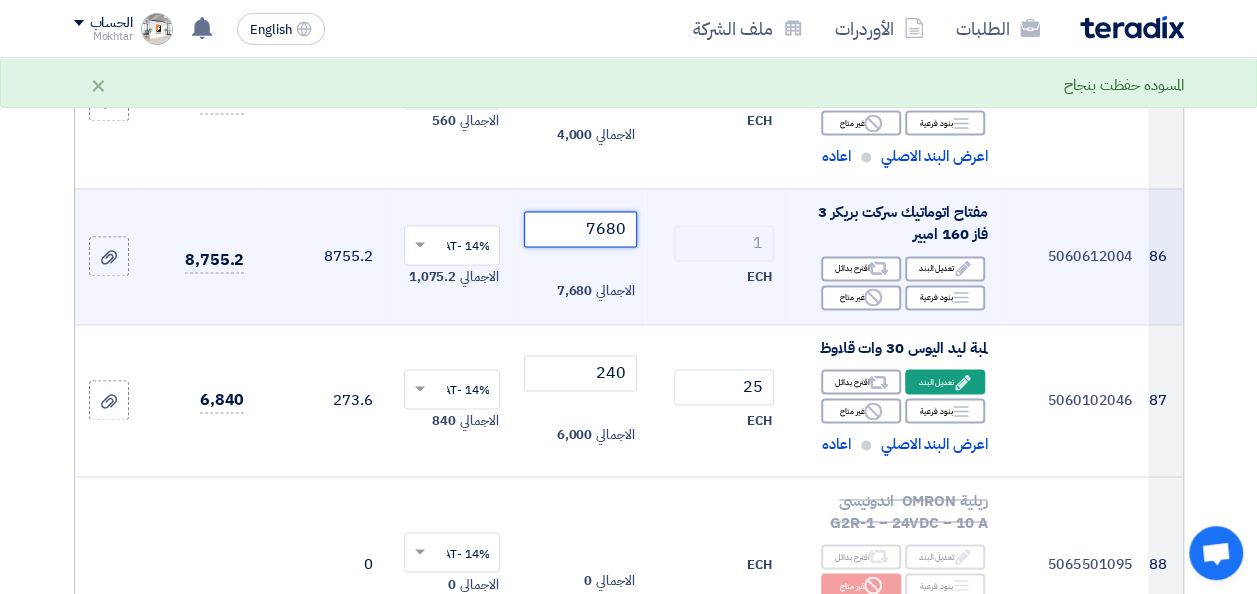 type on "7680" 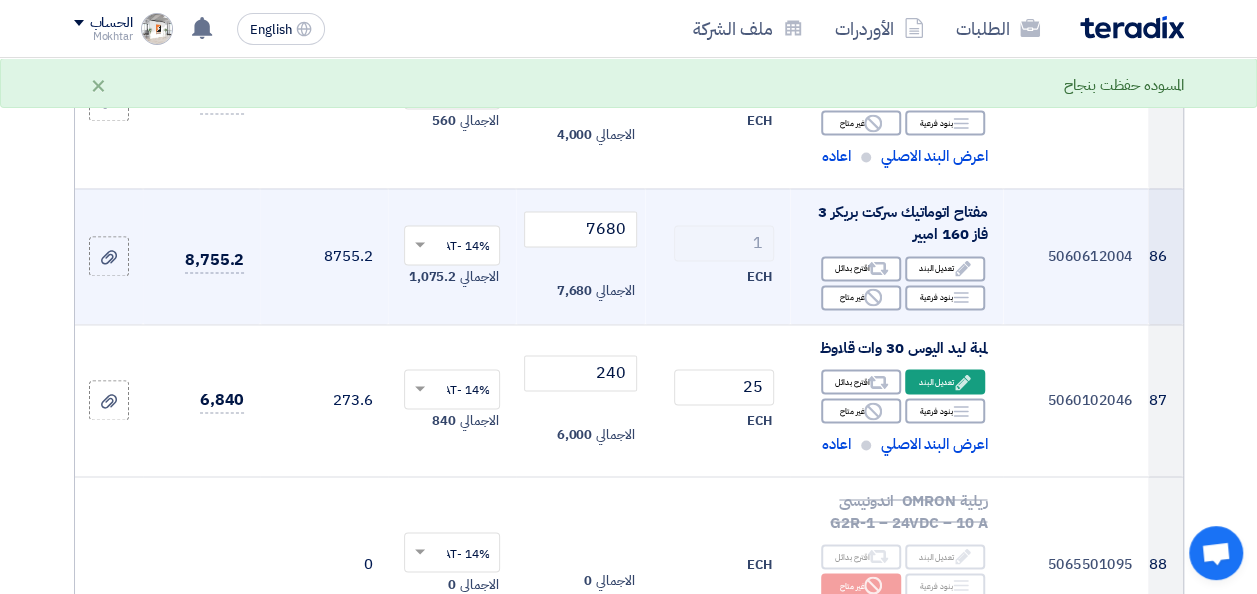 click on "ECH" 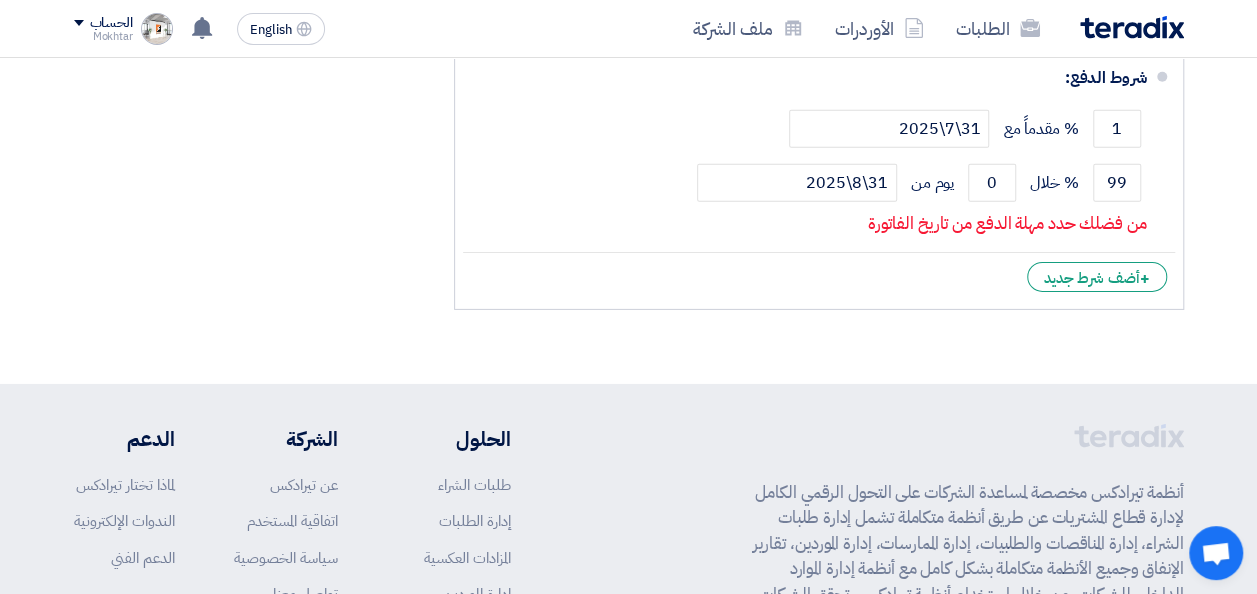 scroll, scrollTop: 36490, scrollLeft: 0, axis: vertical 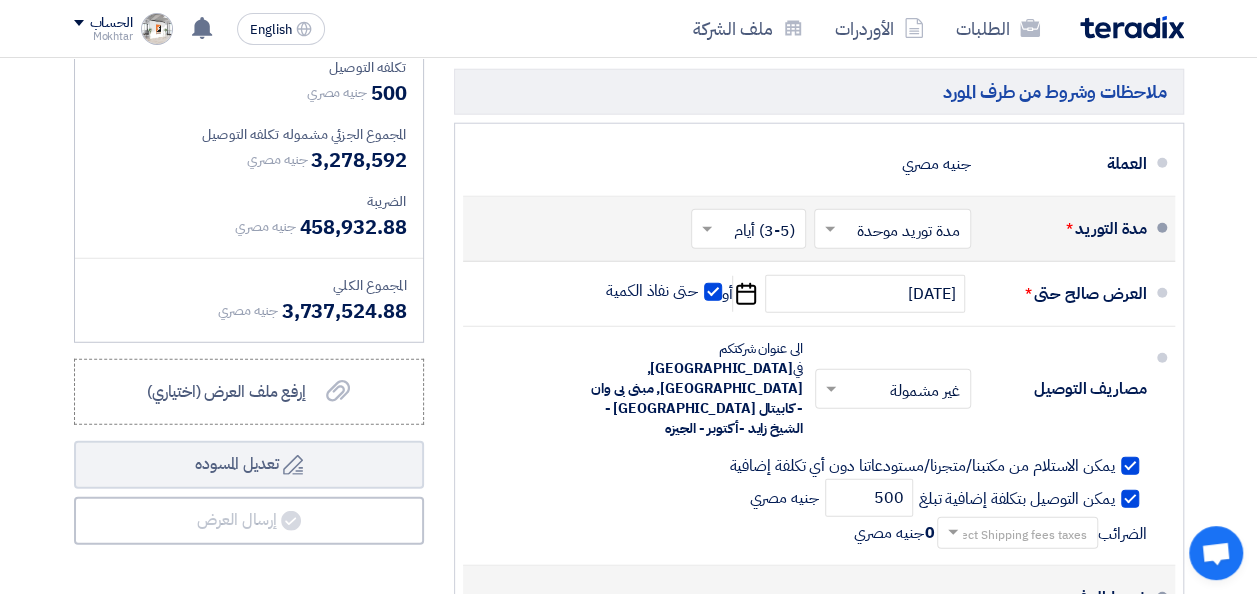 drag, startPoint x: 1144, startPoint y: 491, endPoint x: 868, endPoint y: 497, distance: 276.06522 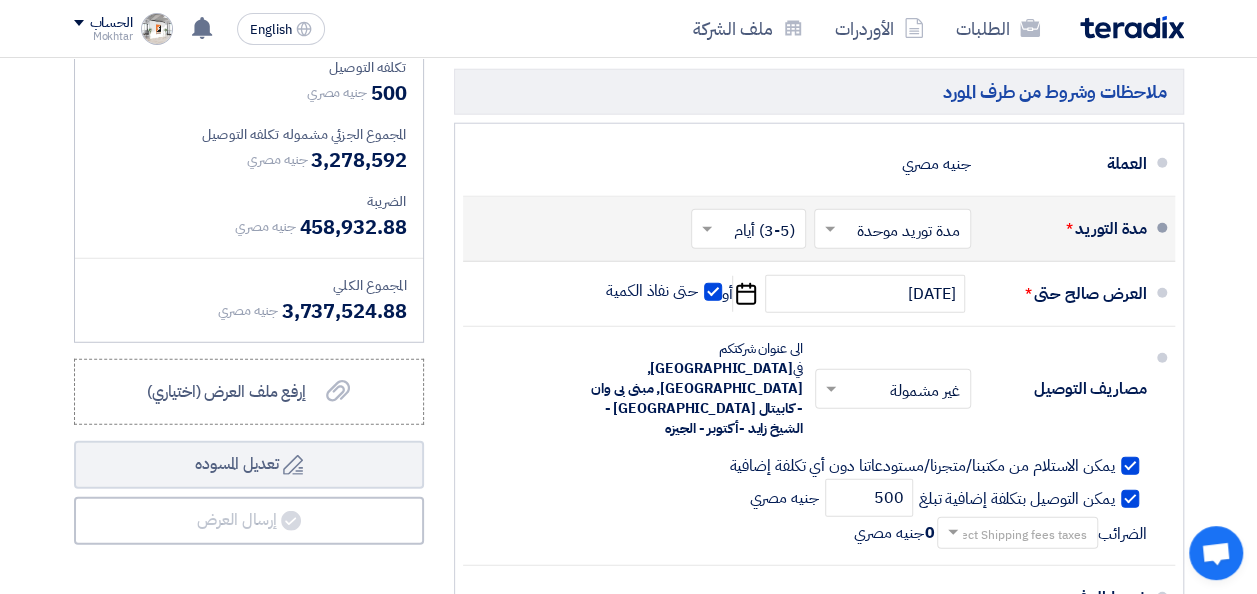 type on "30" 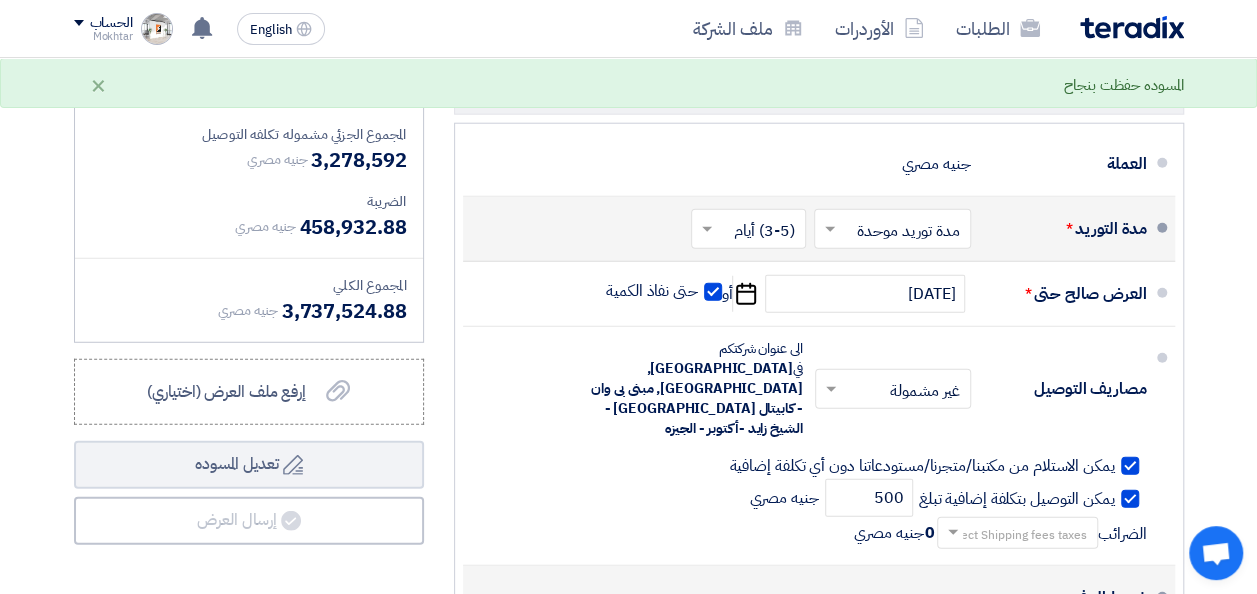 drag, startPoint x: 794, startPoint y: 462, endPoint x: 946, endPoint y: 452, distance: 152.3286 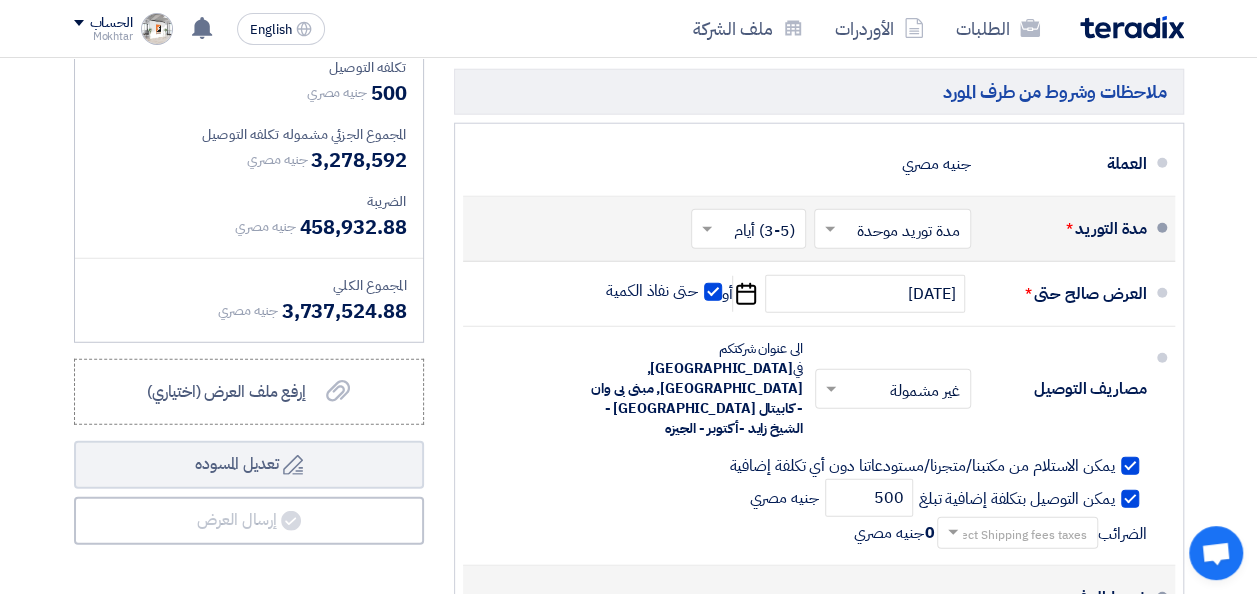 drag, startPoint x: 891, startPoint y: 402, endPoint x: 944, endPoint y: 398, distance: 53.15073 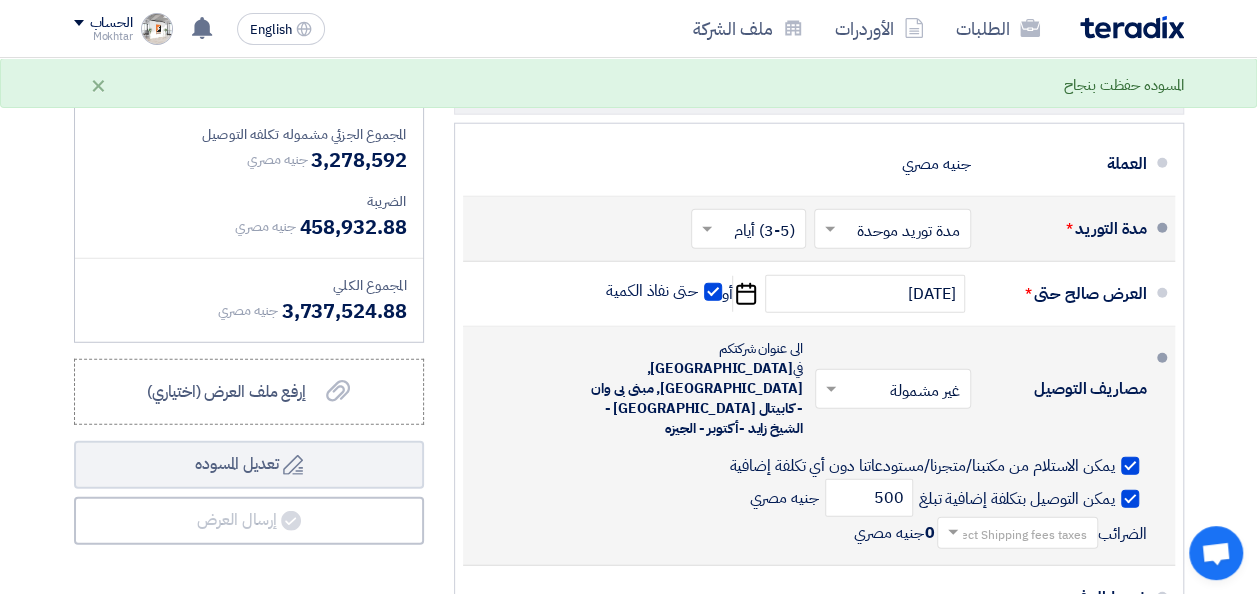 click on "يمكن التوصيل بتكلفة إضافية تبلغ
500
جنيه مصري
الضرائب
Select Shipping fees taxes...
0
جنيه مصري" 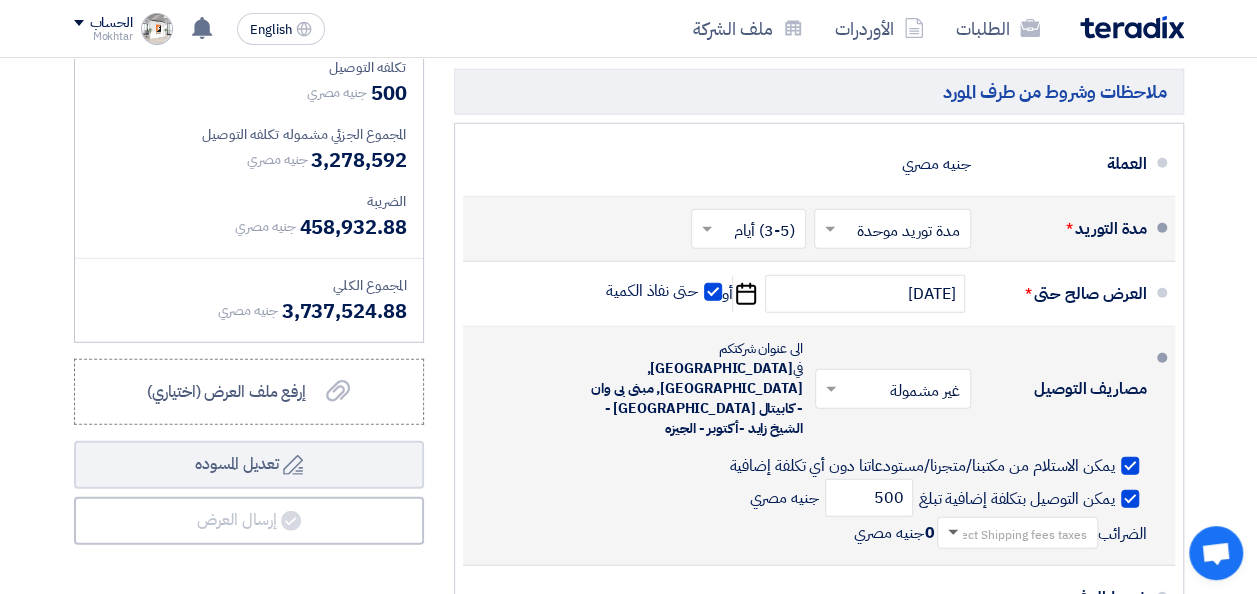 click 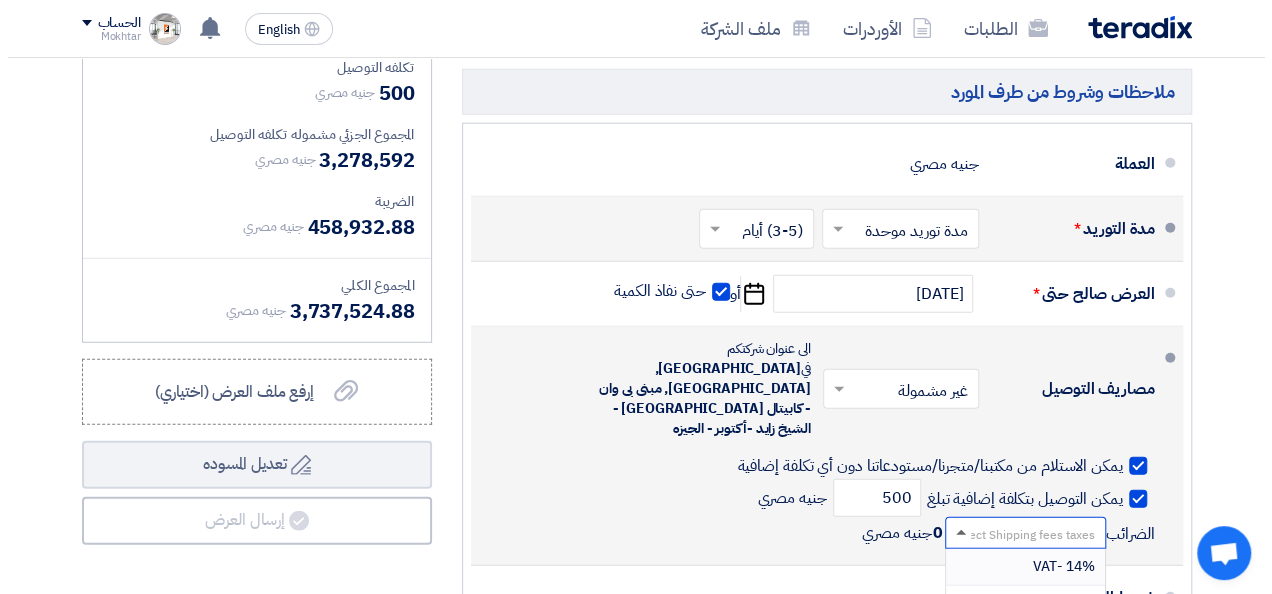 scroll, scrollTop: 1, scrollLeft: 0, axis: vertical 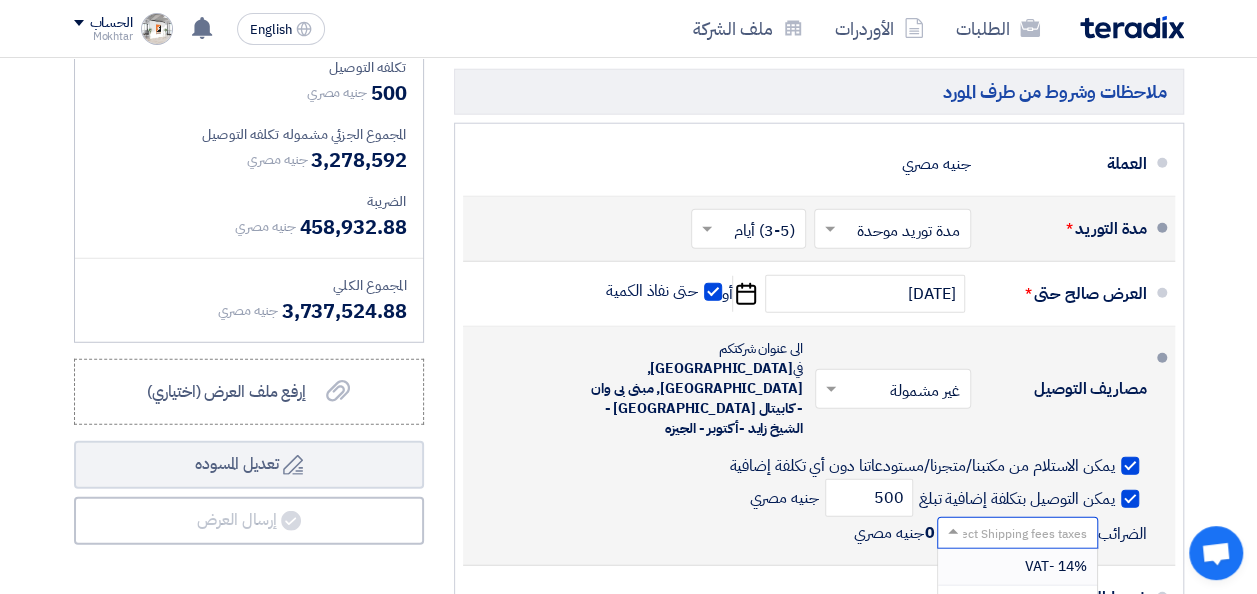 click on "14% -VAT" at bounding box center [1056, 566] 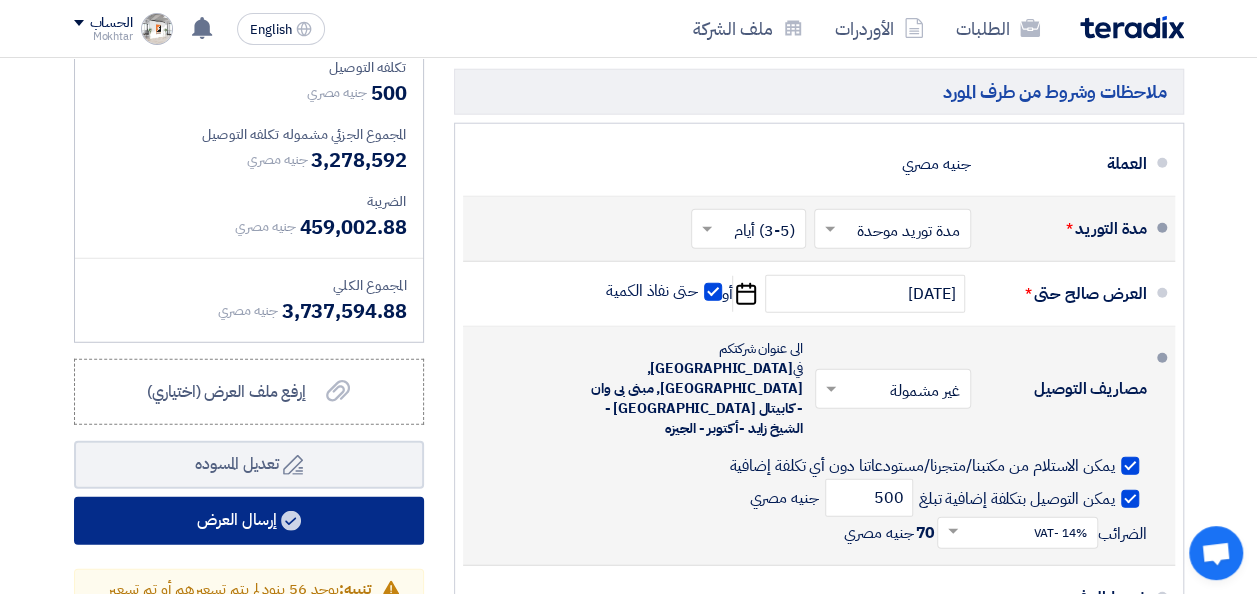 click on "إرسال العرض" 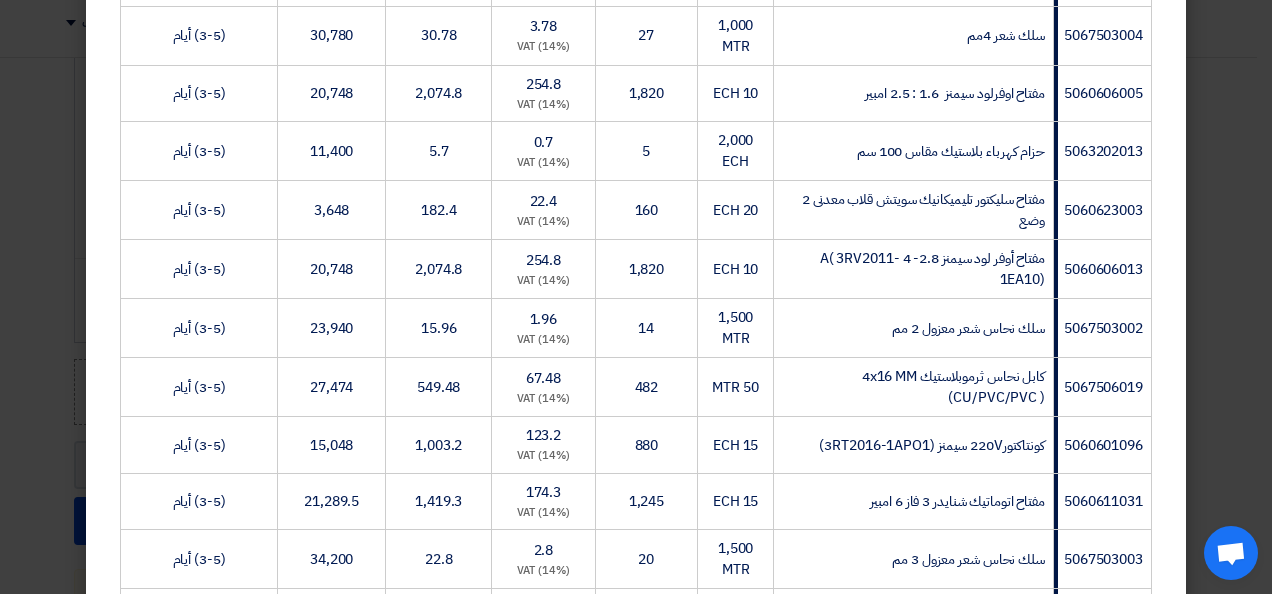 scroll, scrollTop: 14492, scrollLeft: 0, axis: vertical 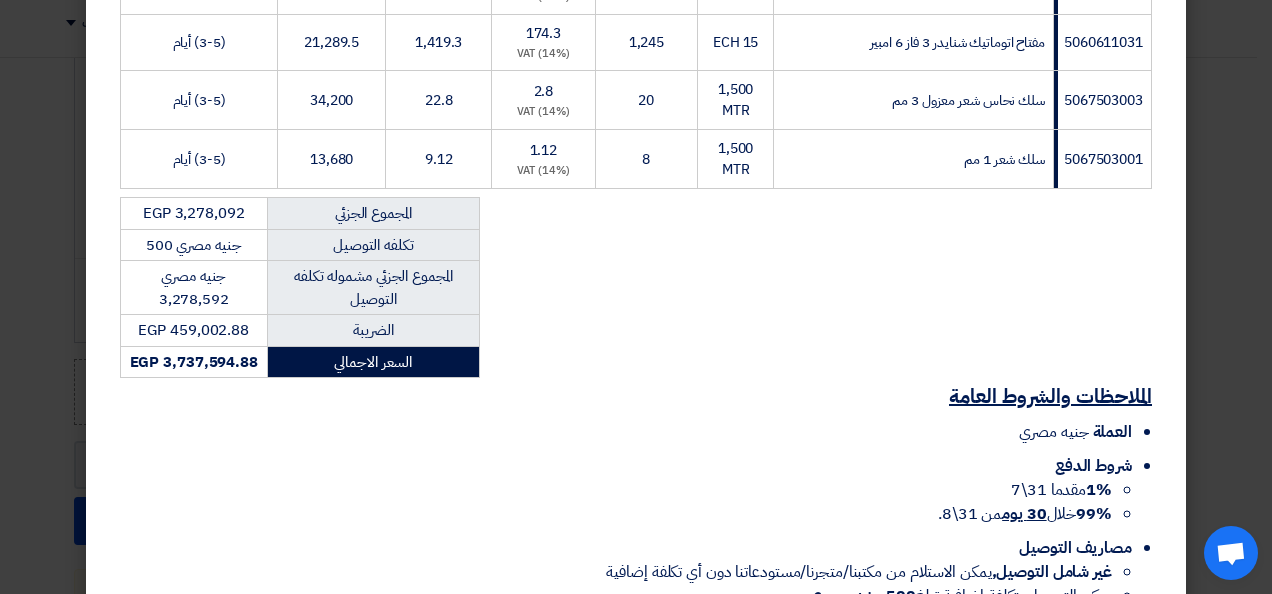 click on "إرسال العرض" 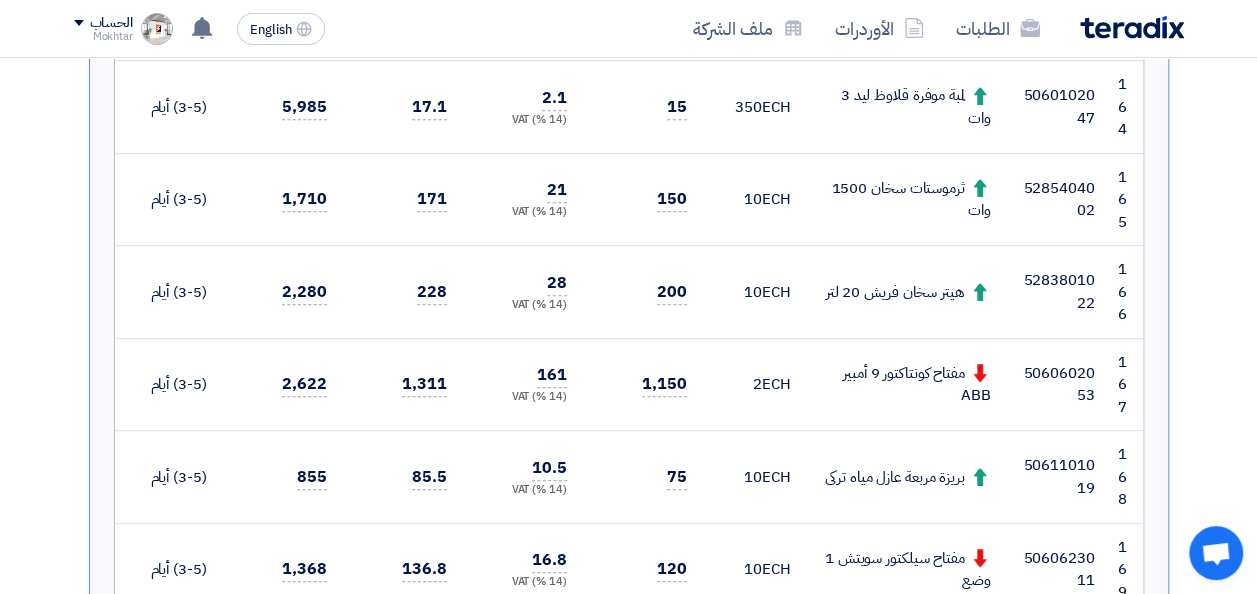 scroll, scrollTop: 14947, scrollLeft: 0, axis: vertical 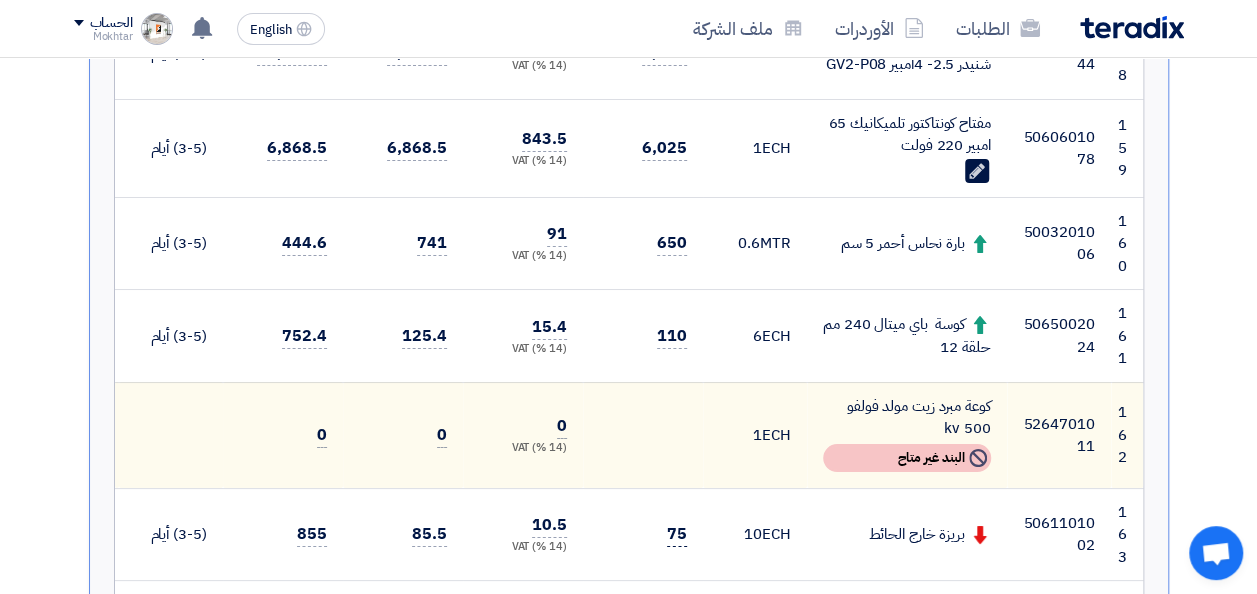 click on "75" at bounding box center (677, 534) 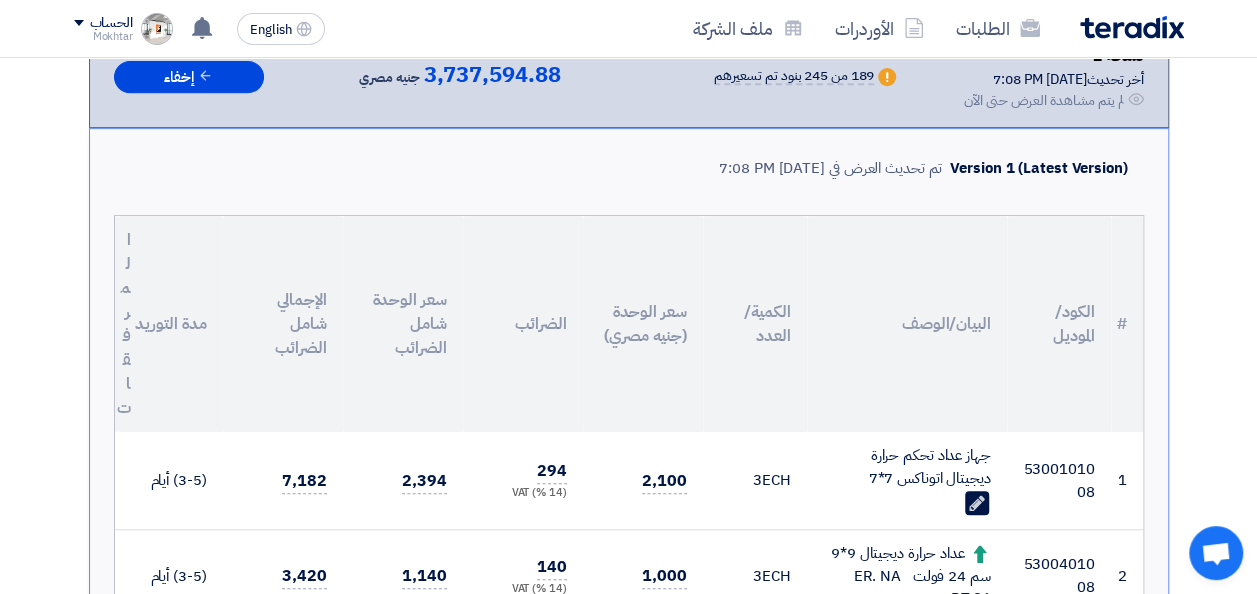 scroll, scrollTop: 0, scrollLeft: 0, axis: both 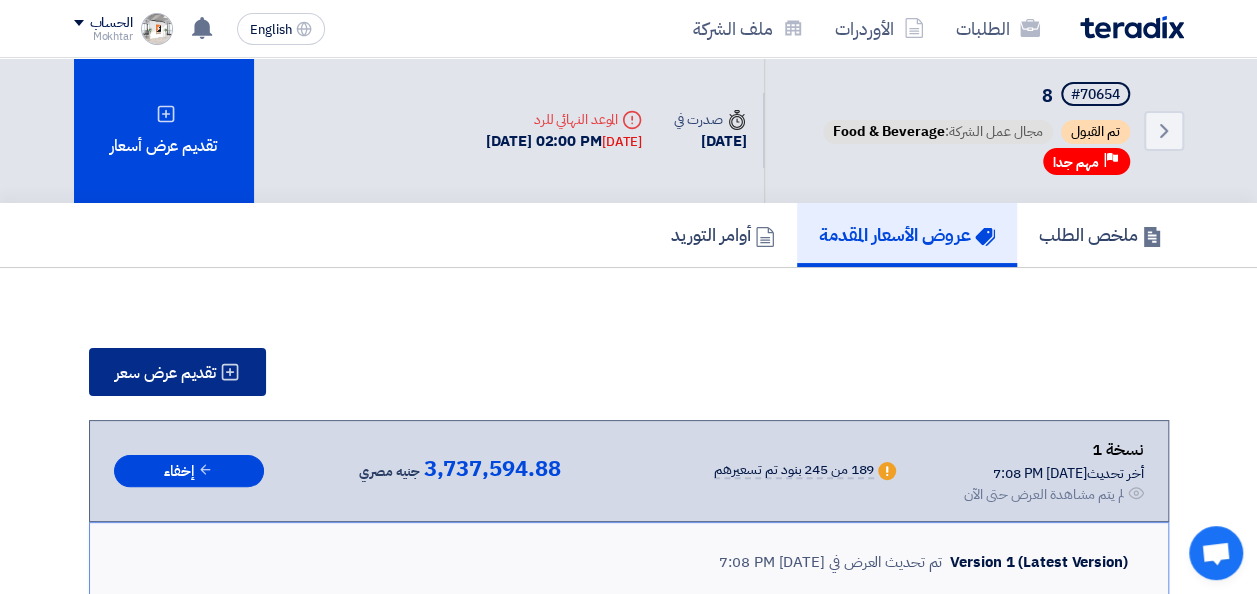 click on "تقديم عرض سعر" 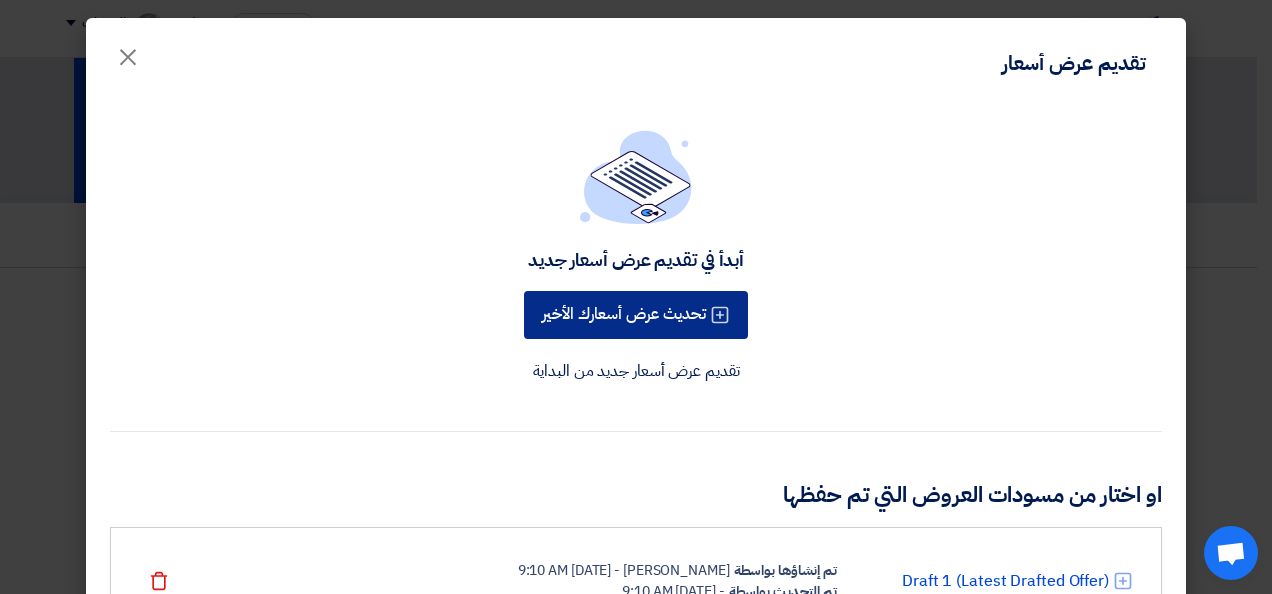 click on "تحديث عرض أسعارك الأخير" 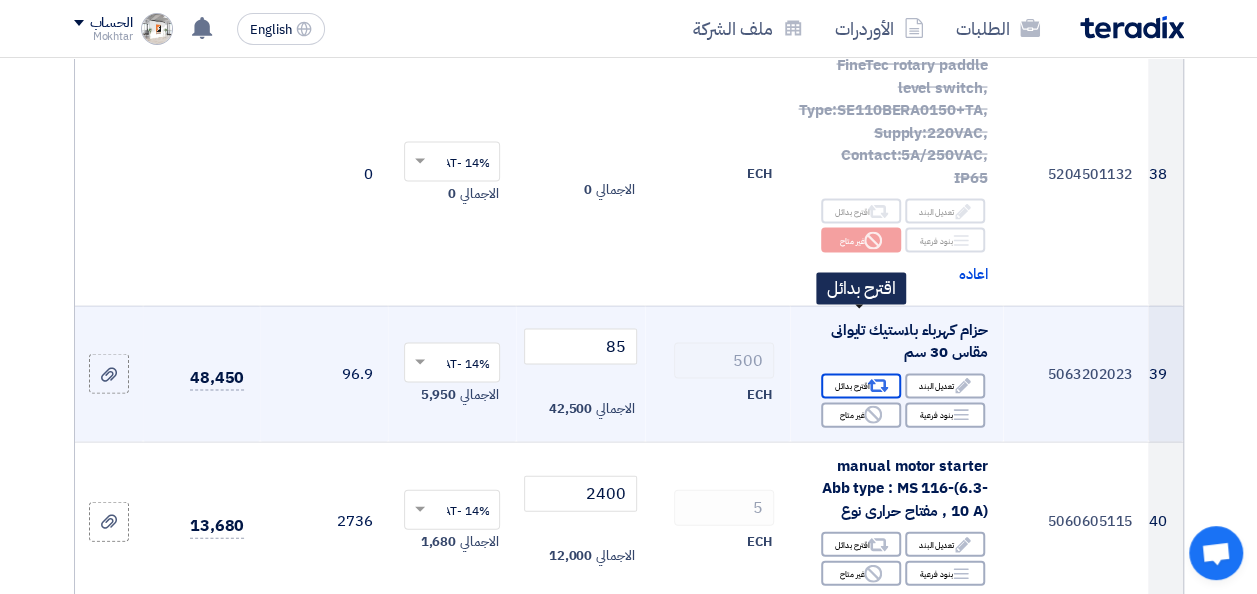 scroll, scrollTop: 6237, scrollLeft: 0, axis: vertical 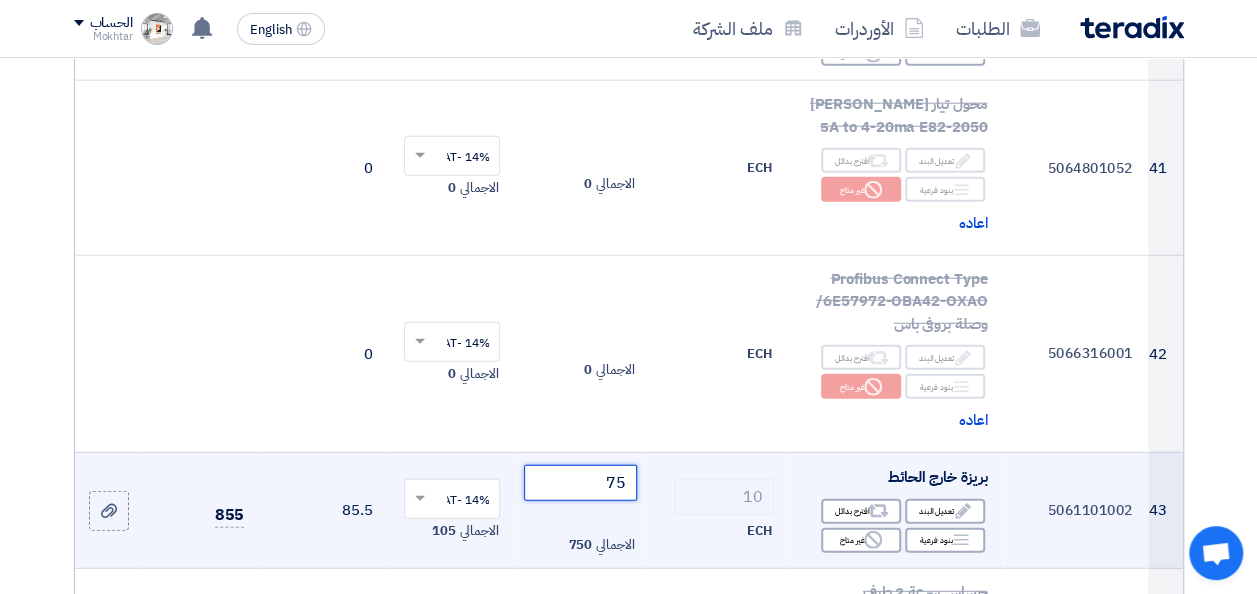 drag, startPoint x: 598, startPoint y: 417, endPoint x: 682, endPoint y: 402, distance: 85.32877 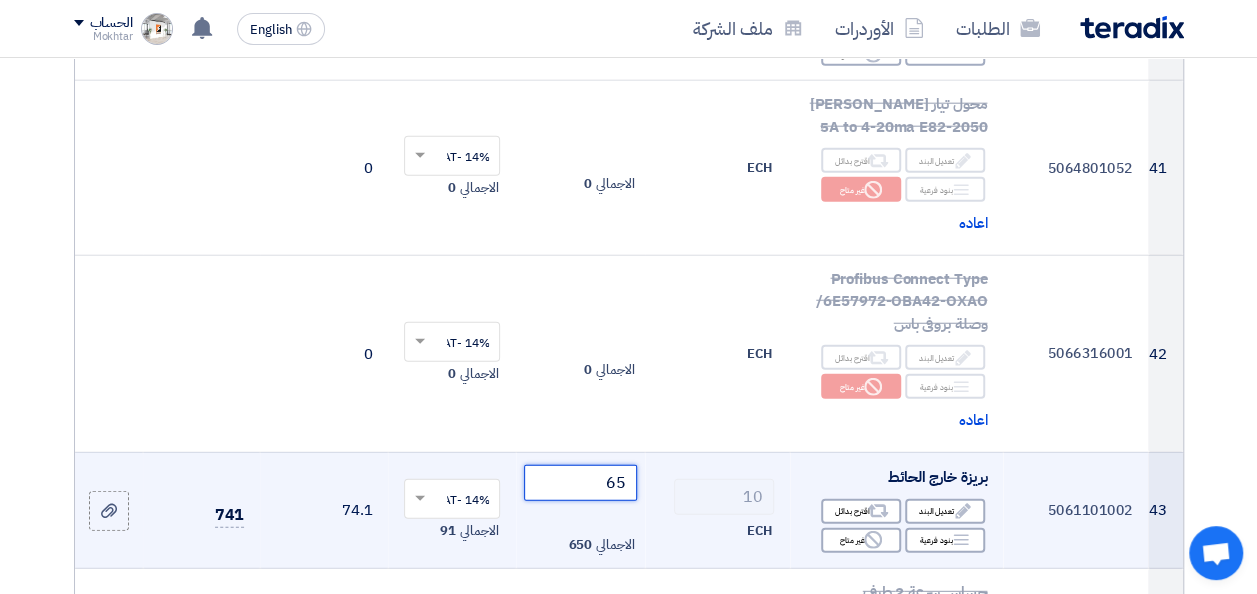 type on "65" 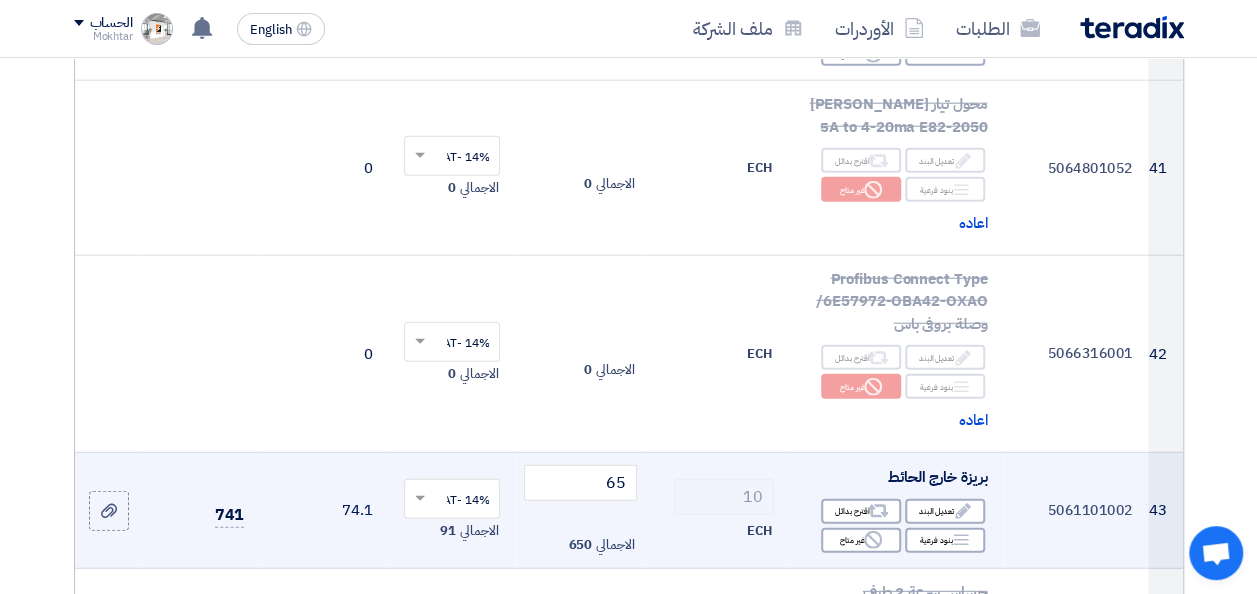 click on "10
ECH" 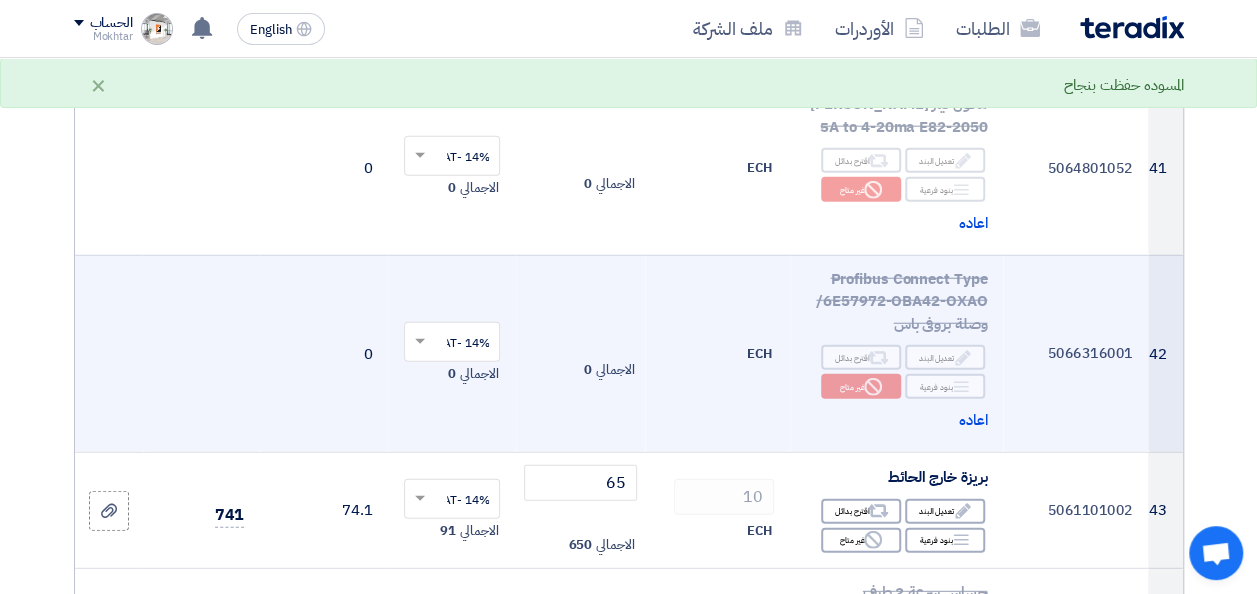 scroll, scrollTop: 5717, scrollLeft: 0, axis: vertical 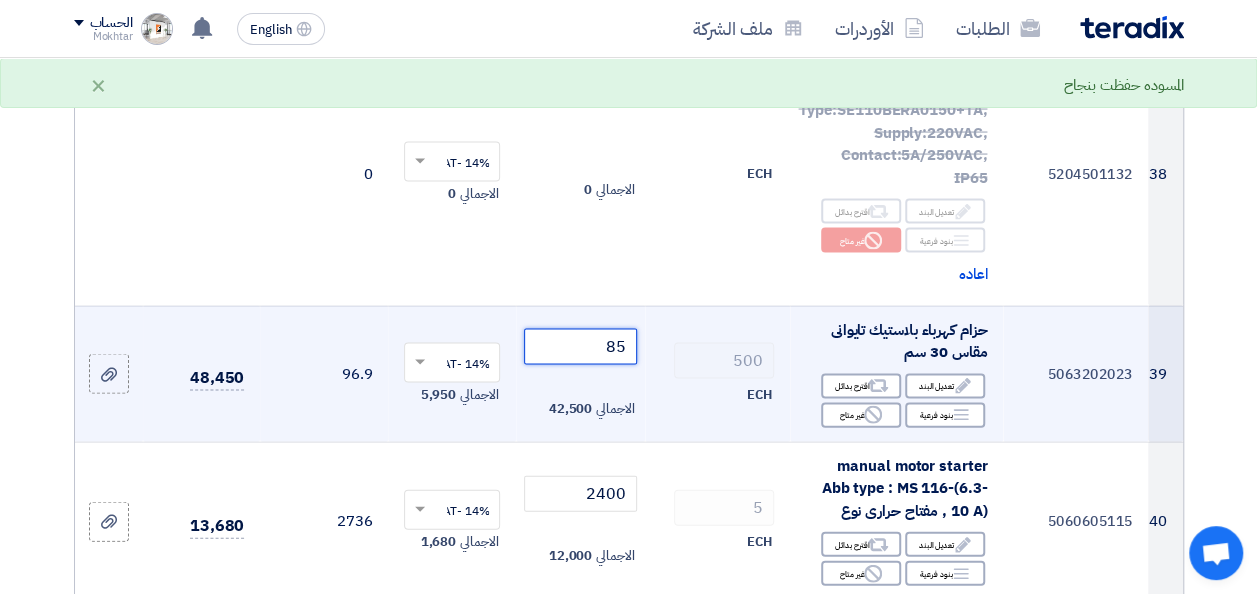drag, startPoint x: 597, startPoint y: 286, endPoint x: 631, endPoint y: 275, distance: 35.735138 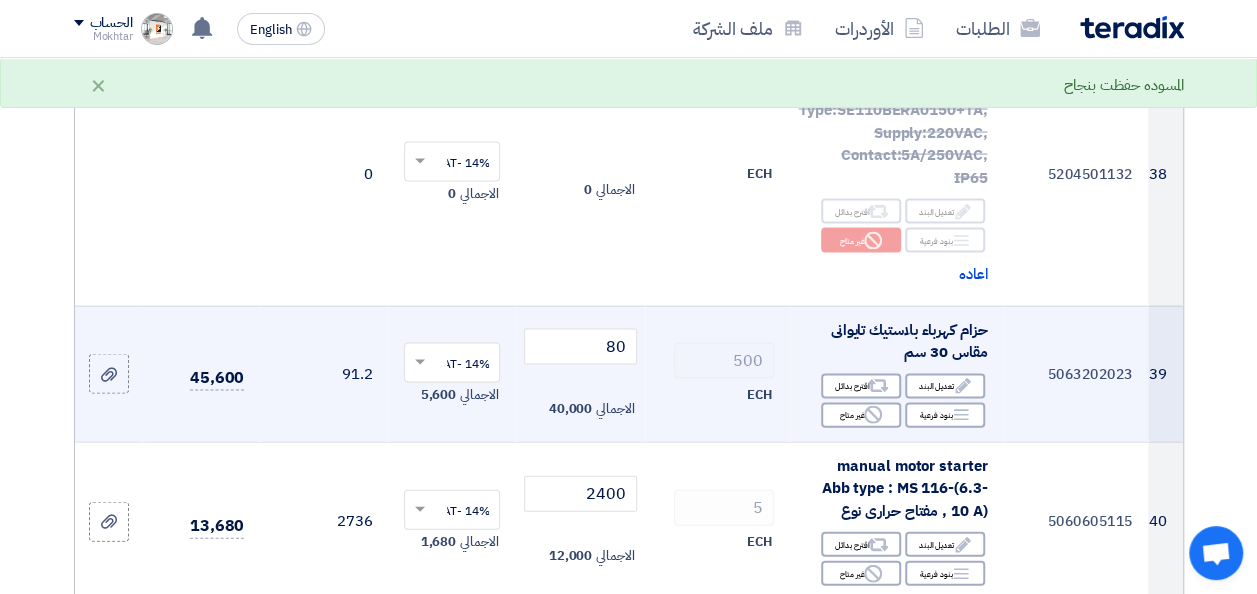 click on "500
ECH" 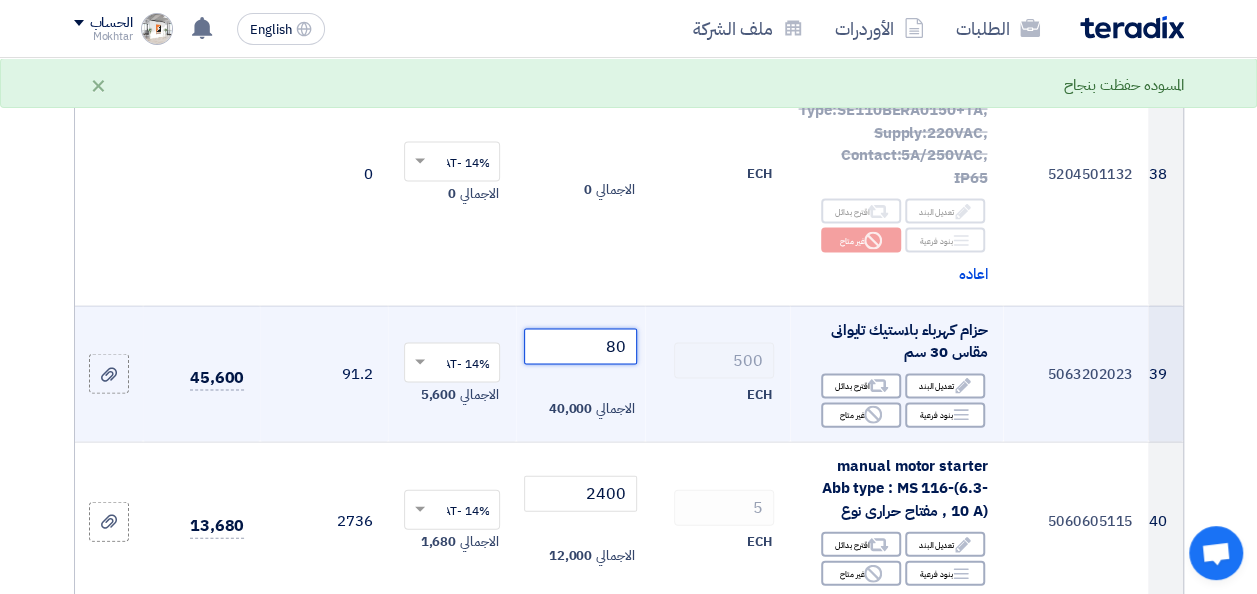 drag, startPoint x: 604, startPoint y: 286, endPoint x: 642, endPoint y: 268, distance: 42.047592 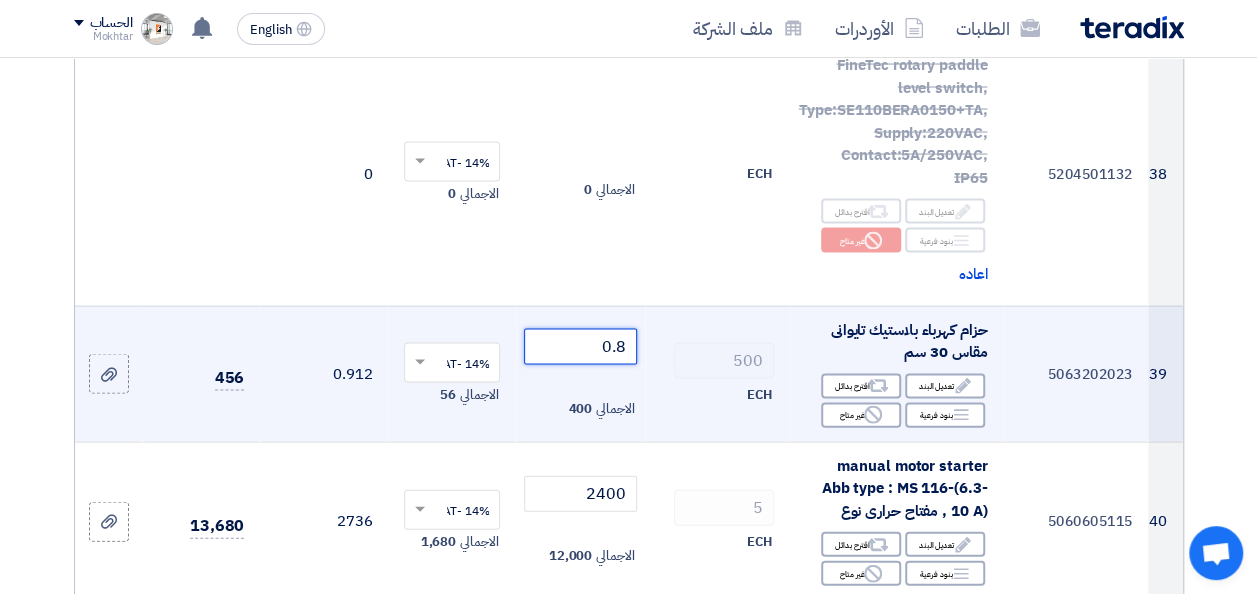 type on "0.8" 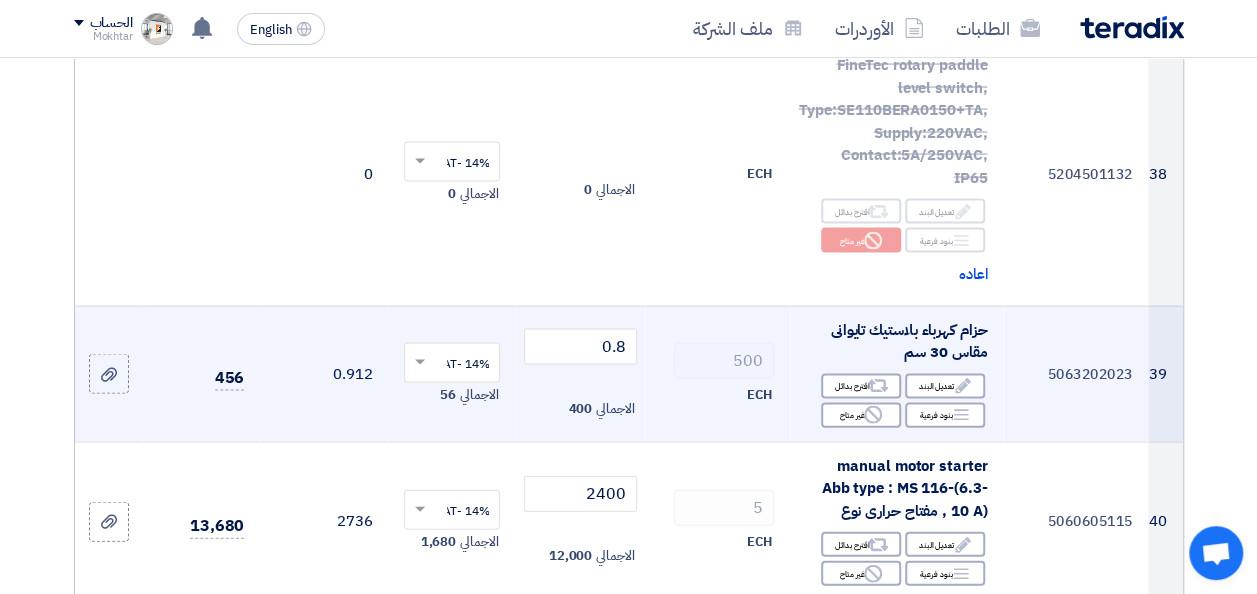 click on "500
ECH" 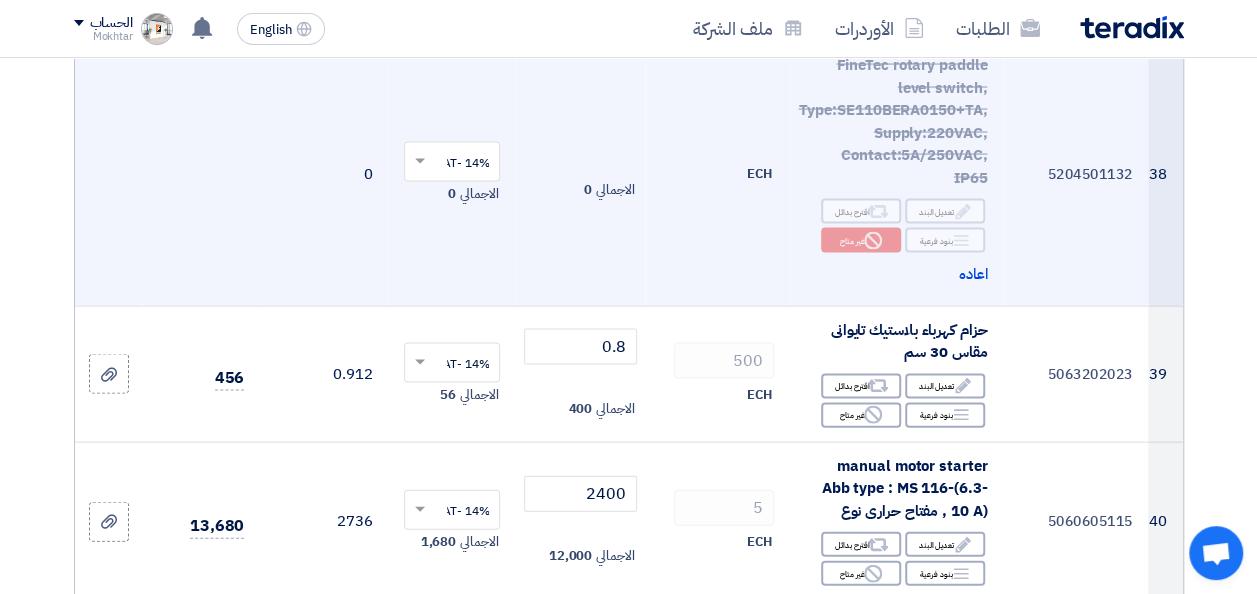 click on "ECH" 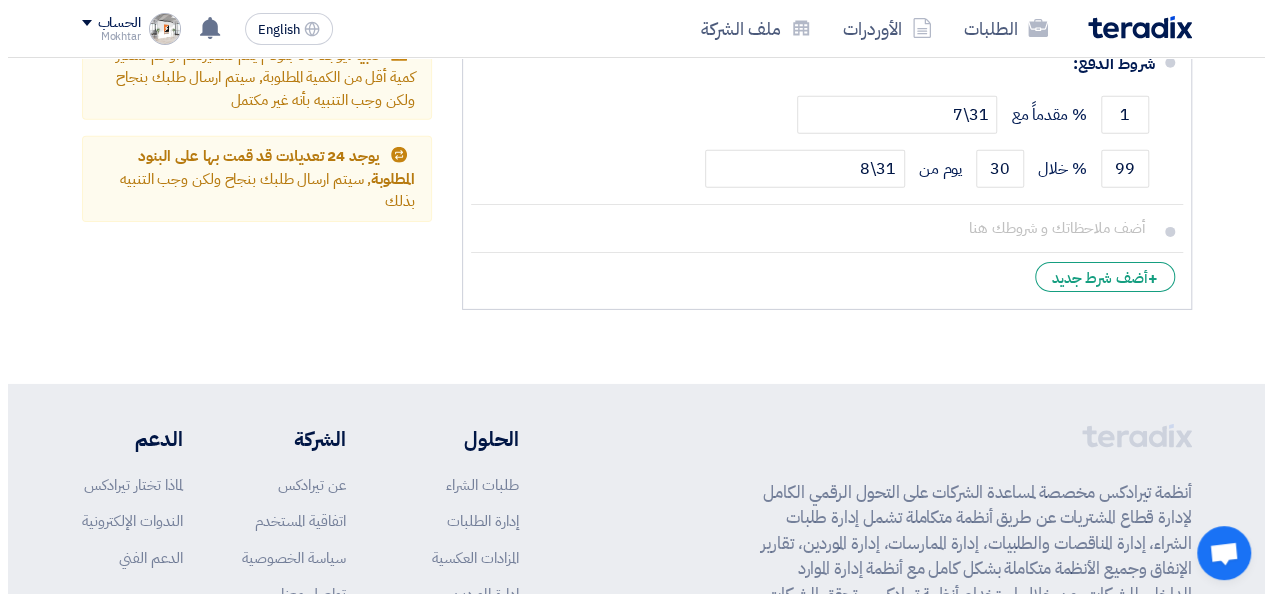 scroll, scrollTop: 36504, scrollLeft: 0, axis: vertical 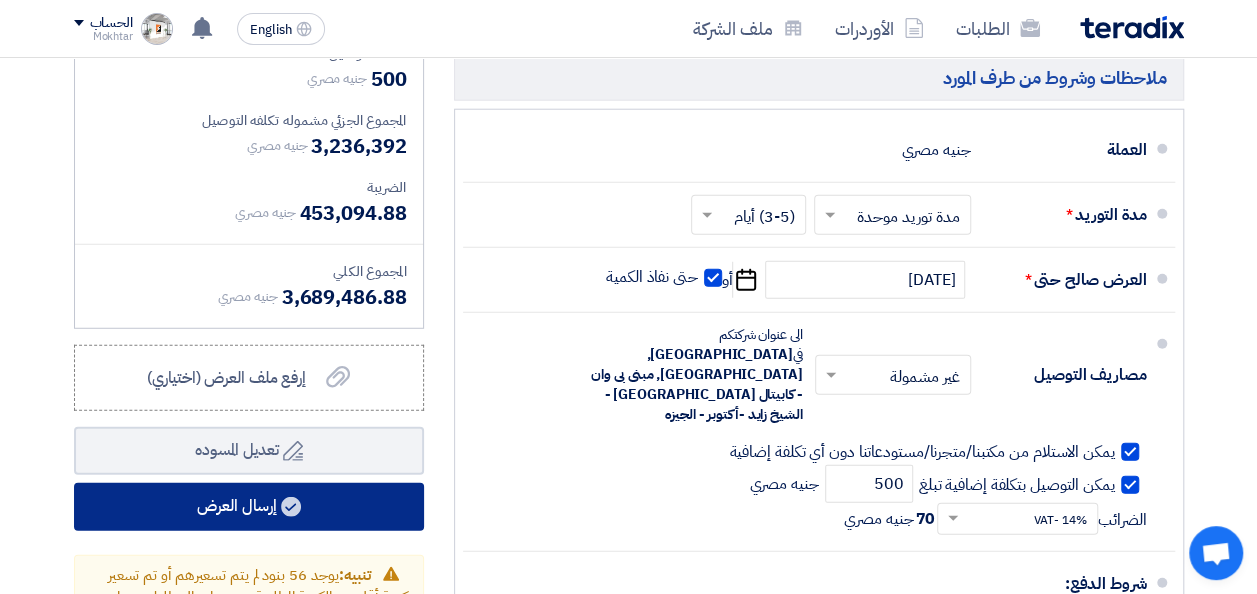 click on "إرسال العرض" 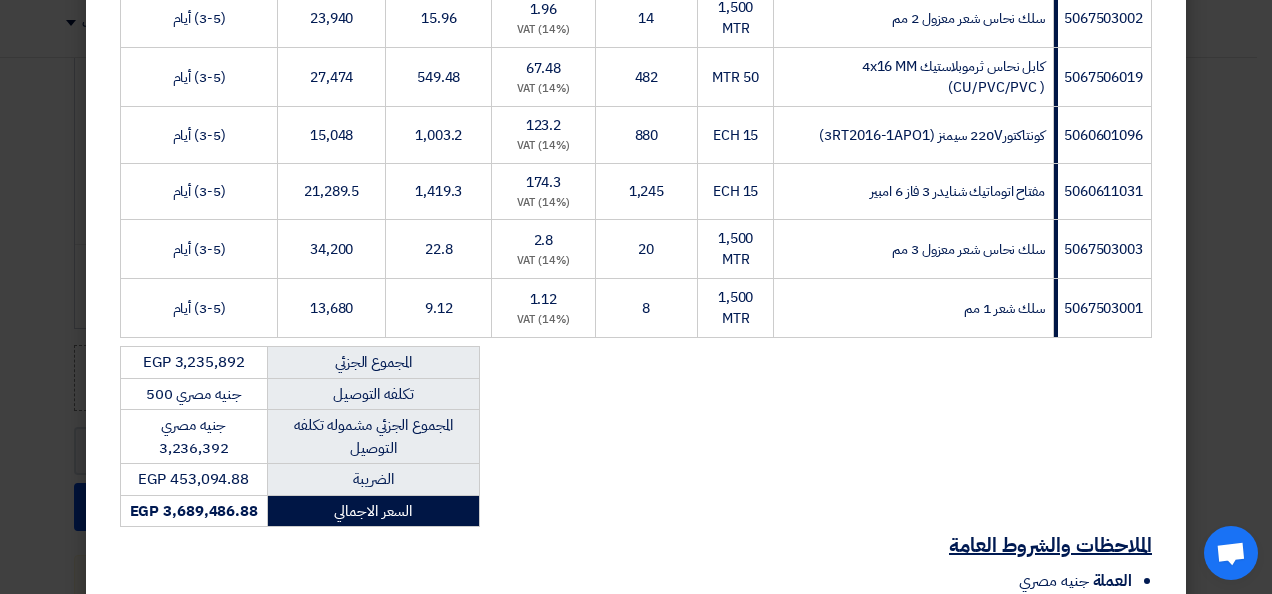 scroll, scrollTop: 14492, scrollLeft: 0, axis: vertical 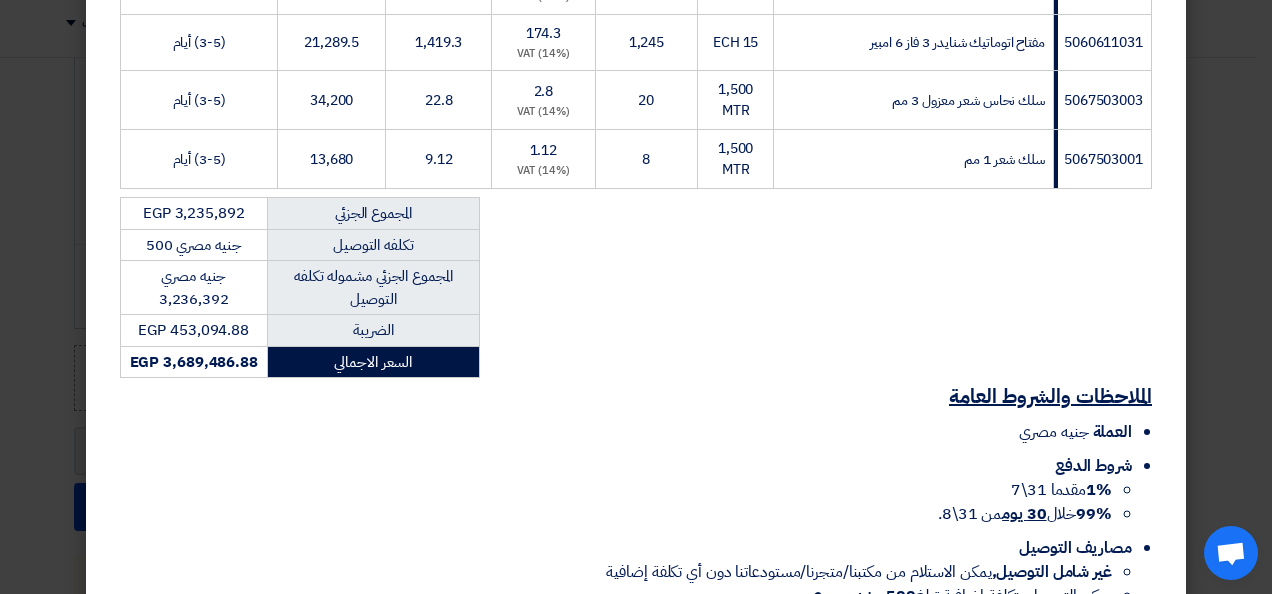 drag, startPoint x: 619, startPoint y: 526, endPoint x: 626, endPoint y: 508, distance: 19.313208 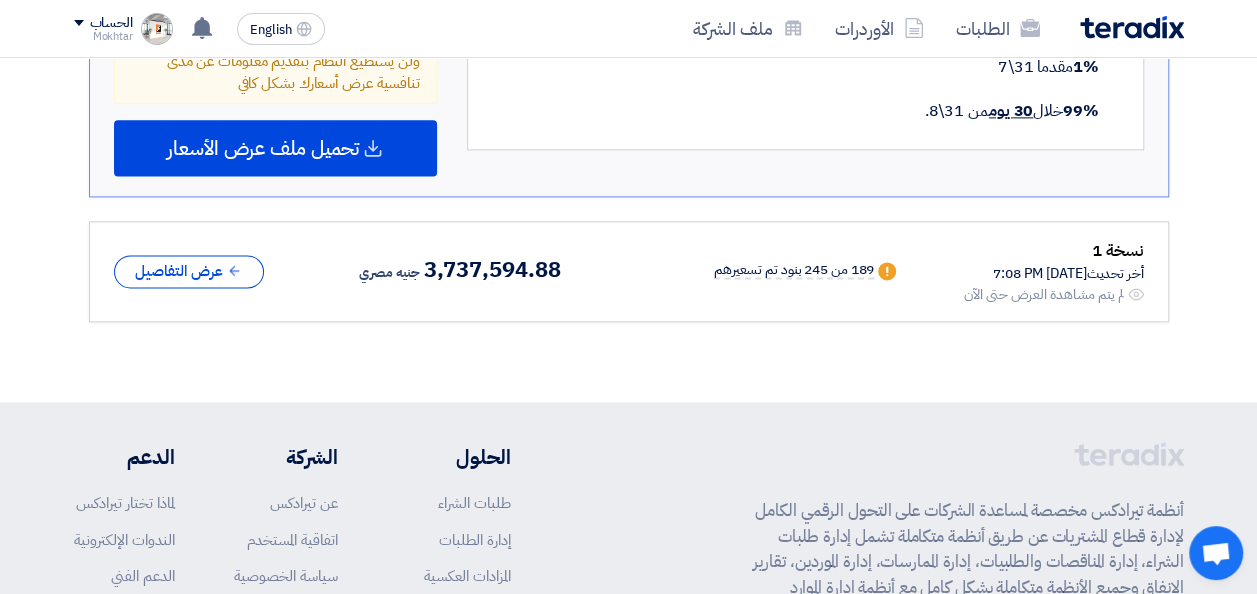 scroll, scrollTop: 23388, scrollLeft: 0, axis: vertical 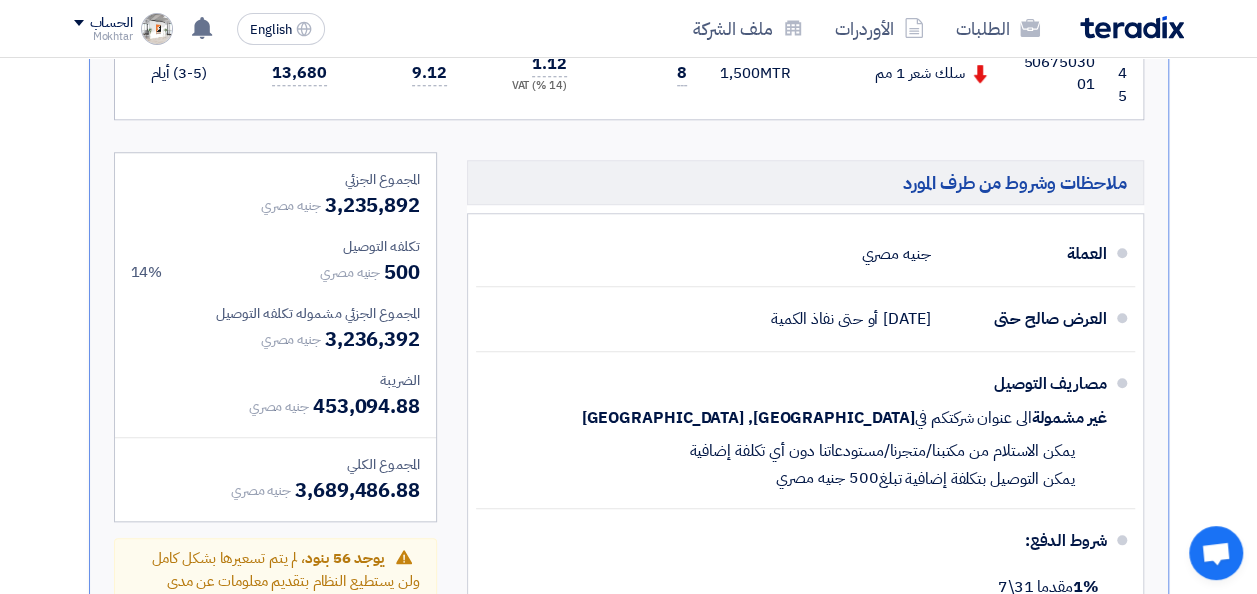click on "تحميل ملف عرض الأسعار" at bounding box center [263, 668] 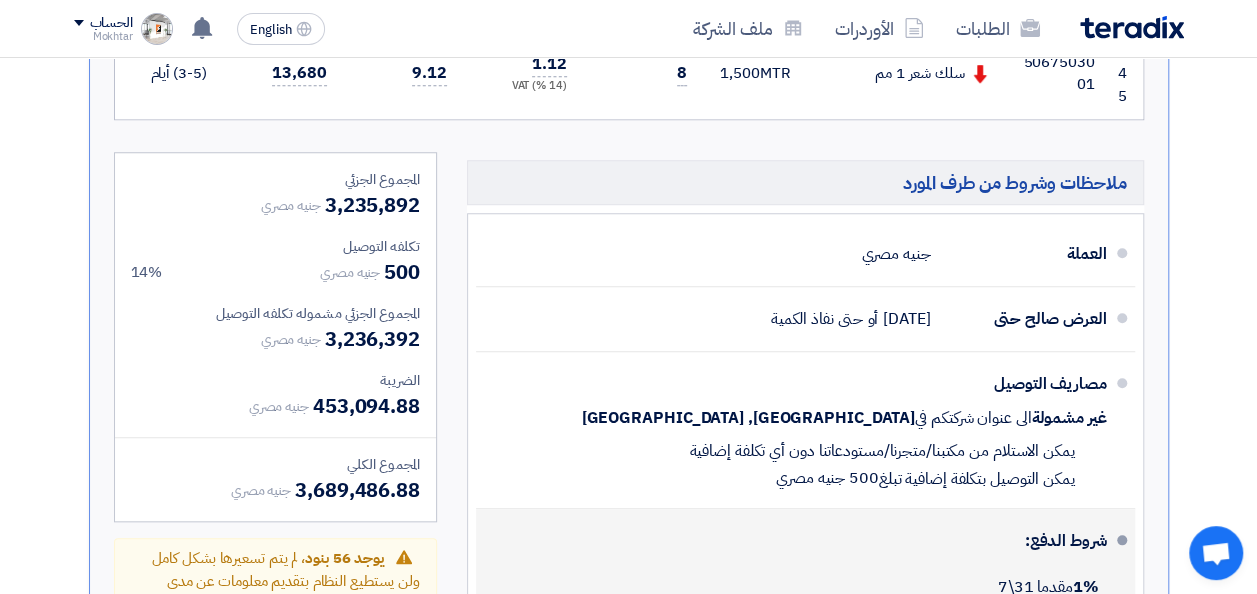 click on "99%  خلال  30 يوم  من 31\8." at bounding box center [799, 631] 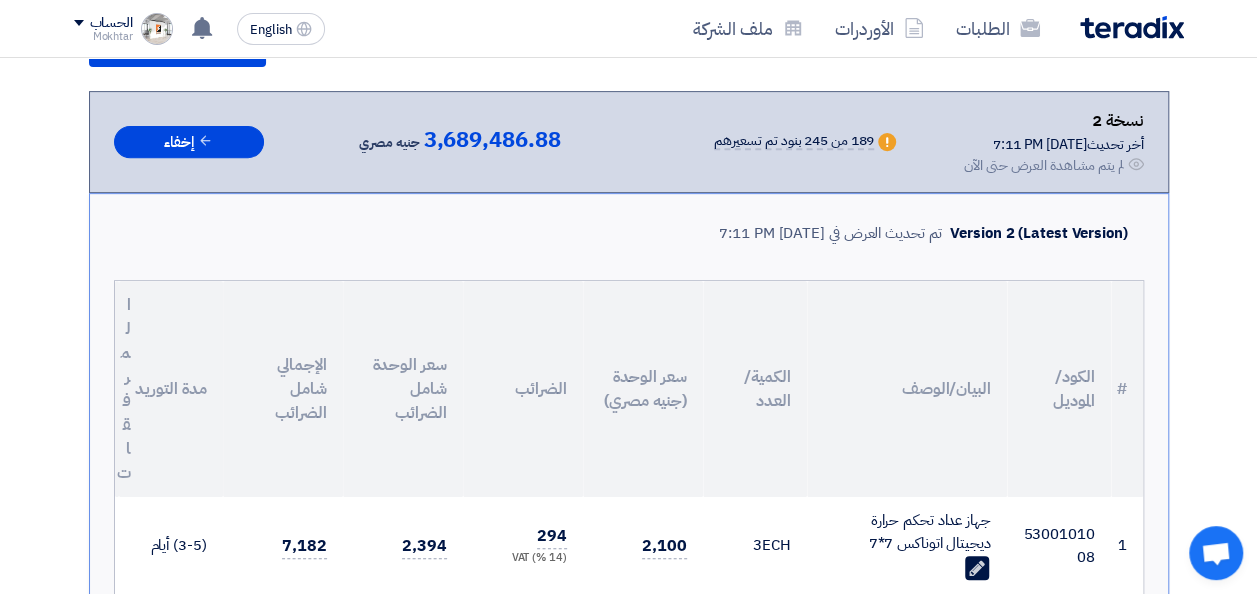 scroll, scrollTop: 0, scrollLeft: 0, axis: both 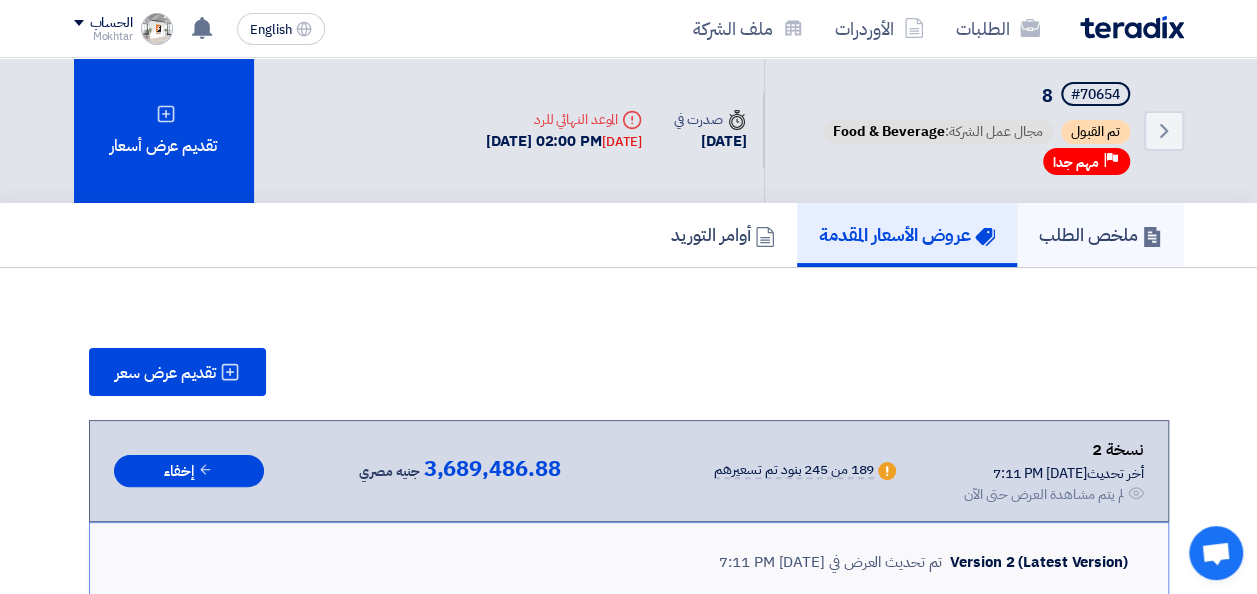 click on "ملخص الطلب" 